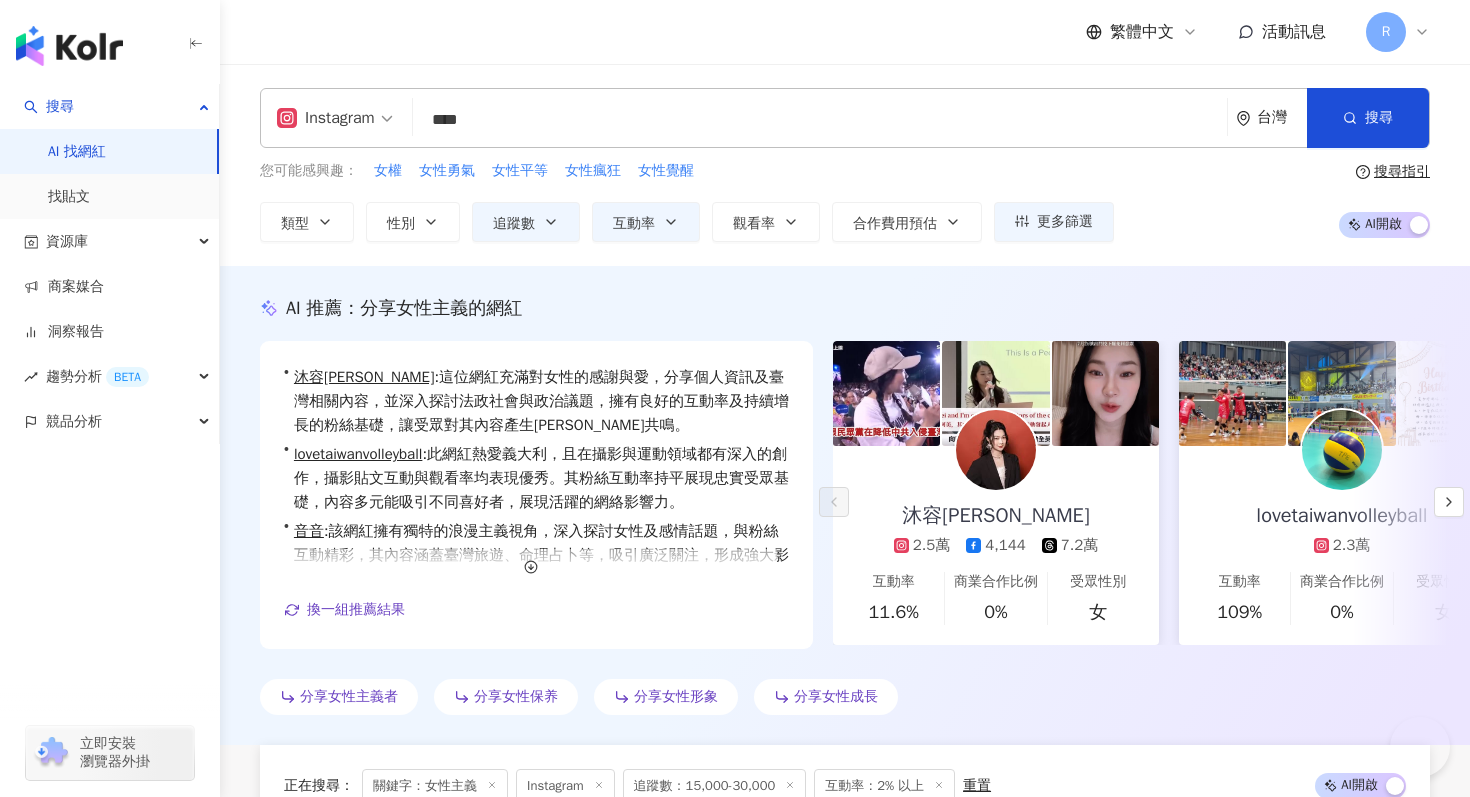 scroll, scrollTop: 1787, scrollLeft: 0, axis: vertical 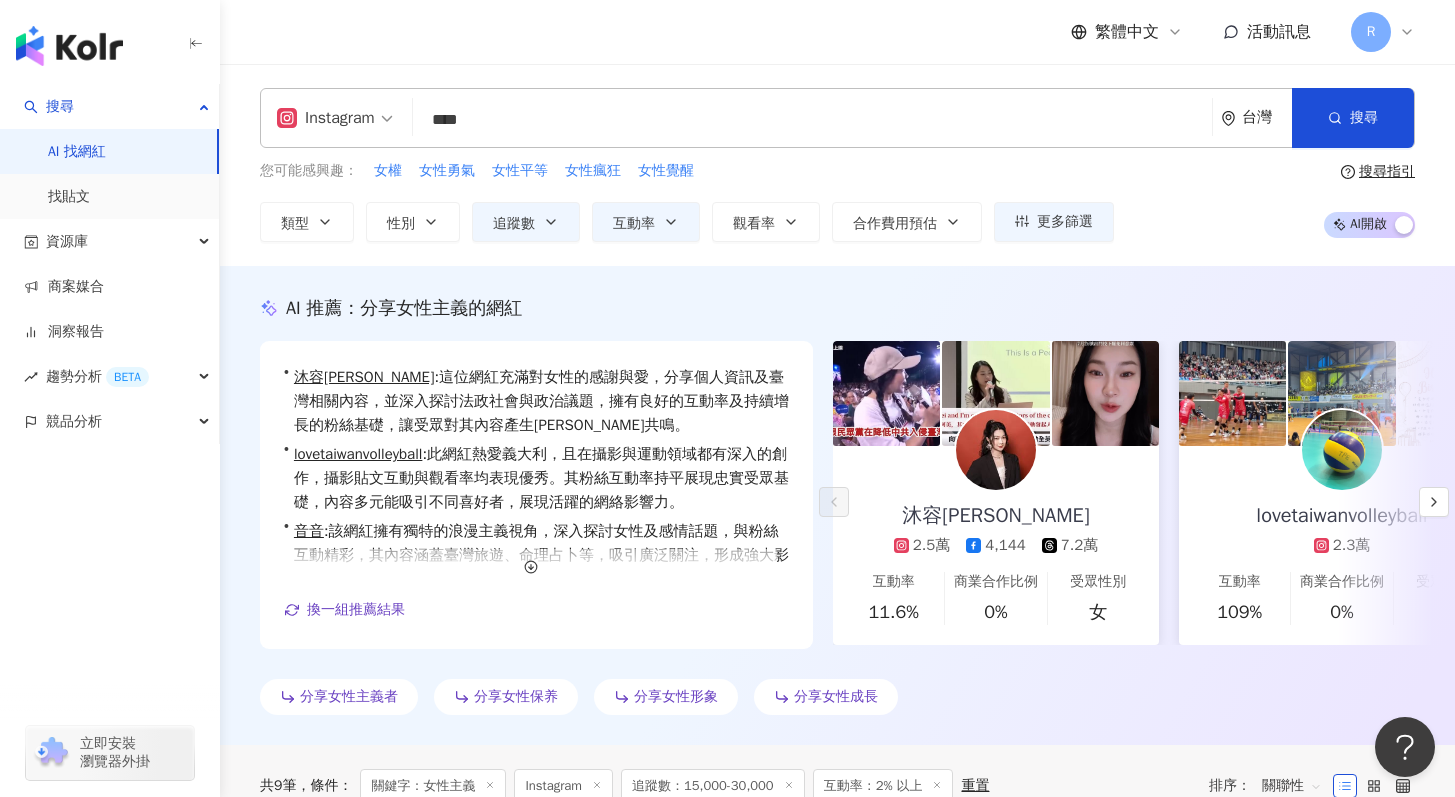 click on "****" at bounding box center [812, 120] 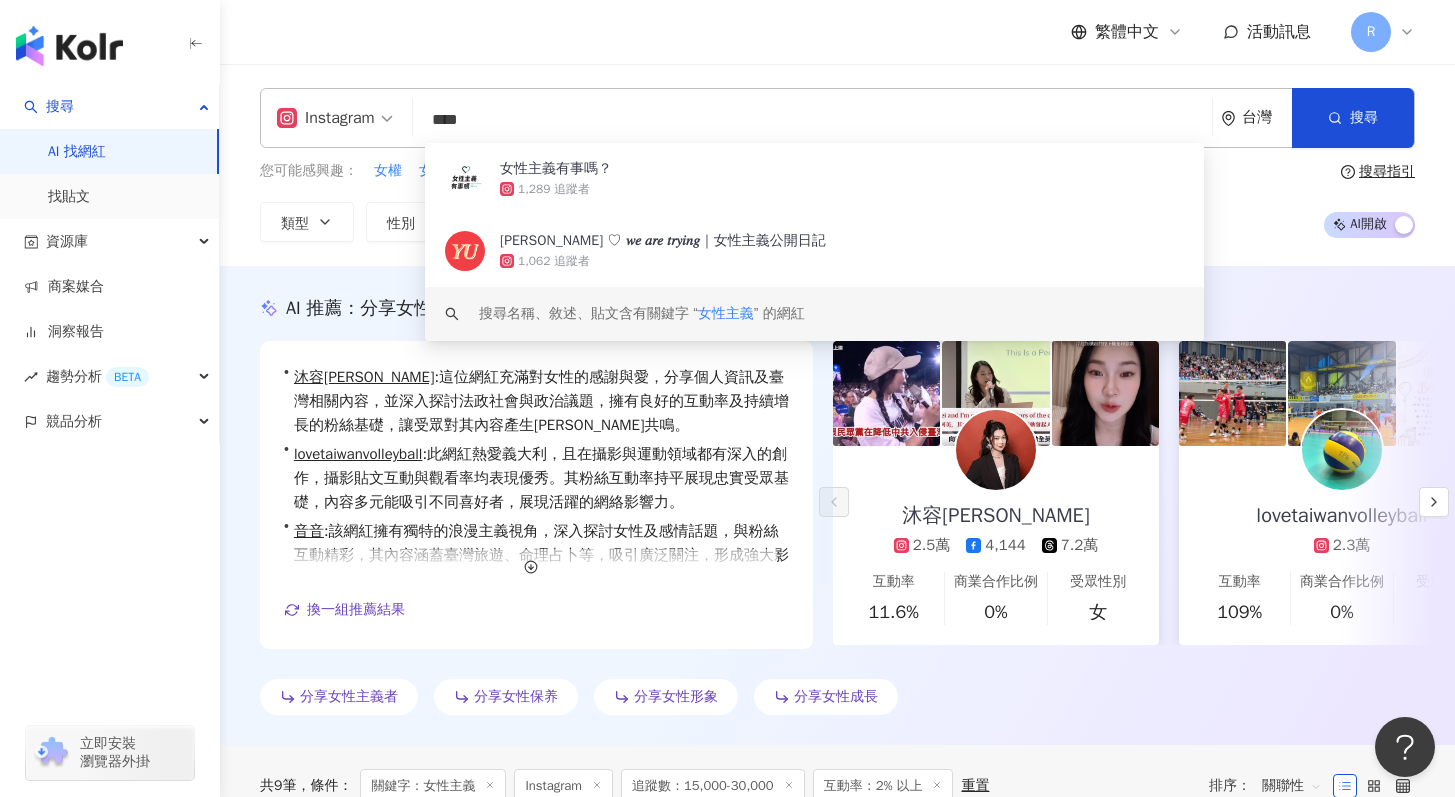 click on "****" at bounding box center [812, 120] 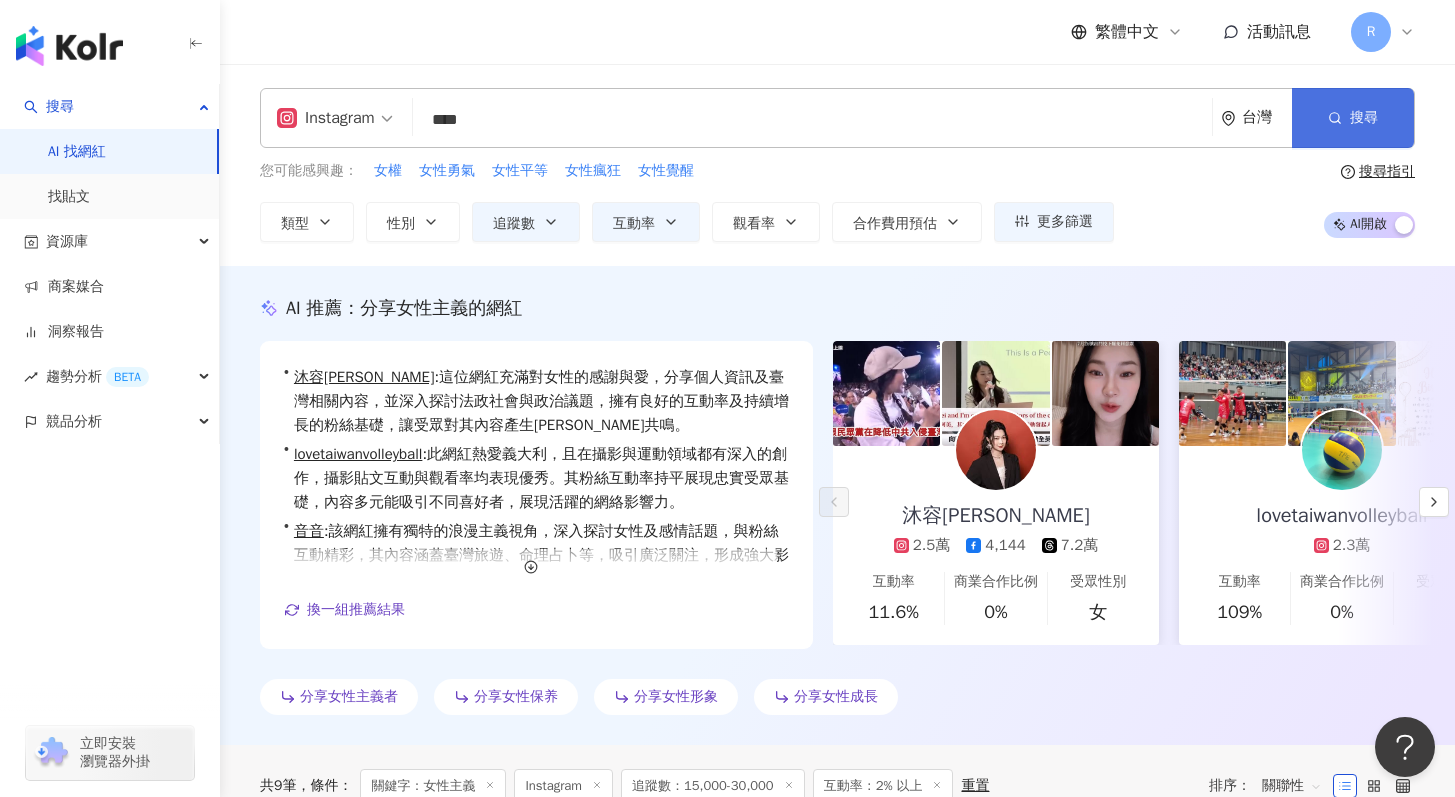 click on "搜尋" at bounding box center [1353, 118] 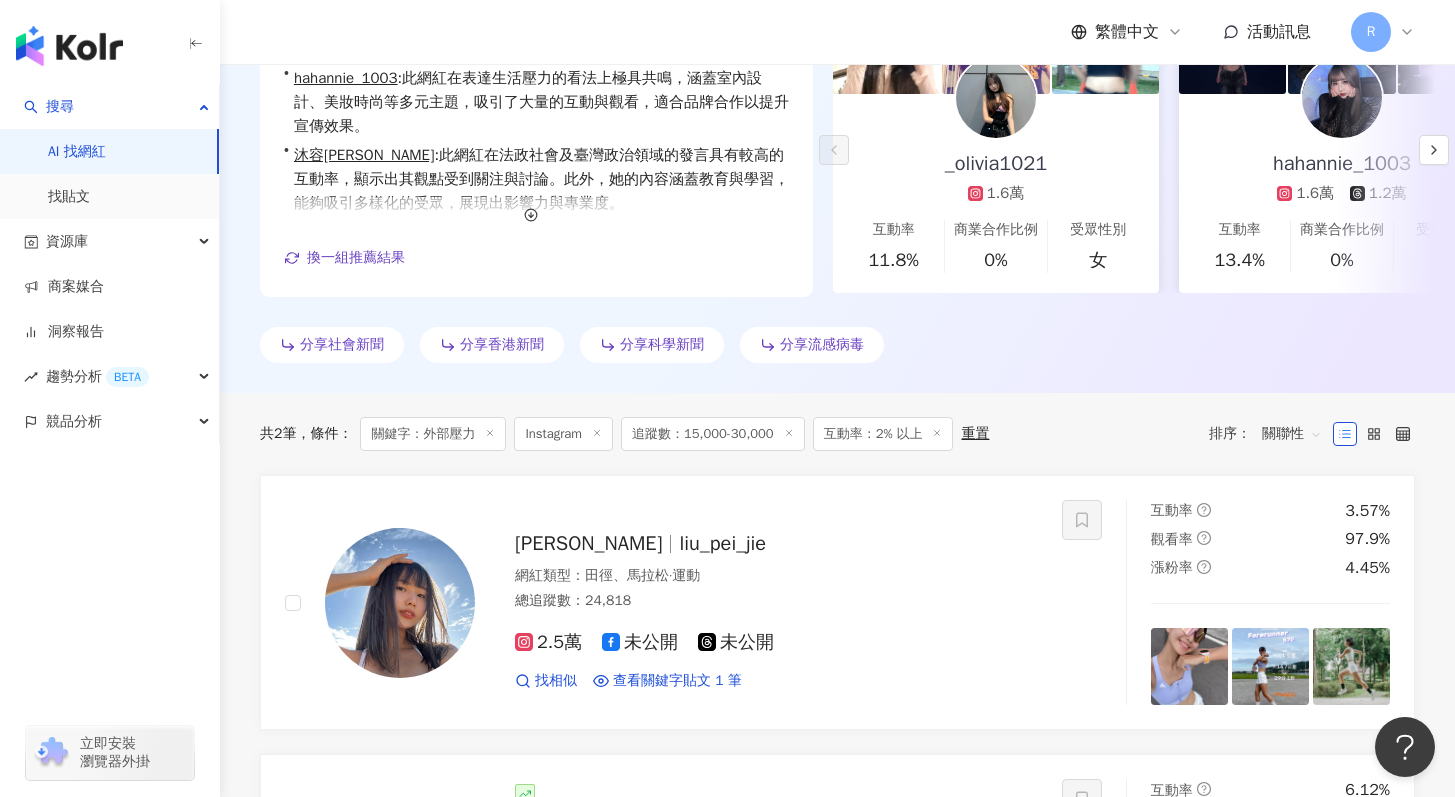 scroll, scrollTop: 0, scrollLeft: 0, axis: both 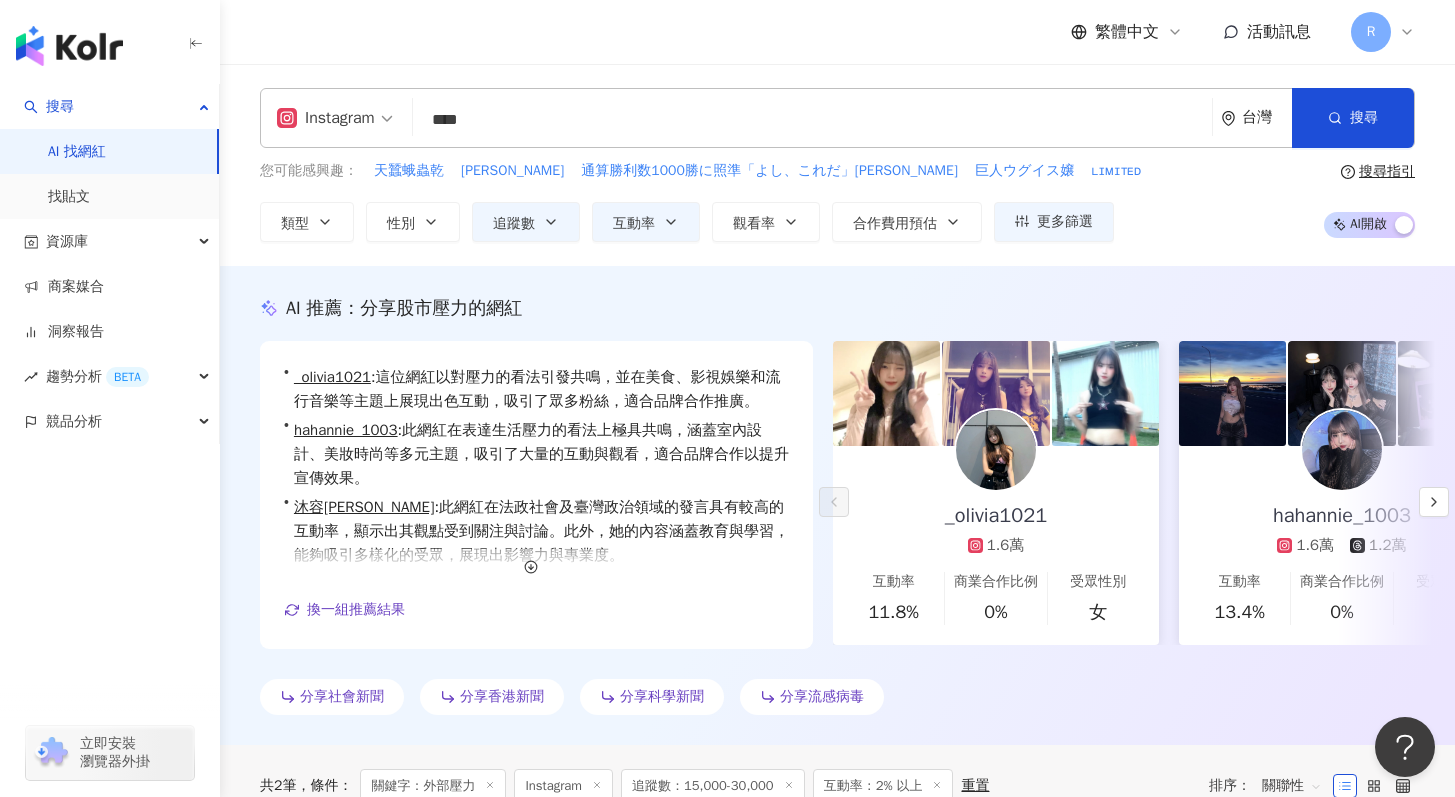 click on "****" at bounding box center [812, 120] 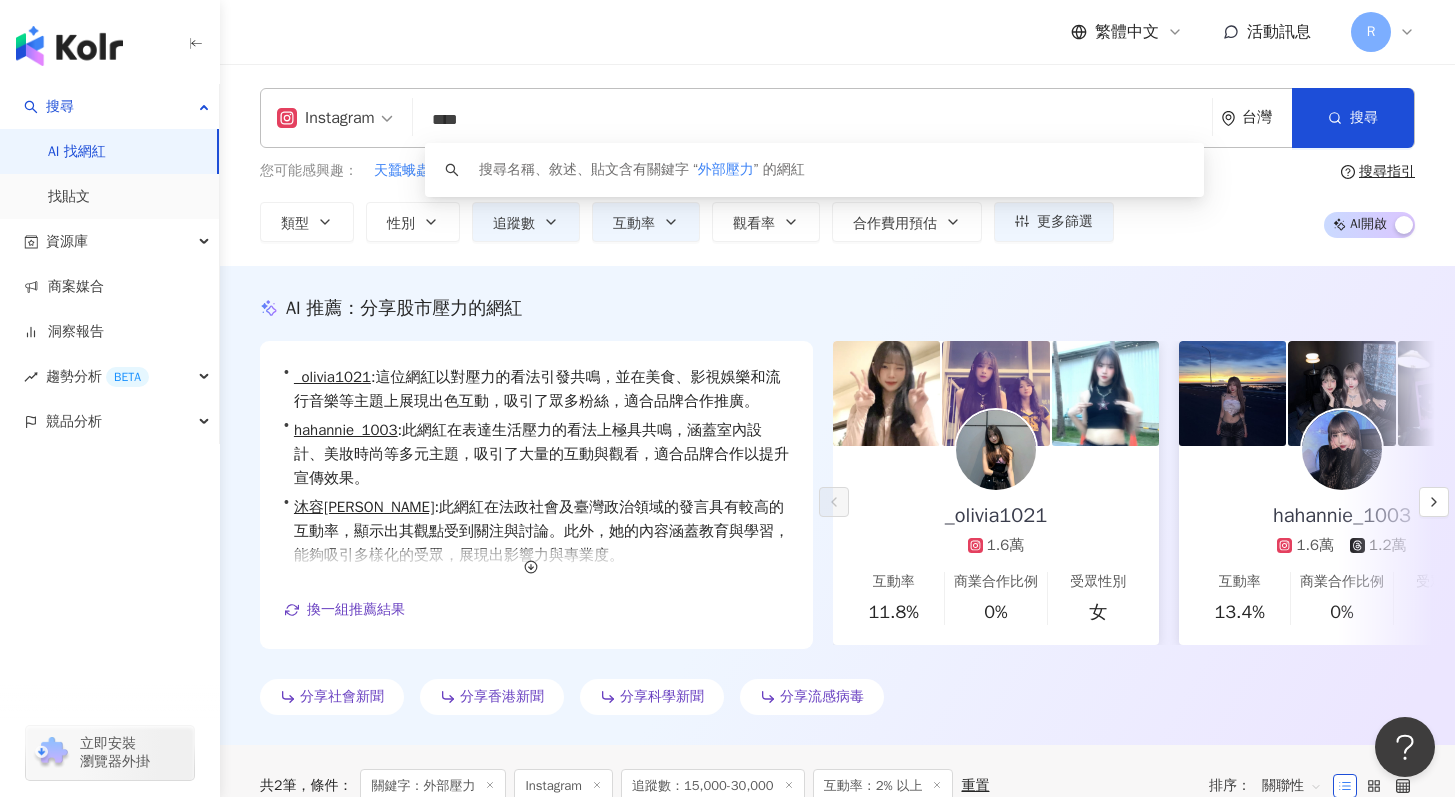 click on "****" at bounding box center [812, 120] 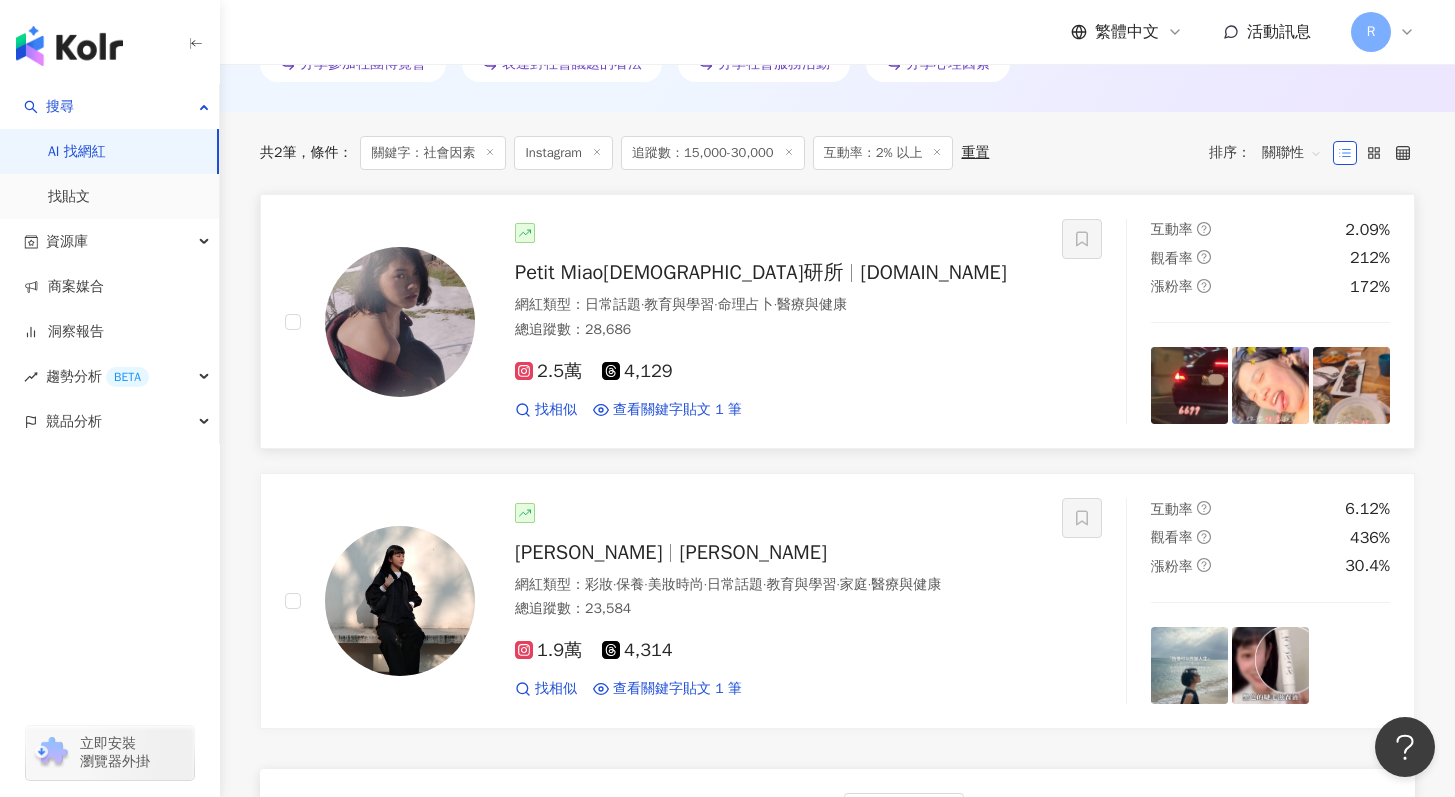 scroll, scrollTop: 636, scrollLeft: 0, axis: vertical 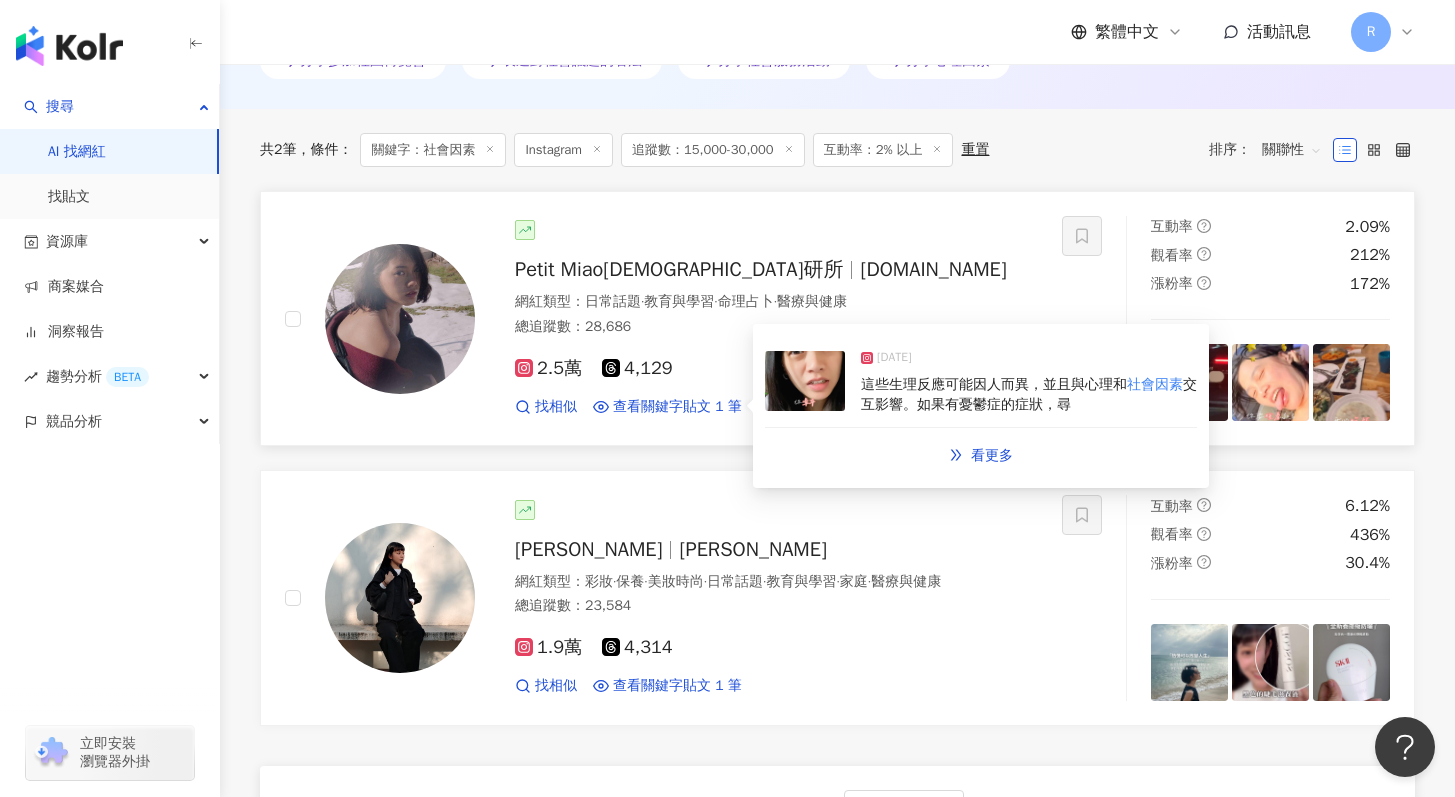 click on "這些生理反應可能因人而異，並且與心理和 社會因素 交互影響。如果有憂鬱症的症狀，尋" at bounding box center [1029, 394] 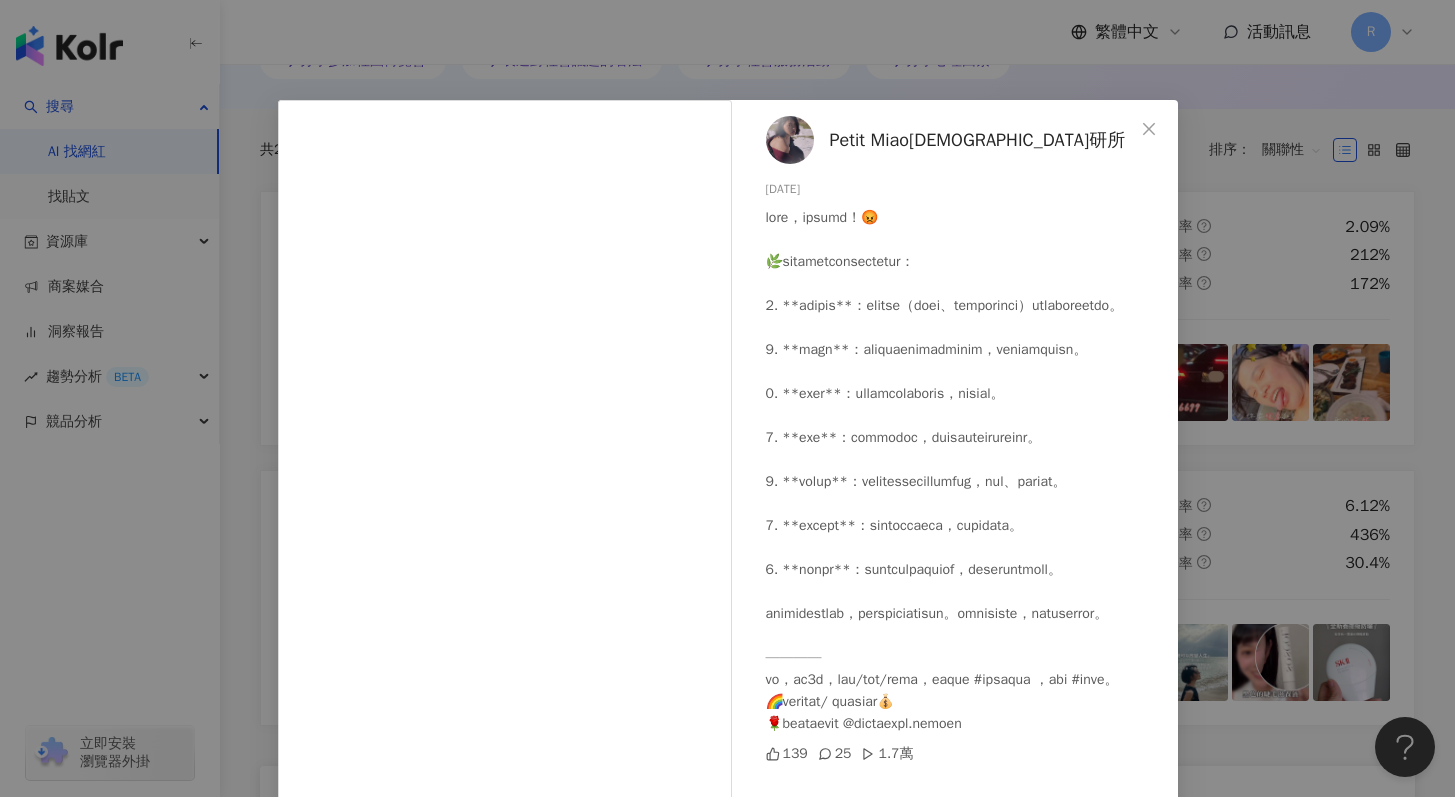 click on "Petit Miao[DEMOGRAPHIC_DATA]研所 [DATE] 139 25 1.7萬 查看原始貼文" at bounding box center [727, 398] 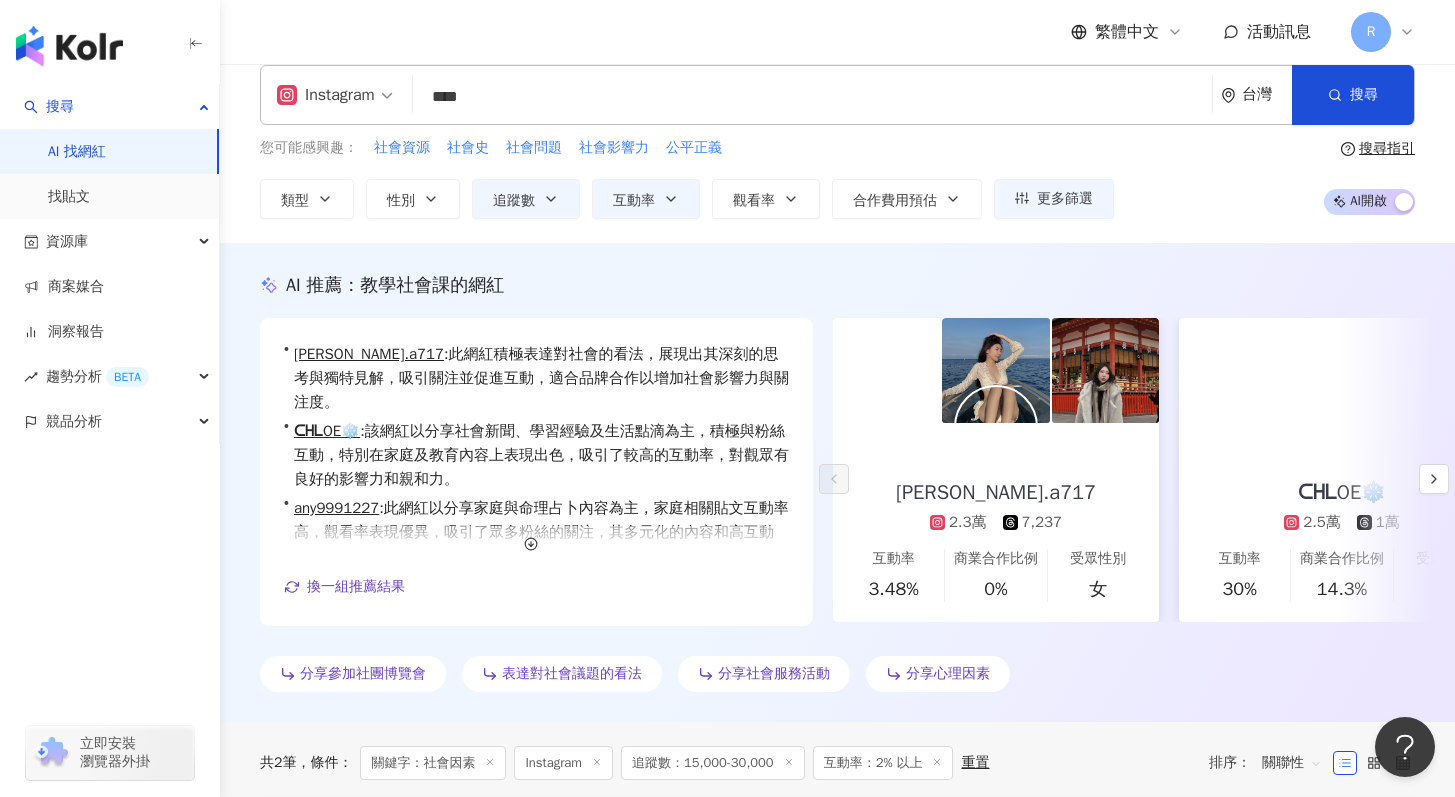 scroll, scrollTop: 0, scrollLeft: 0, axis: both 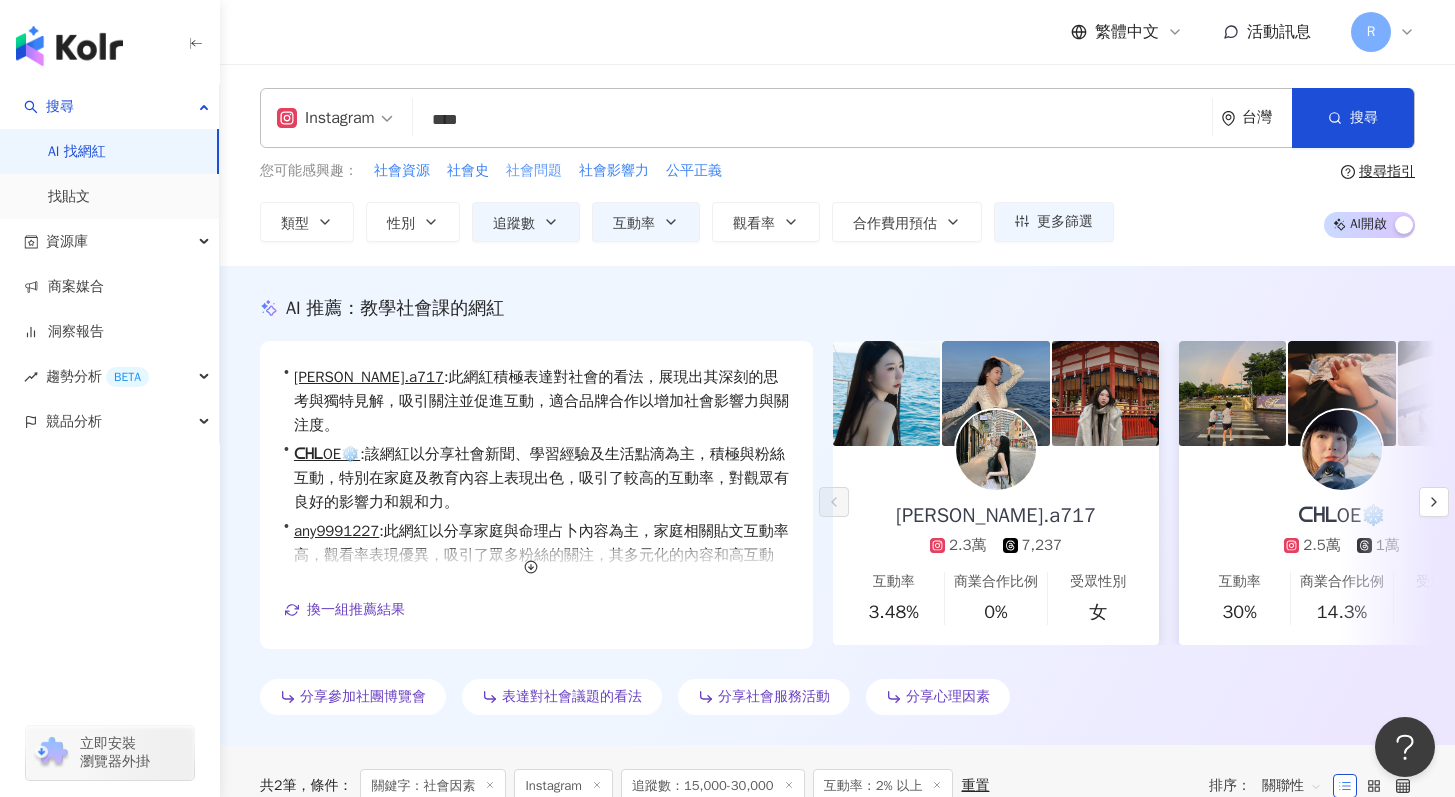 click on "社會問題" at bounding box center (534, 171) 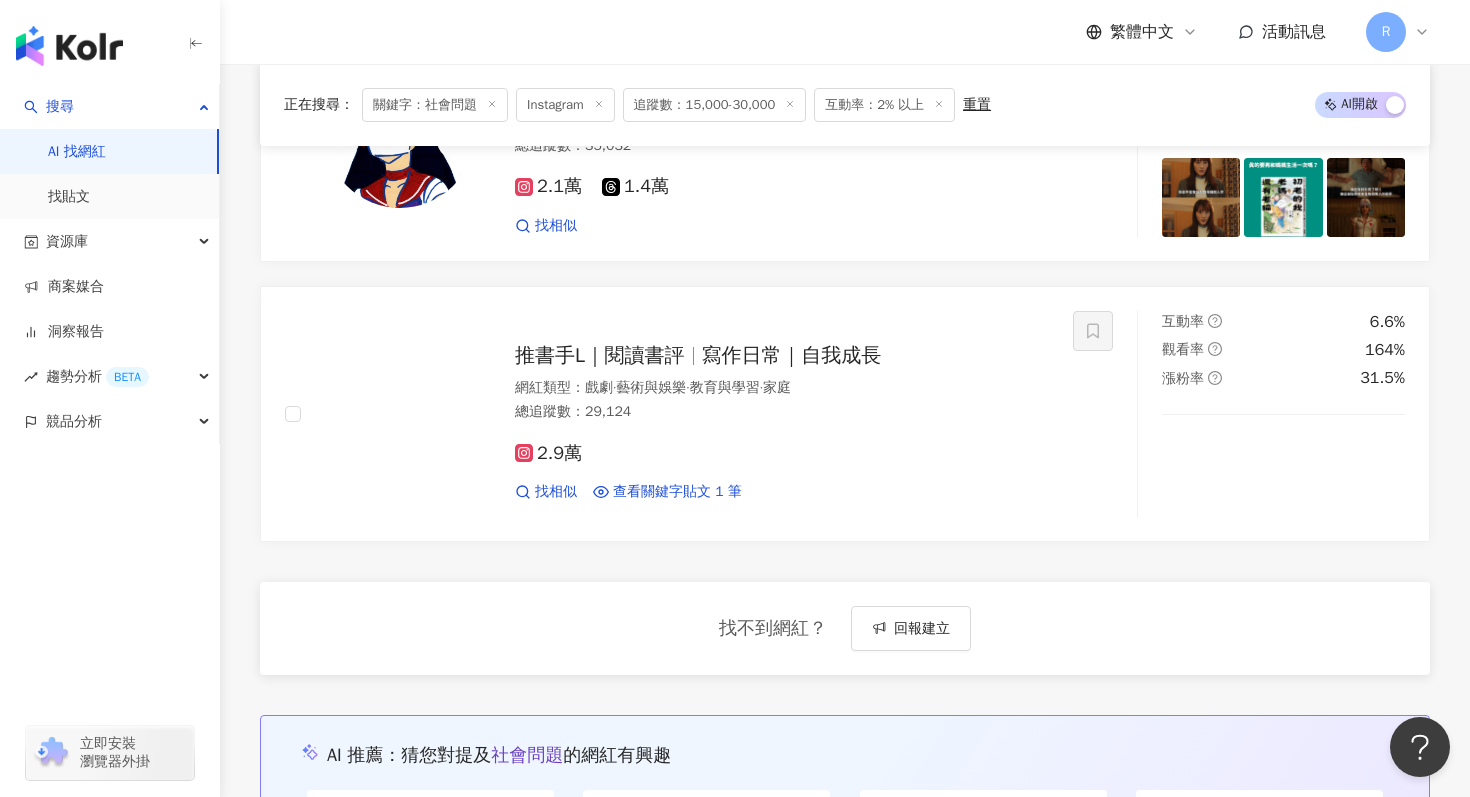 scroll, scrollTop: 2794, scrollLeft: 0, axis: vertical 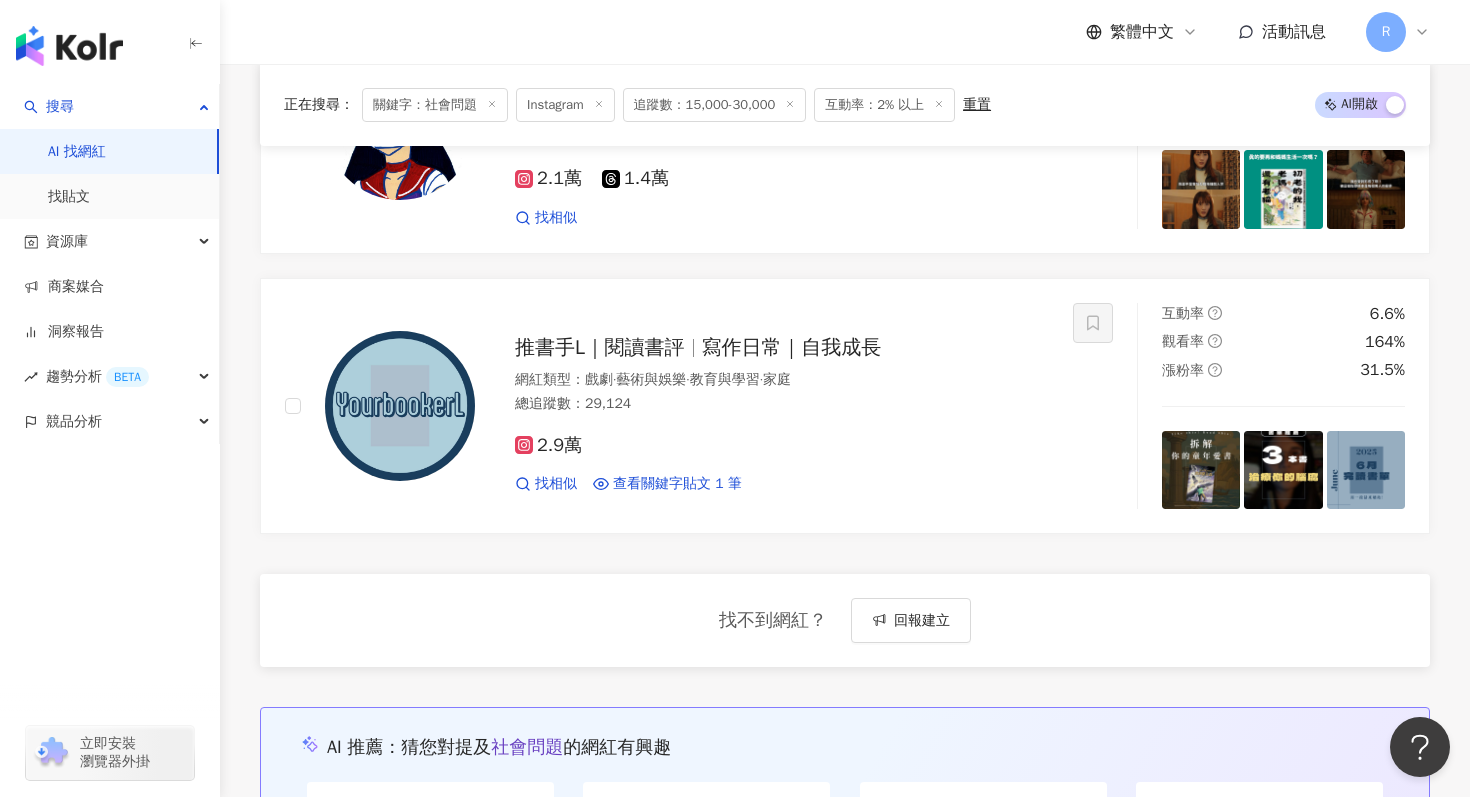 click on "關鍵字：社會問題" at bounding box center [435, 105] 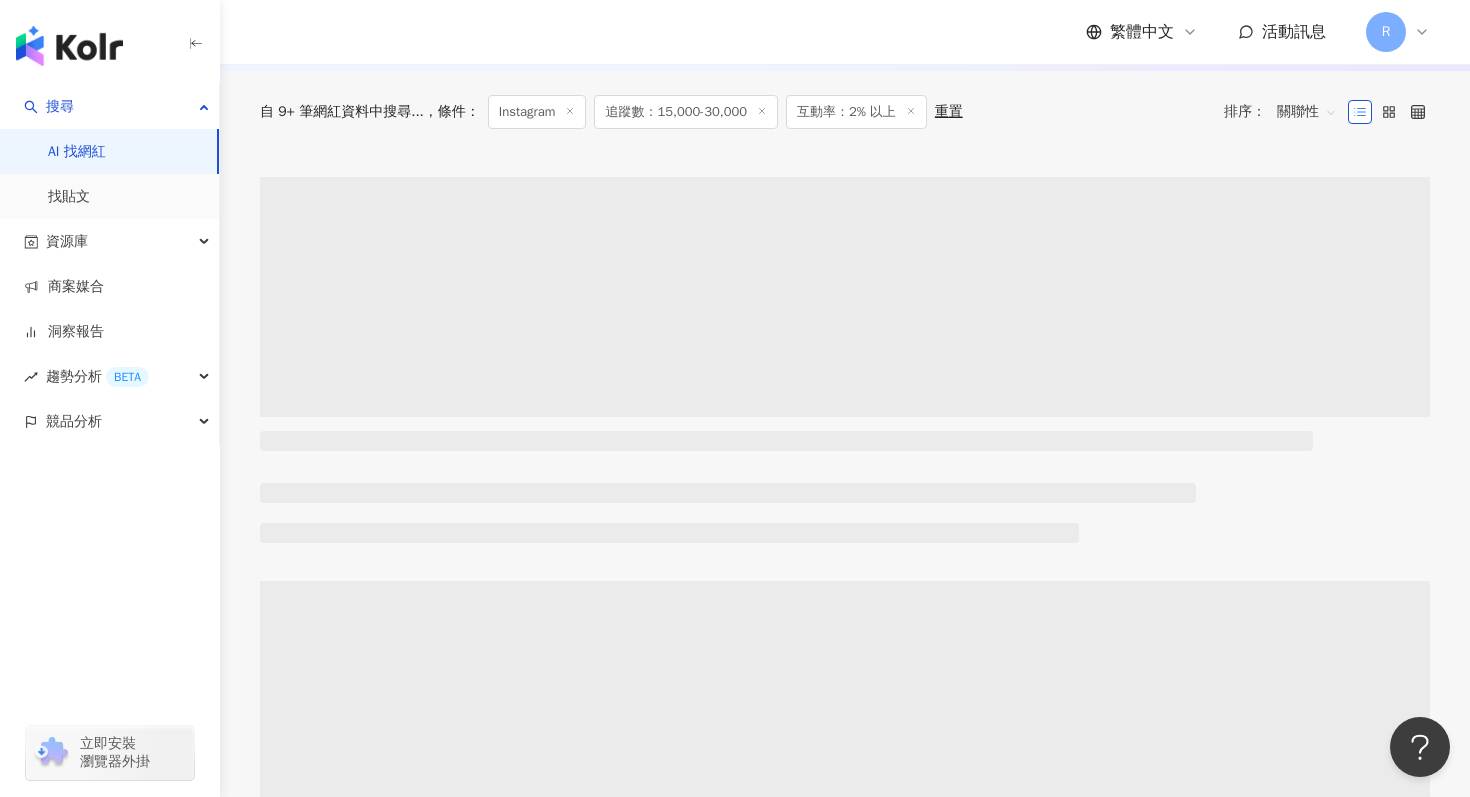 scroll, scrollTop: 0, scrollLeft: 0, axis: both 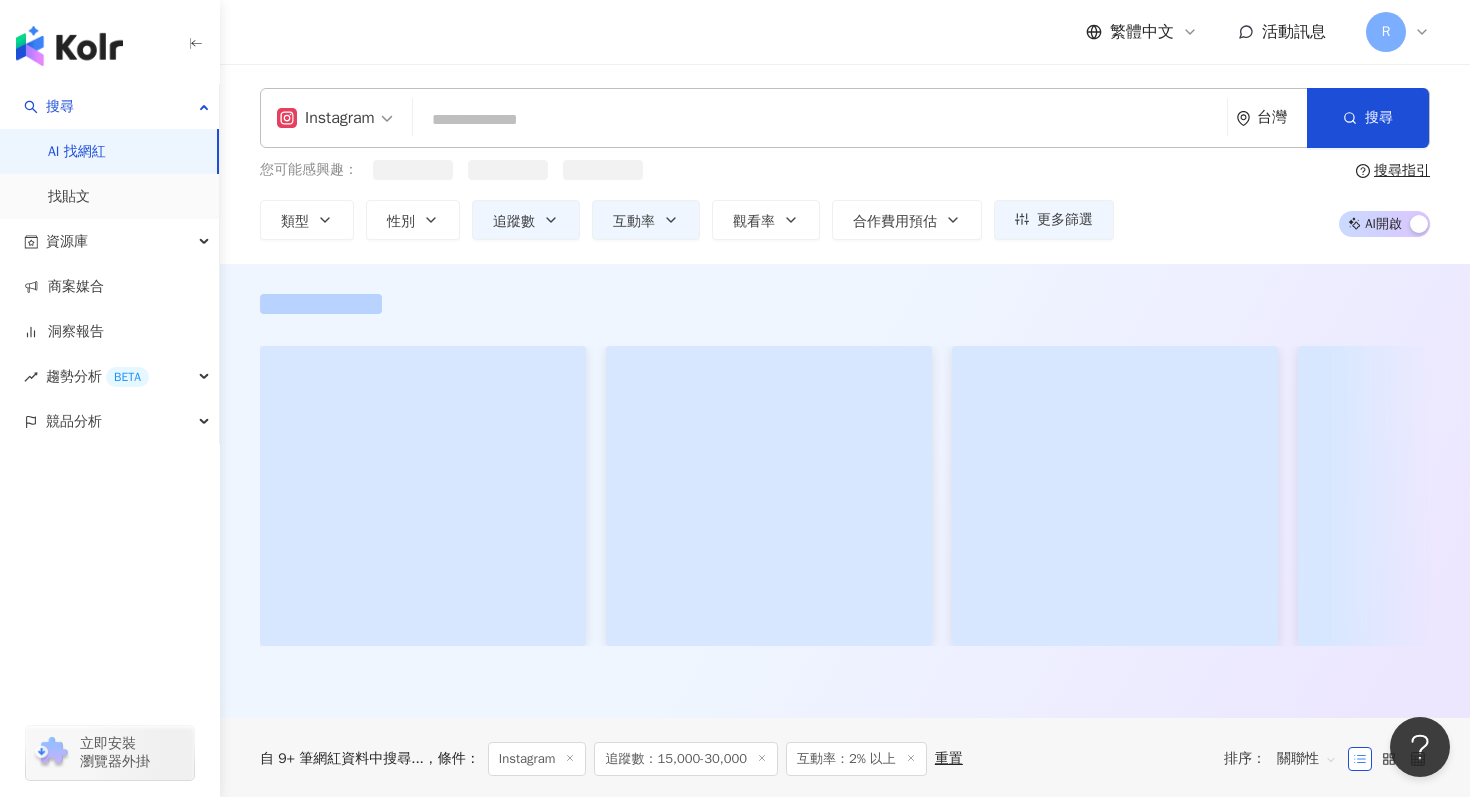 click at bounding box center (820, 120) 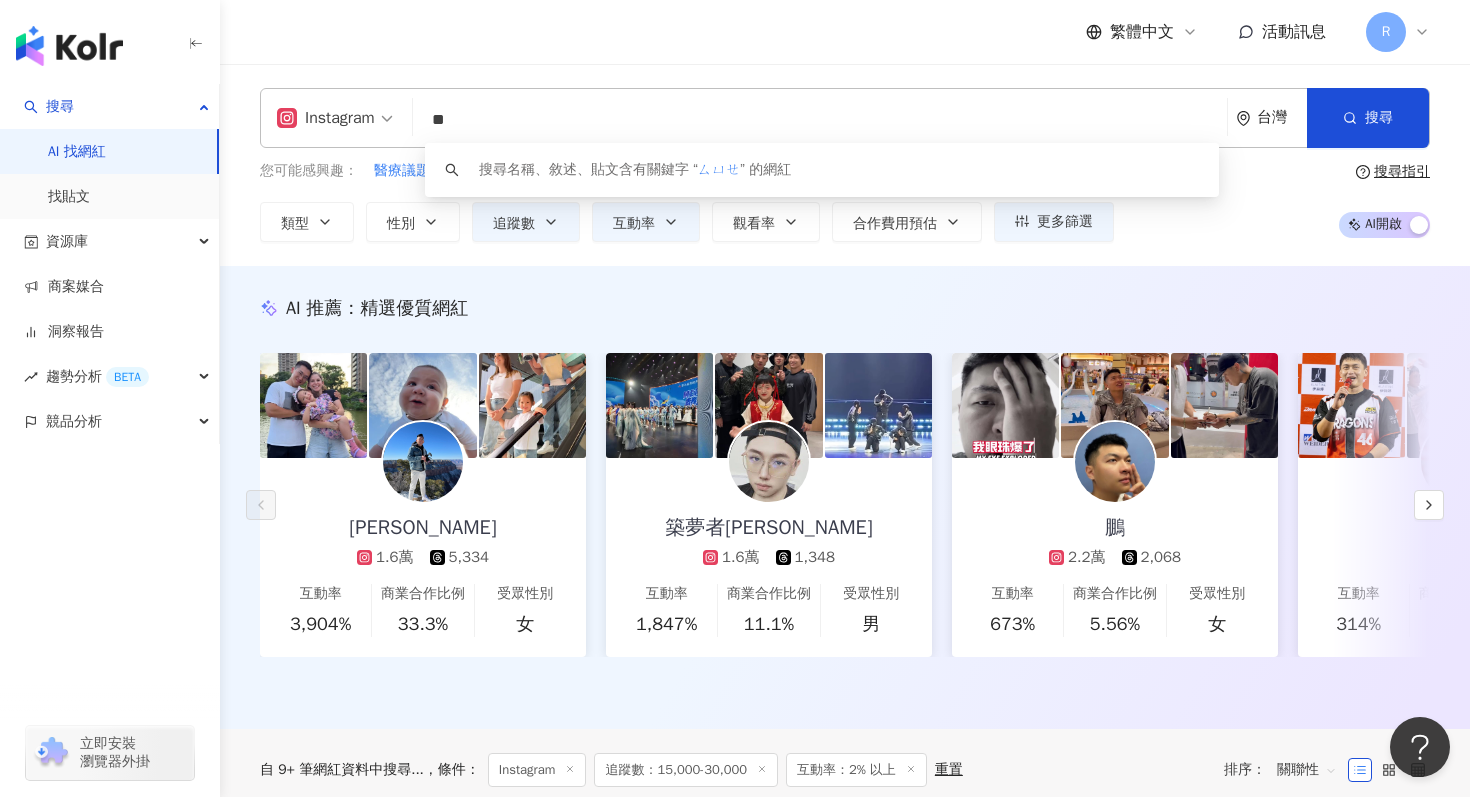 type on "*" 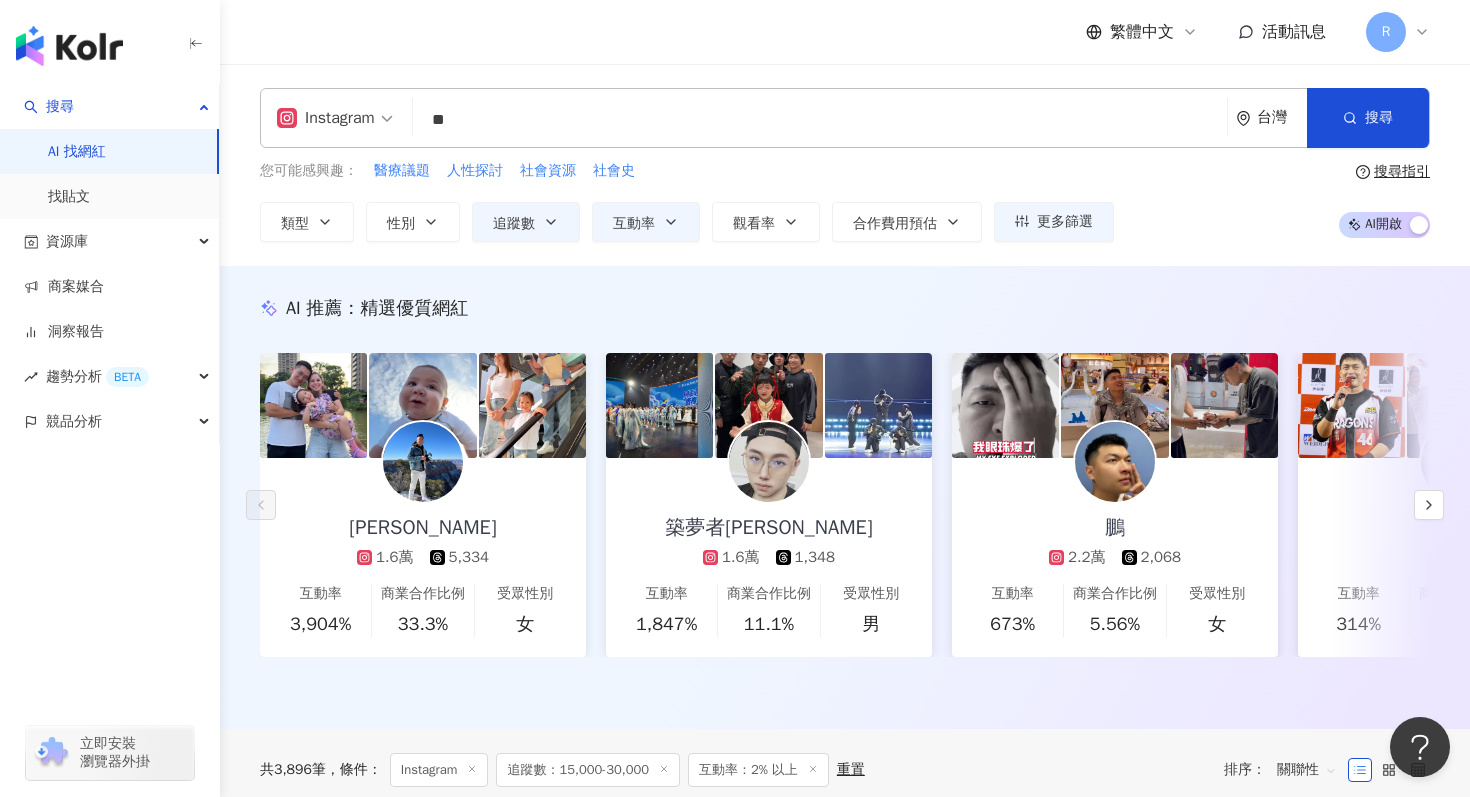 type on "**" 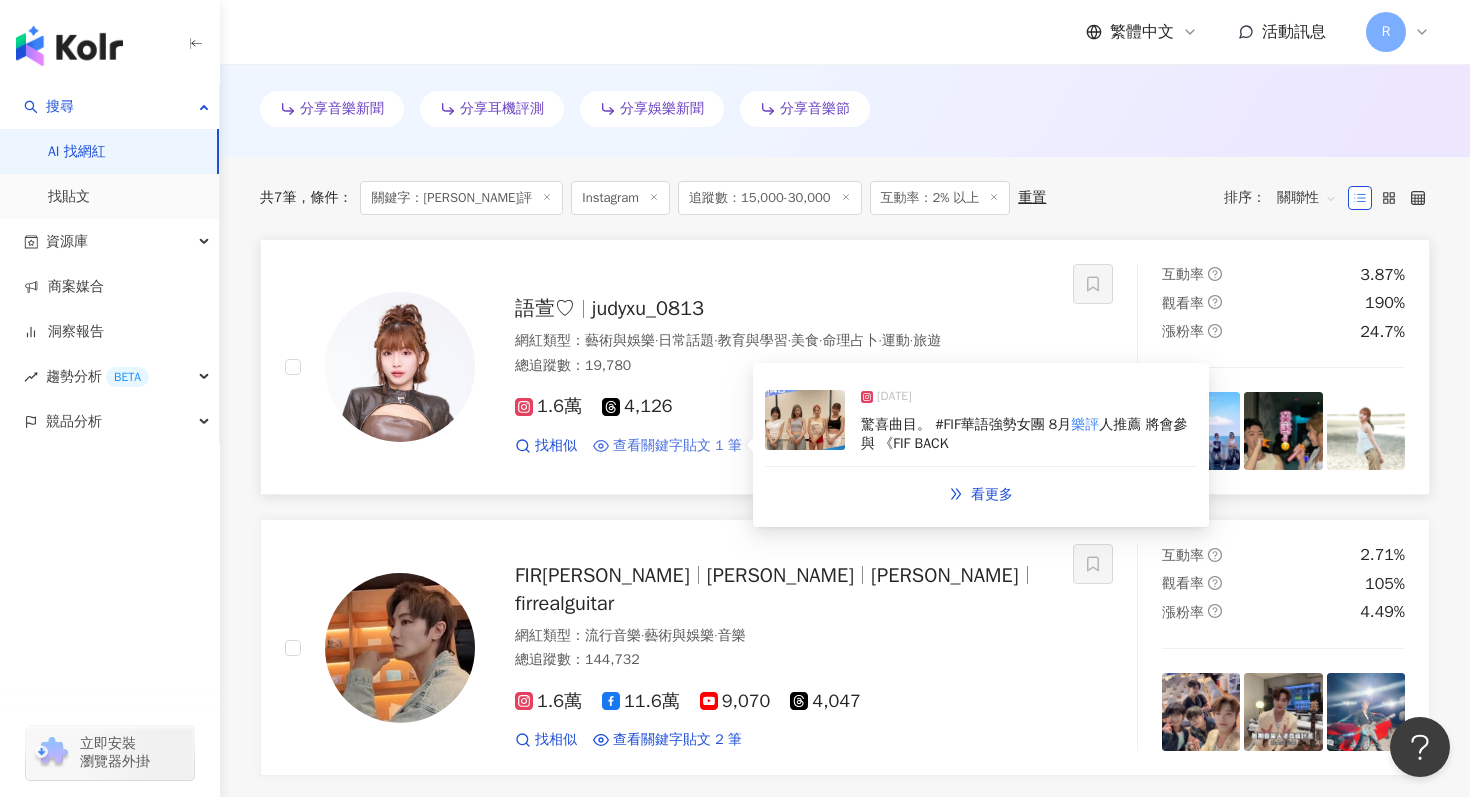 scroll, scrollTop: 616, scrollLeft: 0, axis: vertical 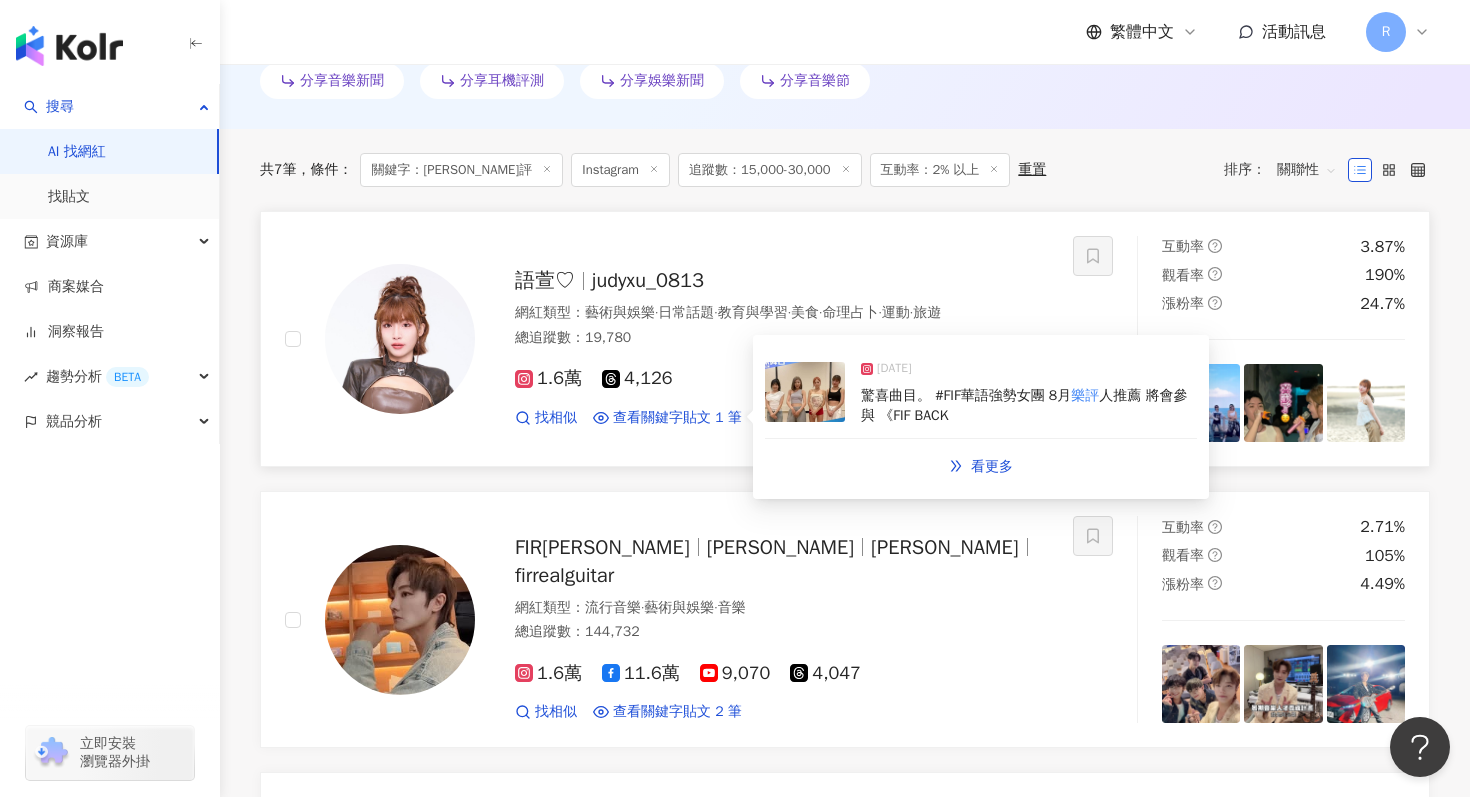 click on "驚喜曲目。
#FIF華語強勢女團 8月" at bounding box center (966, 395) 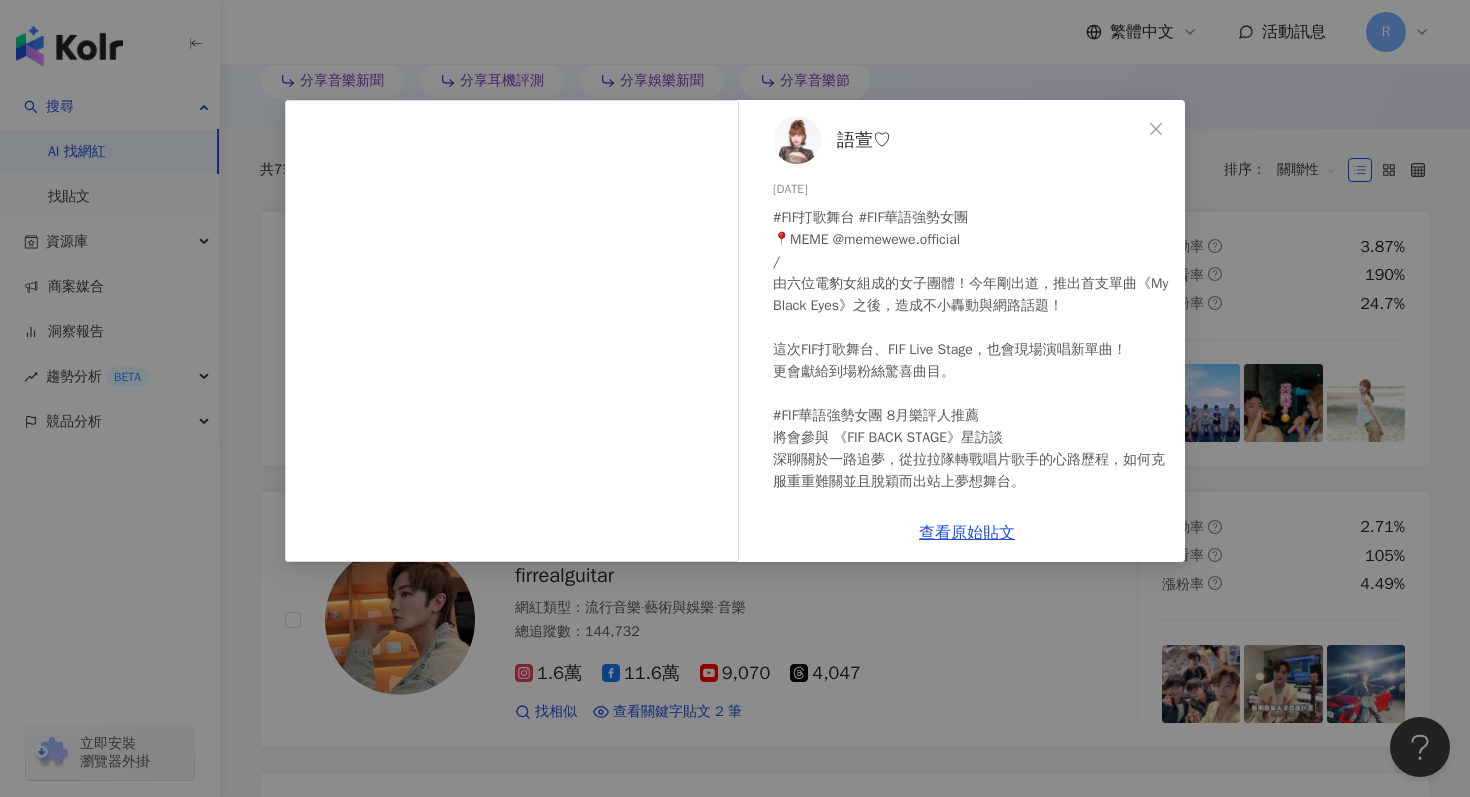 click on "語萱♡ [DATE] #FIF打歌舞台 #FIF華語強勢女團
📍MEME @memewewe.official
/
由六位電豹女組成的女子團體！今年剛出道，推出首支單曲《My Black Eyes》之後，造成不小轟動與網路話題！
這次FIF打歌舞台、FIF Live Stage，也會現場演唱新單曲！
更會獻給到場粉絲驚喜曲目。
#FIF華語強勢女團 8月樂評人推薦
將會參與 《FIF BACK STAGE》星訪談
深聊關於一路追夢，從拉拉隊轉戰唱片歌手的心路歷程，如何克服重重難關並且脫穎而出站上夢想舞台。
8/14 當天MEME應援項目，除了拍立得應援，還有多樣互動機會。詳情請關注官方！
一起來現場感受MEME的舞台魅力吧🔥
🔆FIF打歌舞台 第一期 「‘夏日冒險’Summer Adventure」
📌購票鏈接 IG置頂
#FIF華語強勢女團 #FIF新歌首唱 #FIF回歸舞台 107 8,606 查看原始貼文" at bounding box center (735, 398) 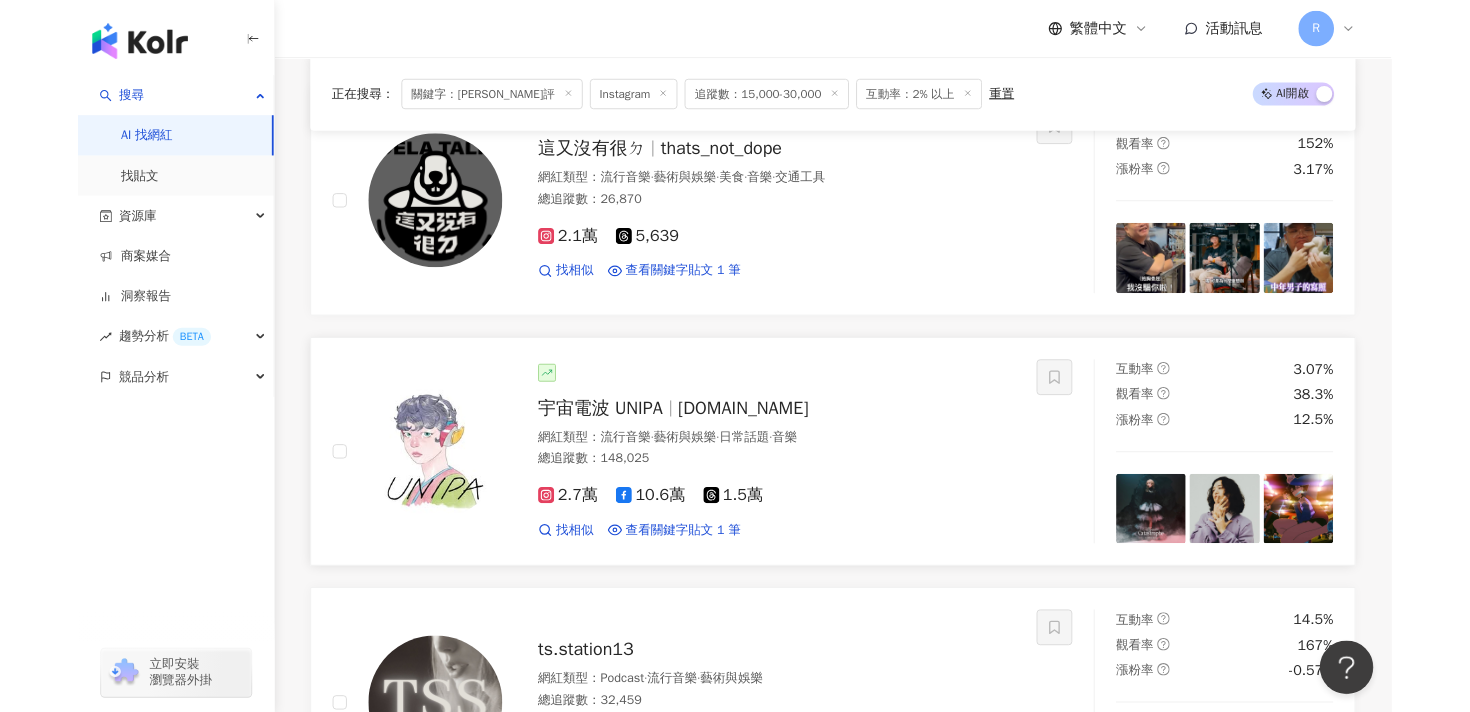 scroll, scrollTop: 1365, scrollLeft: 0, axis: vertical 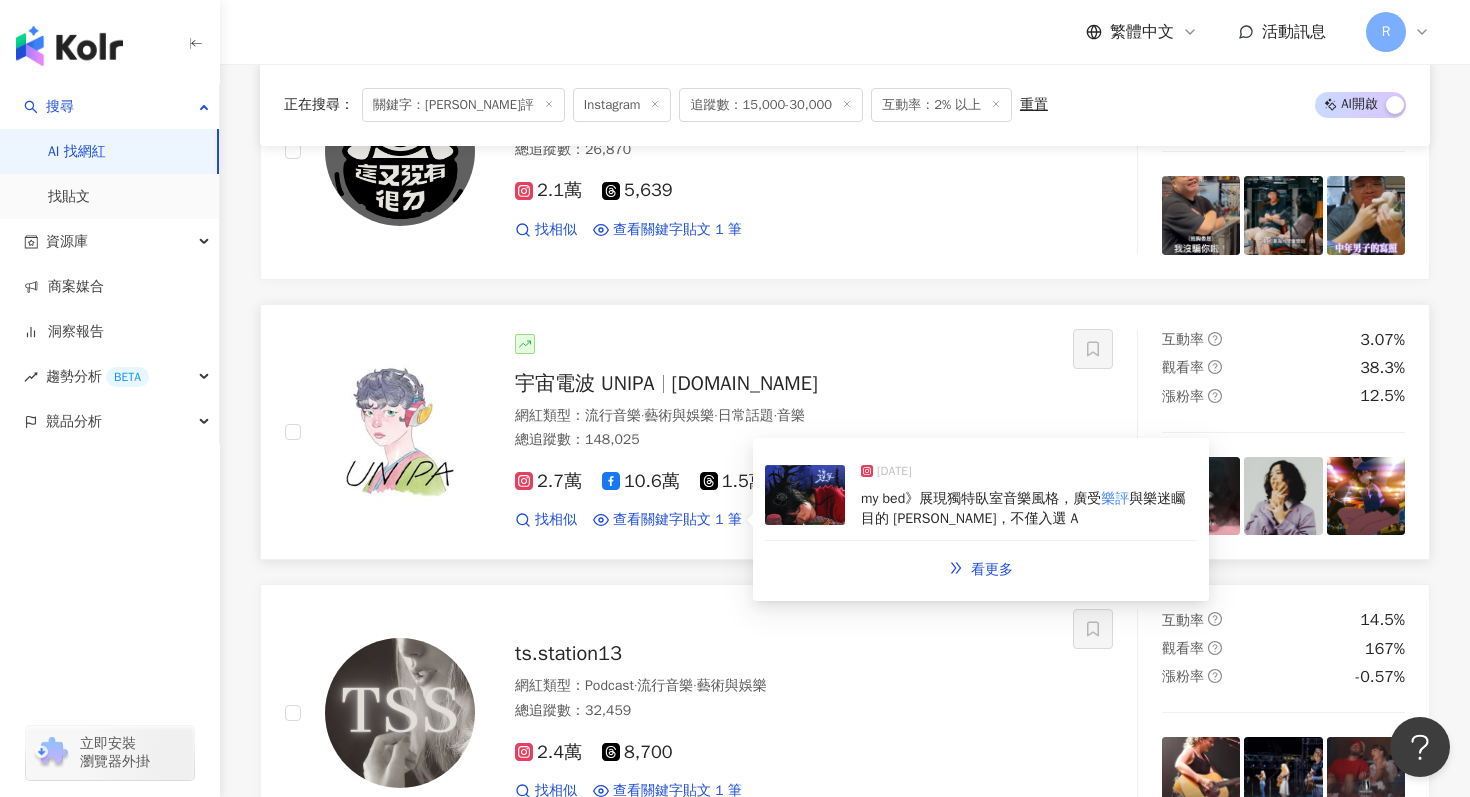 click at bounding box center [805, 495] 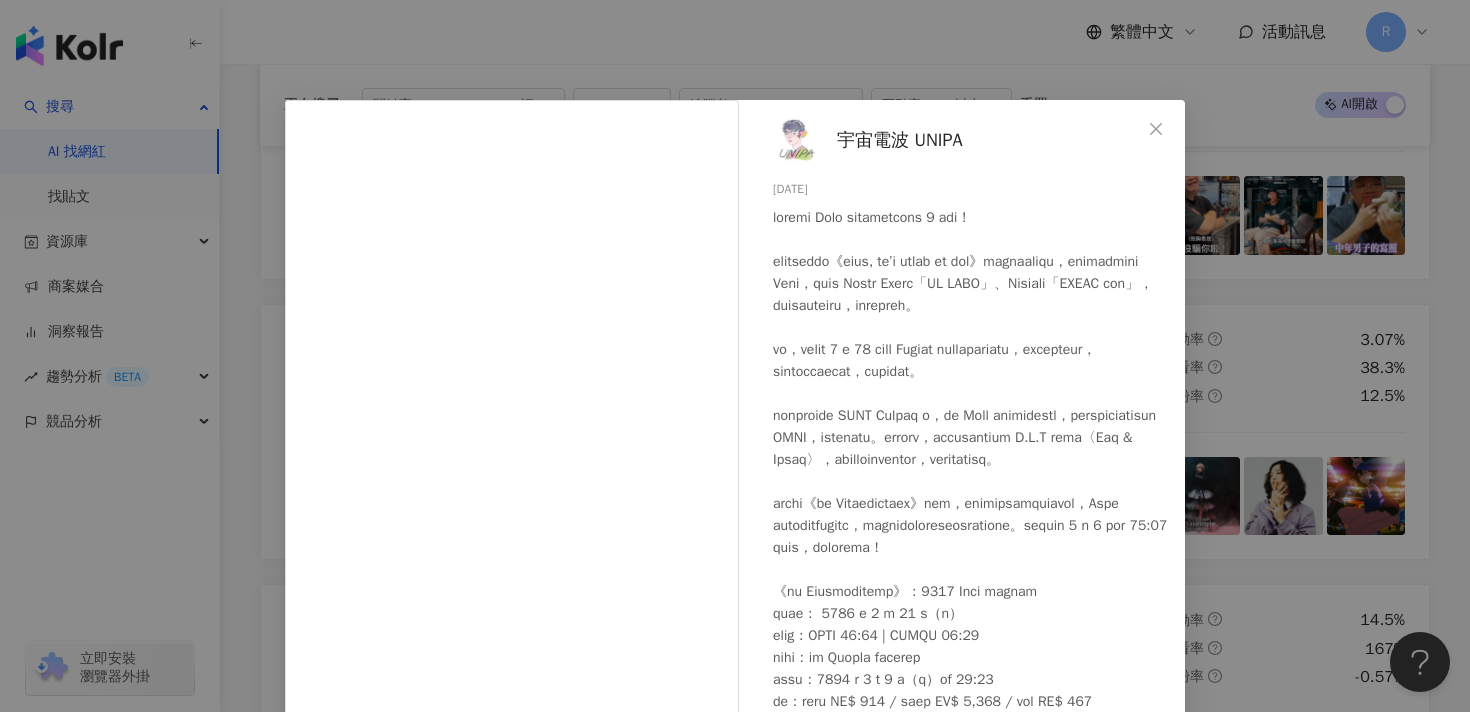 click on "宇宙電波 UNIPA [DATE] 489 查看原始貼文" at bounding box center [735, 356] 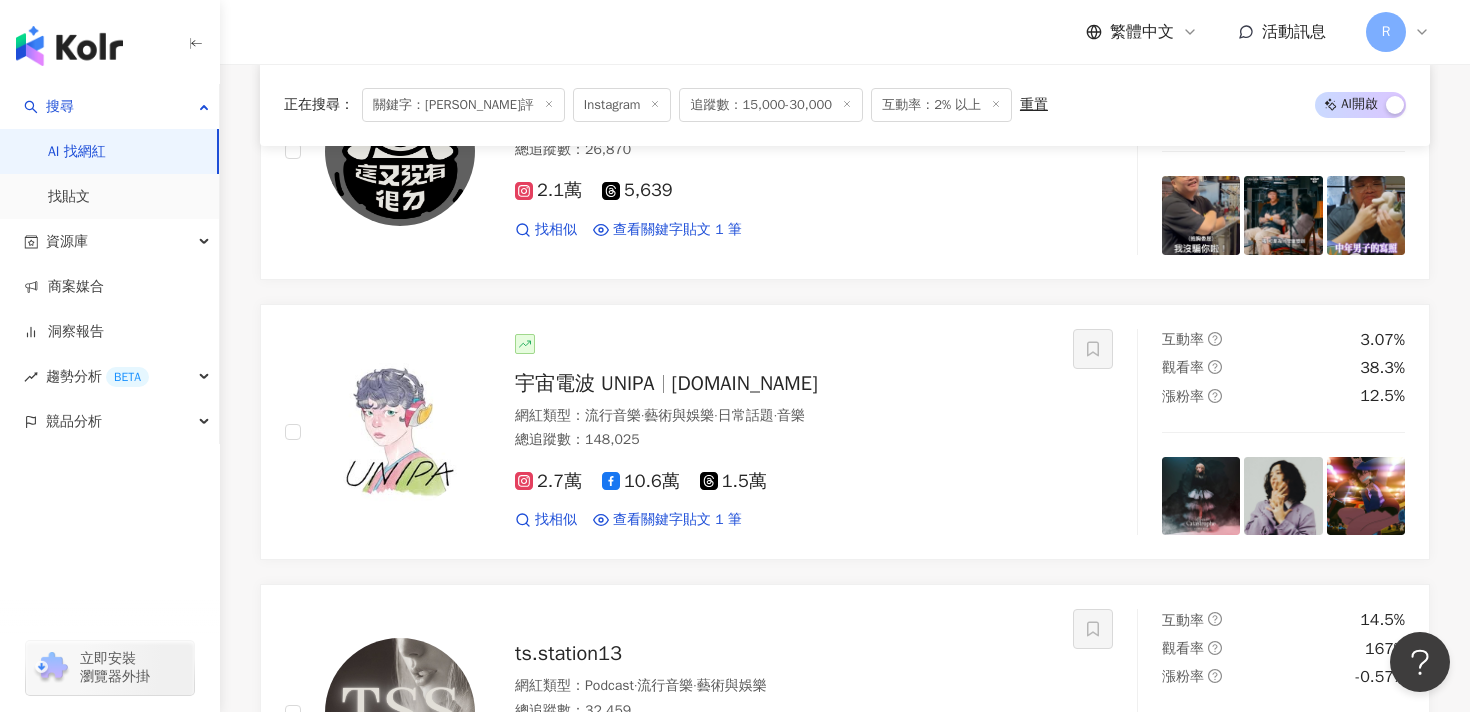 click on "關鍵字：[PERSON_NAME]評" at bounding box center (463, 105) 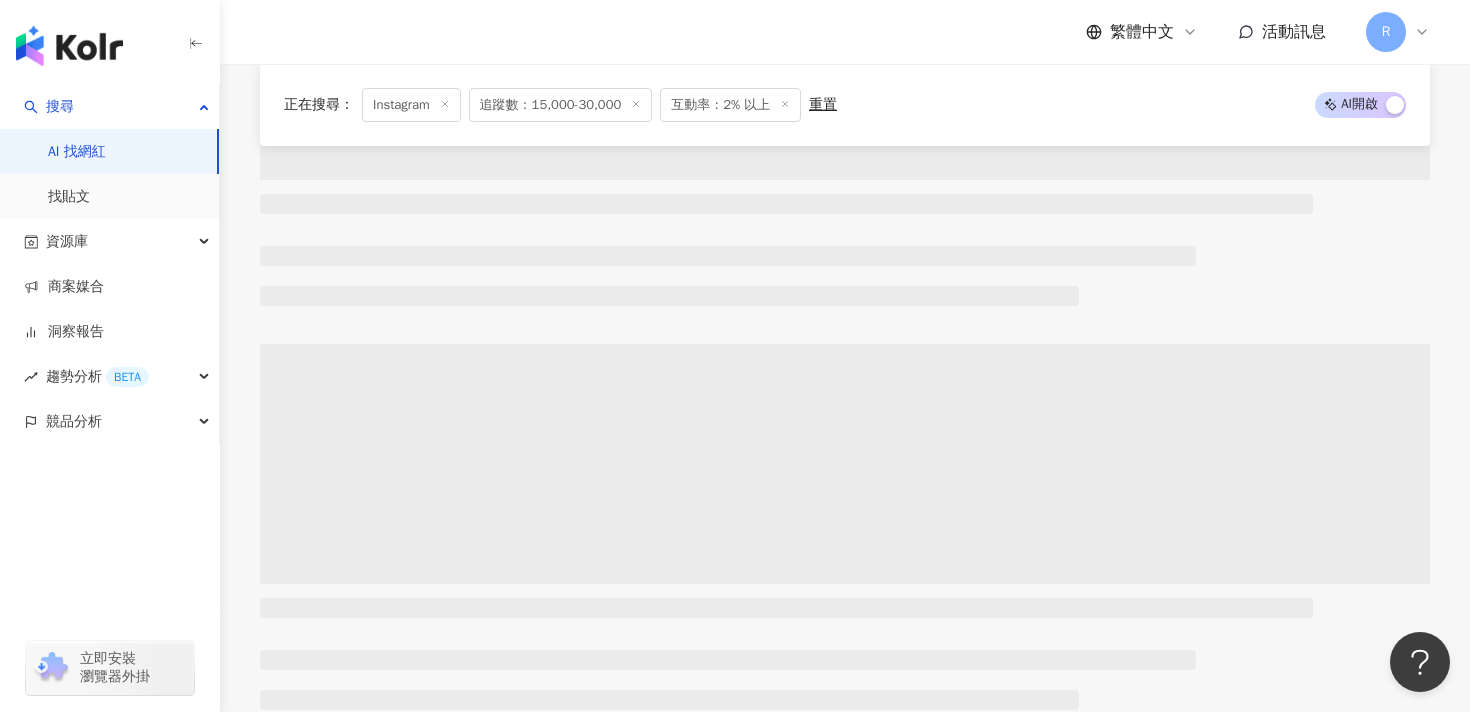 scroll, scrollTop: 0, scrollLeft: 0, axis: both 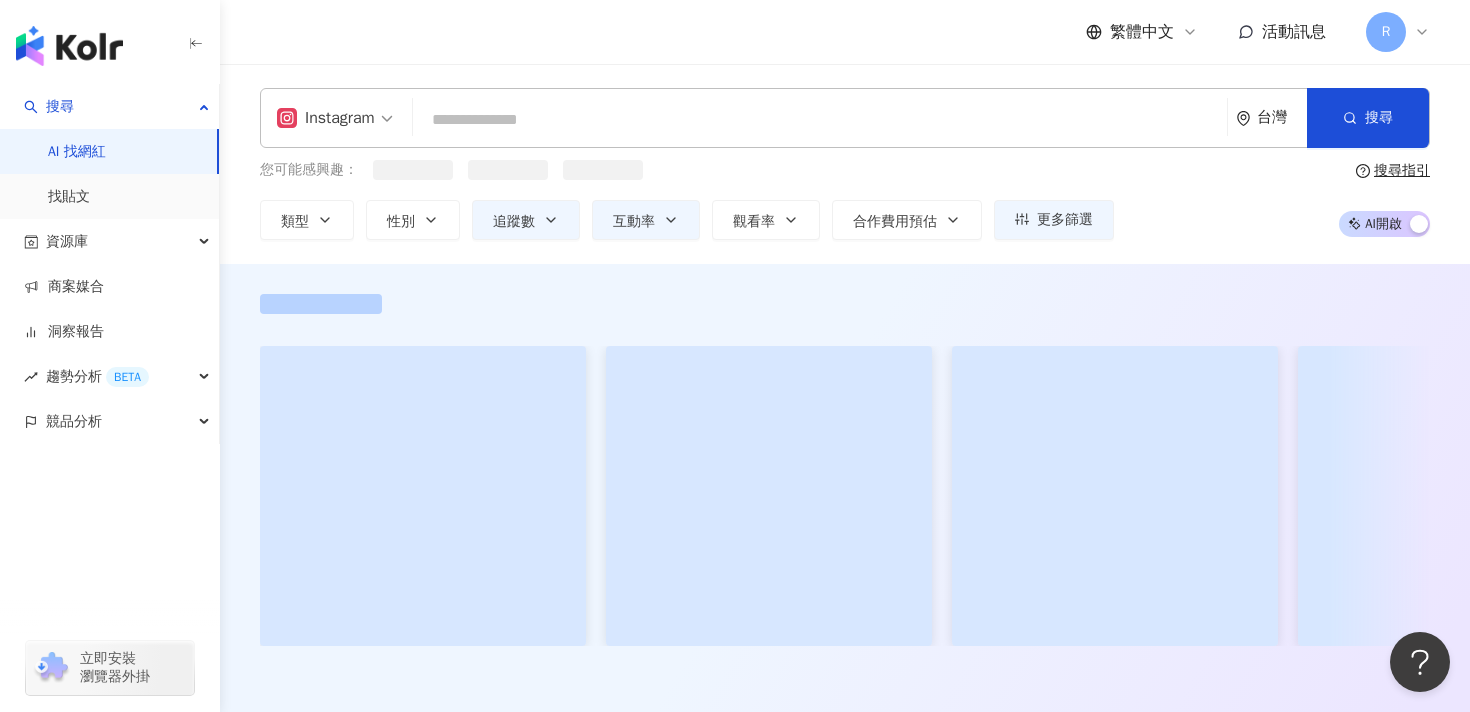click at bounding box center [820, 120] 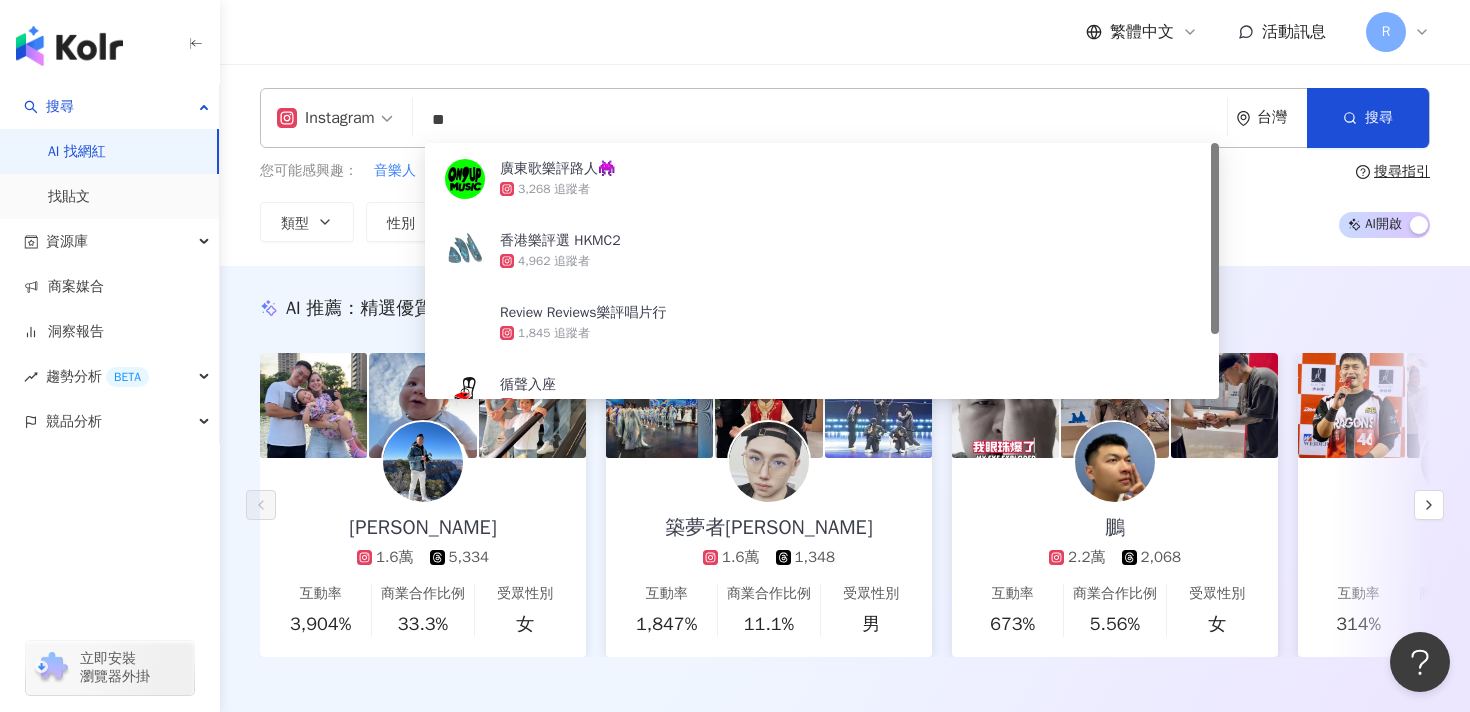 type on "*" 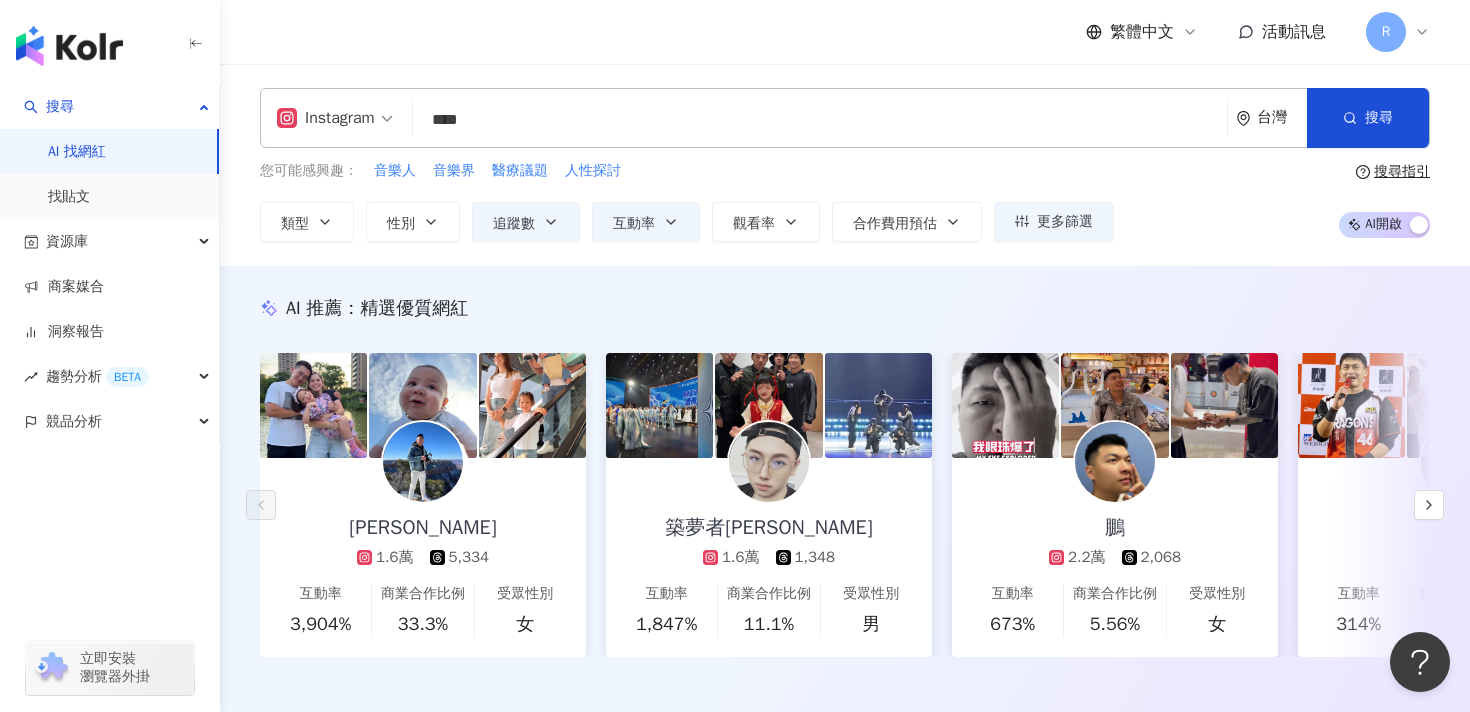 type on "****" 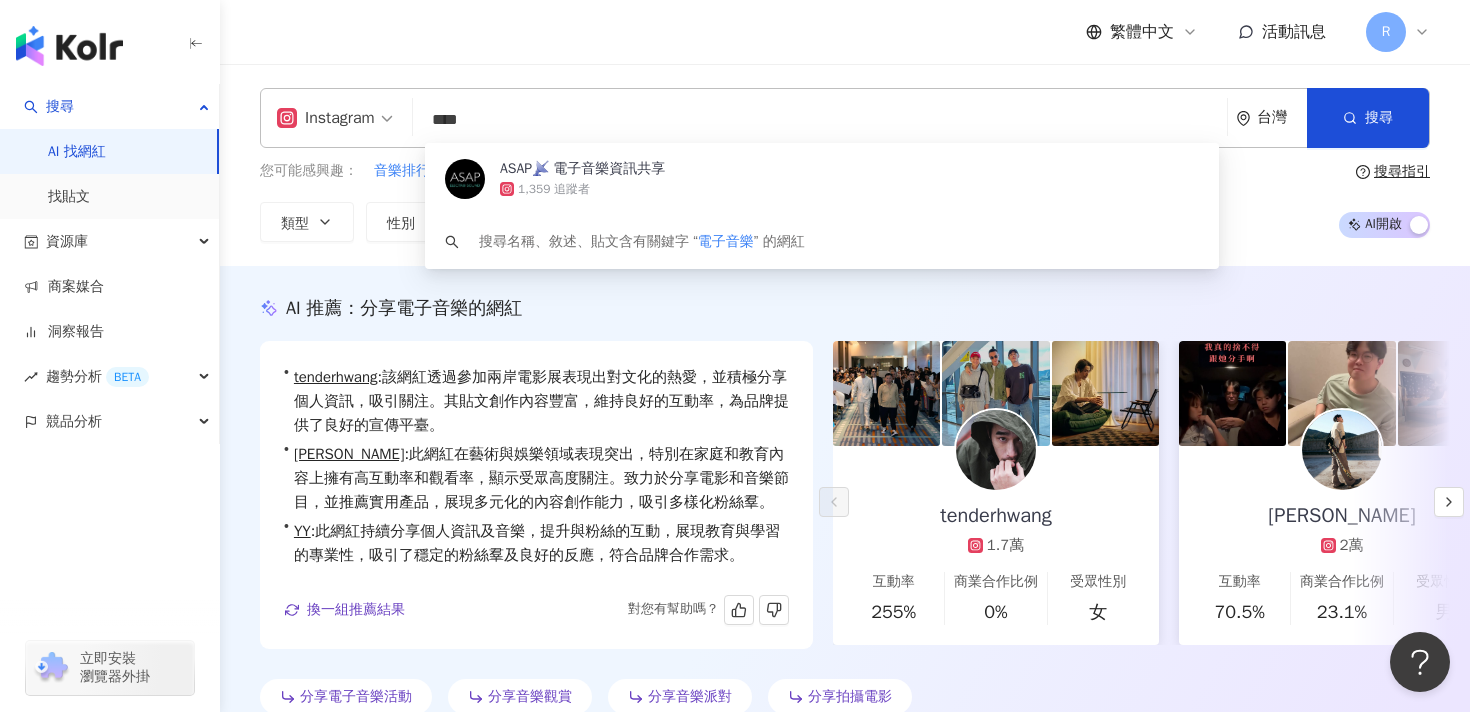 scroll, scrollTop: 25, scrollLeft: 0, axis: vertical 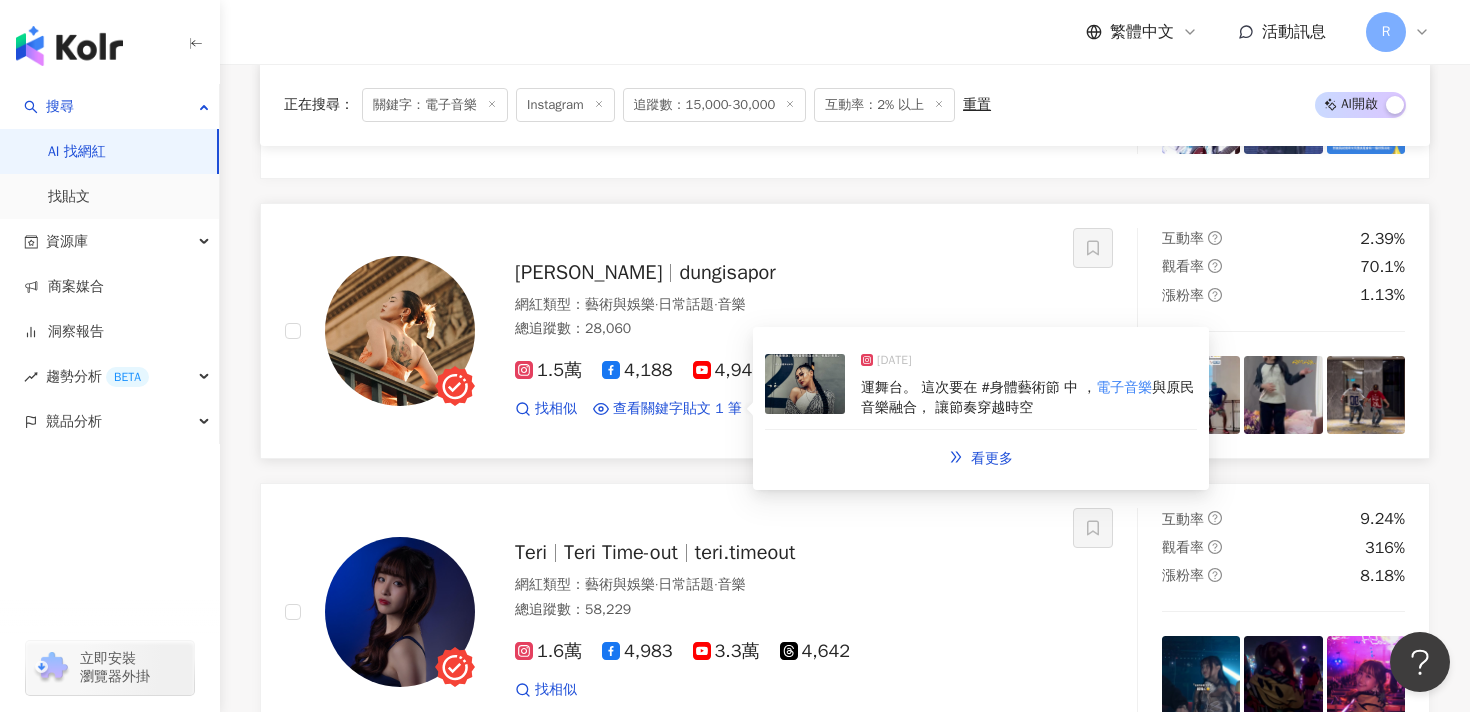 click on "[DATE] 運舞台。
這次要在 #身體藝術節 中 ， 電子音樂 與原民音樂融合，
讓節奏穿越時空" at bounding box center (981, 385) 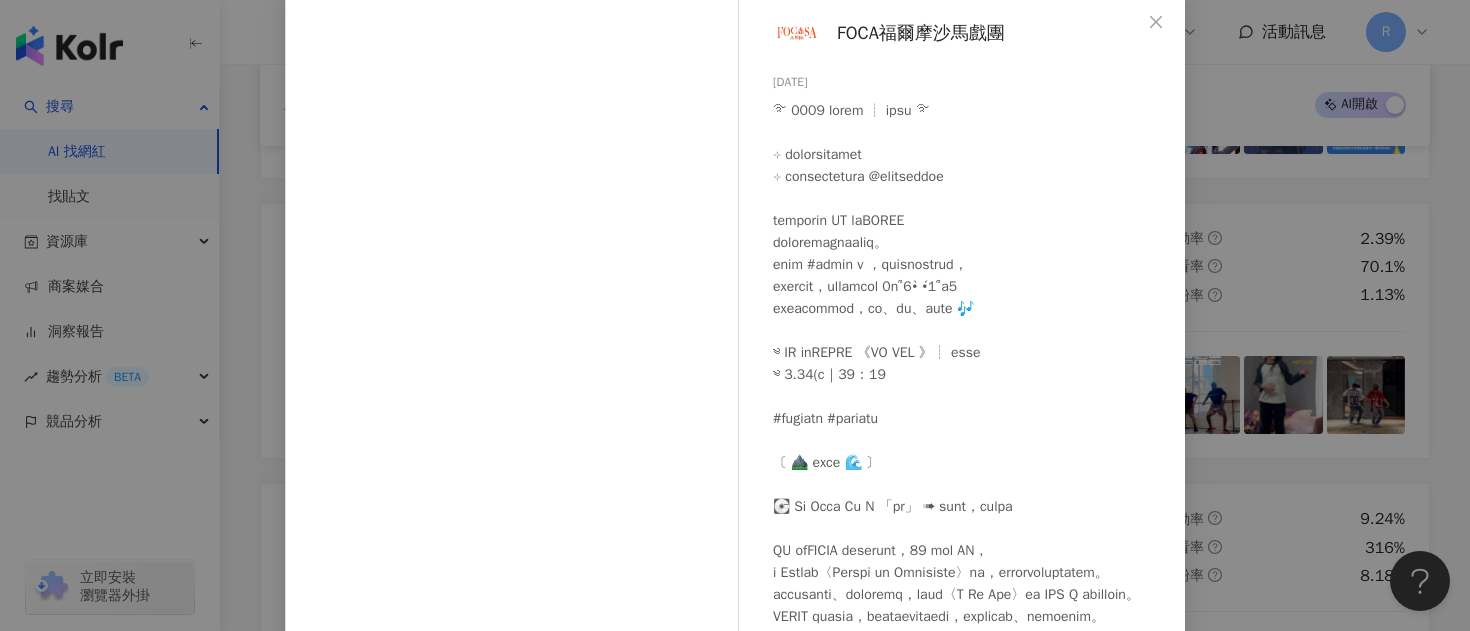 scroll, scrollTop: 110, scrollLeft: 0, axis: vertical 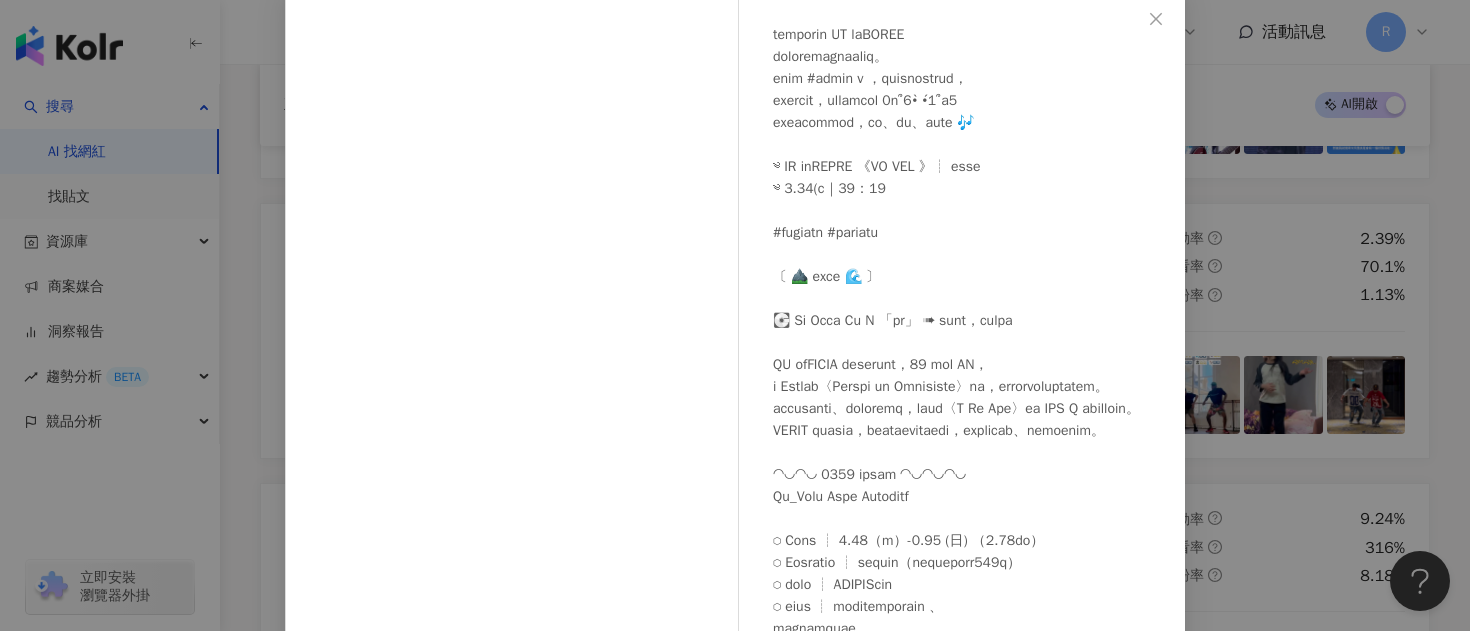 click on "FOCA福爾摩沙馬戲團 [DATE] 224 4 查看原始貼文" at bounding box center (735, 315) 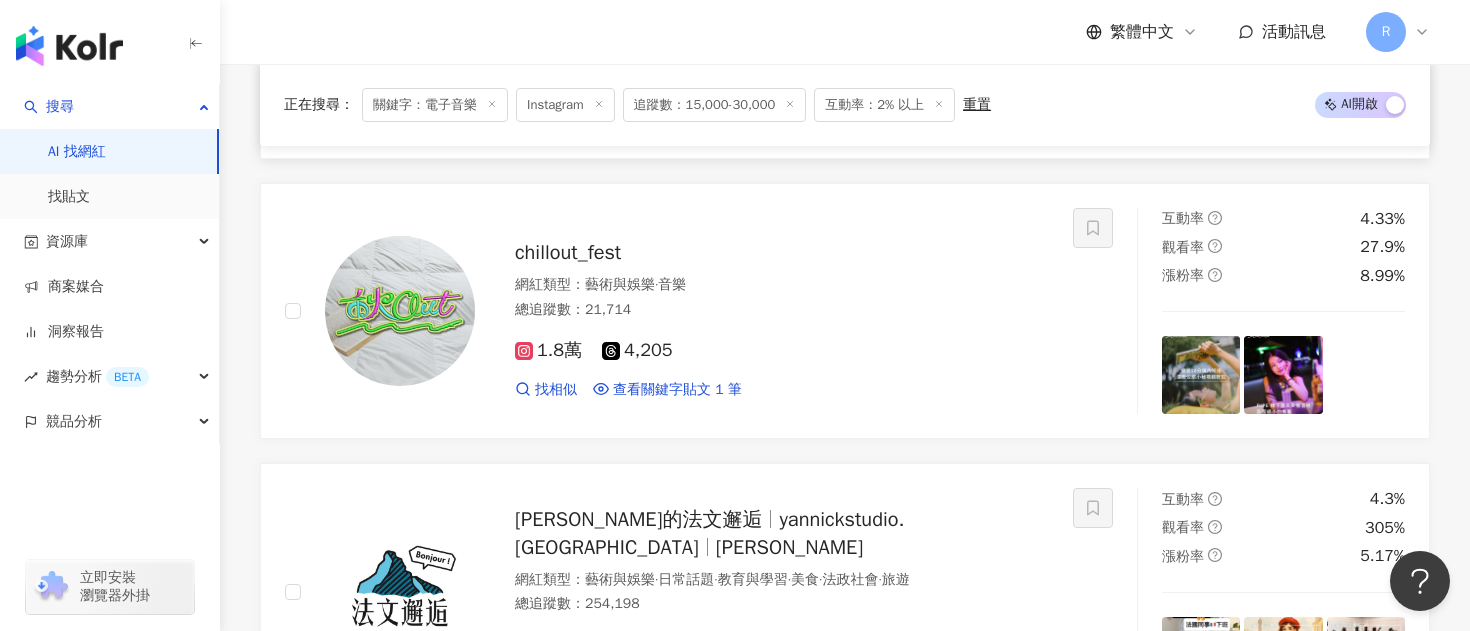 scroll, scrollTop: 2054, scrollLeft: 0, axis: vertical 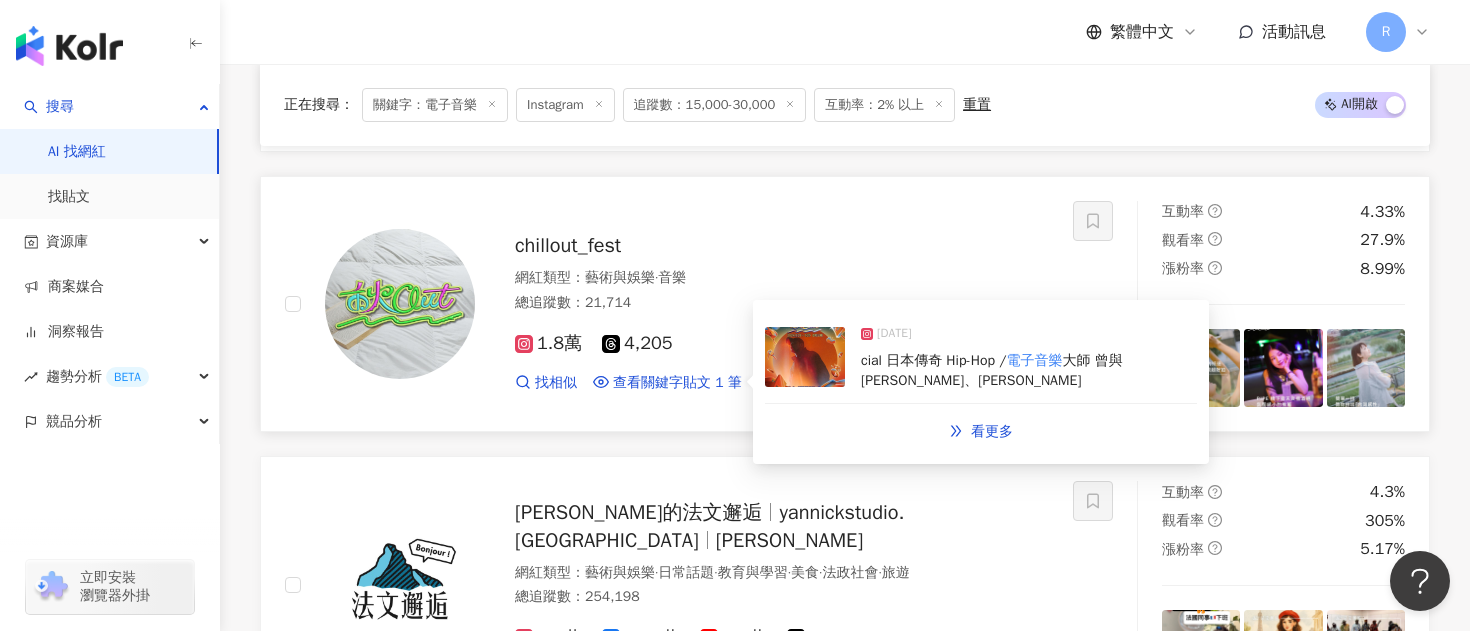 click at bounding box center [805, 357] 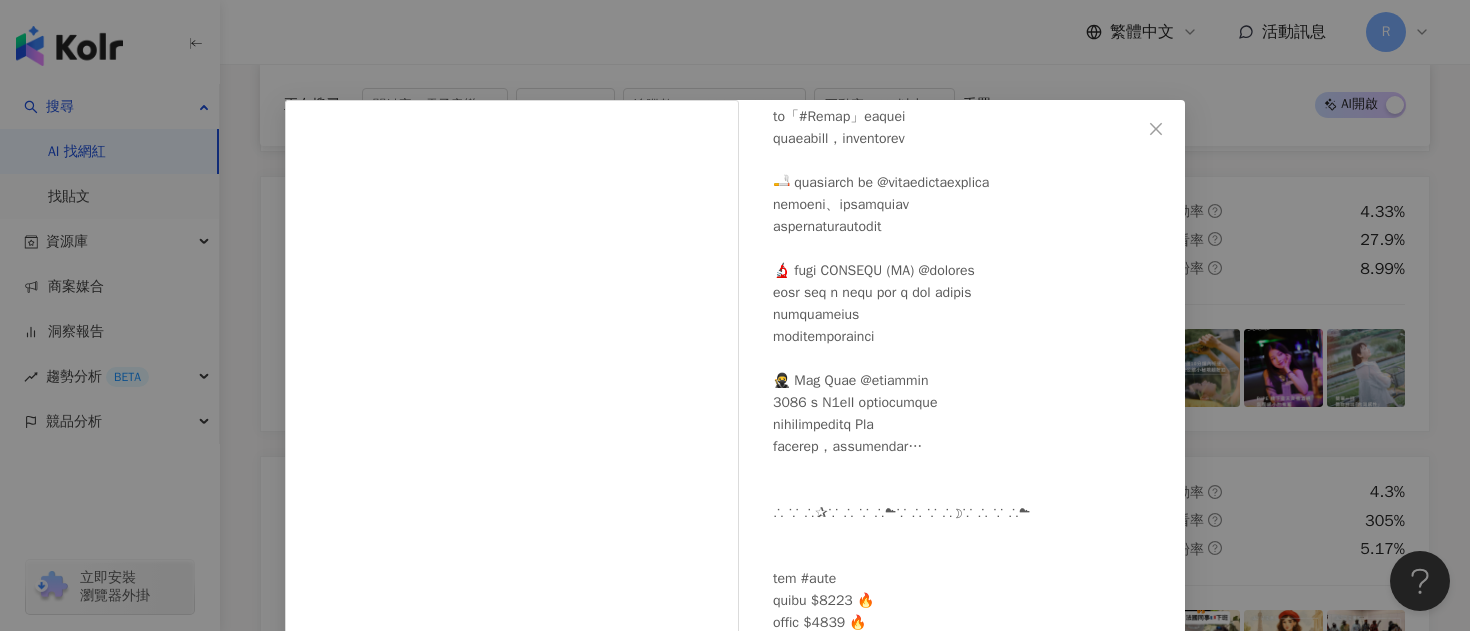 scroll, scrollTop: 462, scrollLeft: 0, axis: vertical 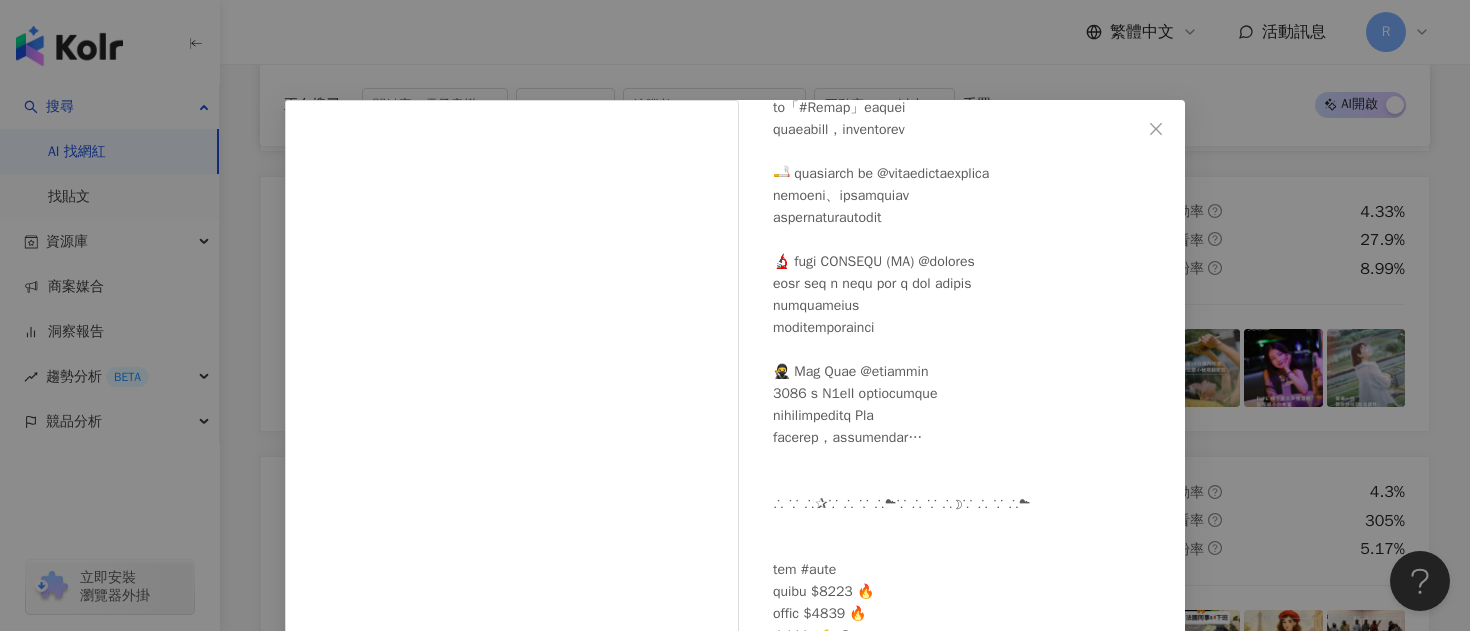 click on "禾火ＯＵＴ 音樂節 [DATE] 隱藏 查看原始貼文" at bounding box center (735, 315) 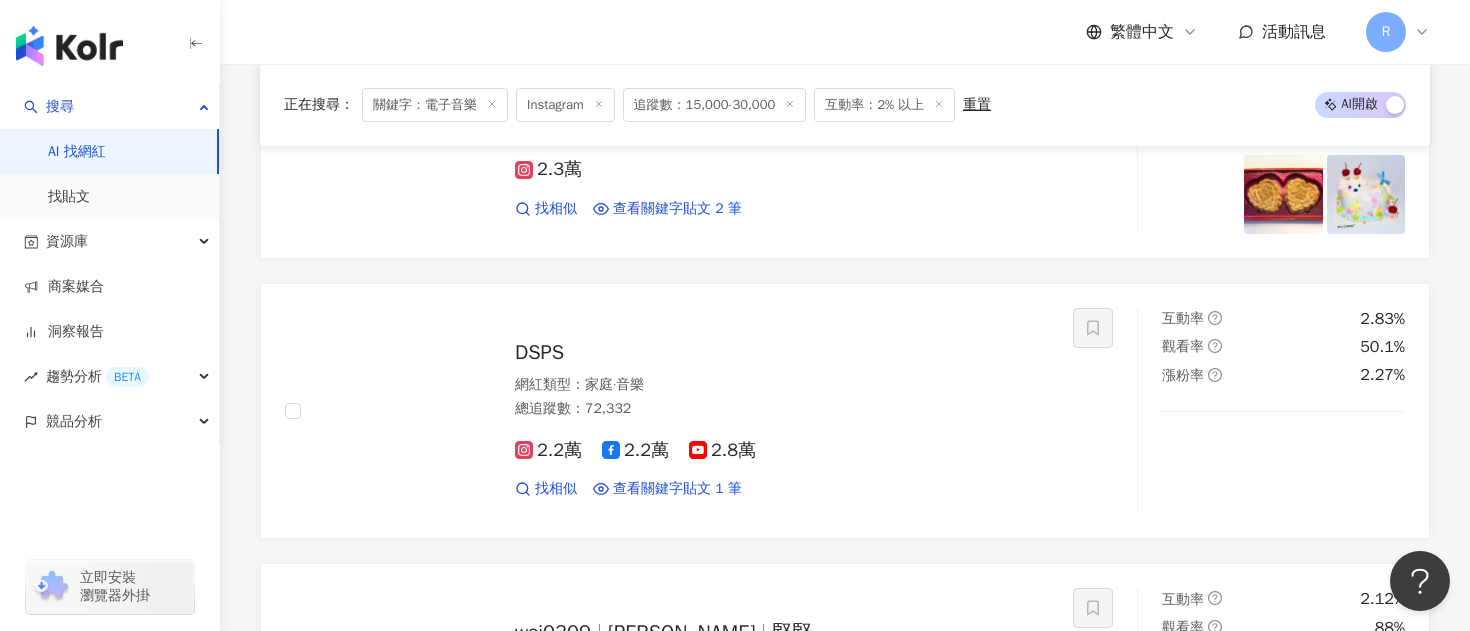 scroll, scrollTop: 2809, scrollLeft: 0, axis: vertical 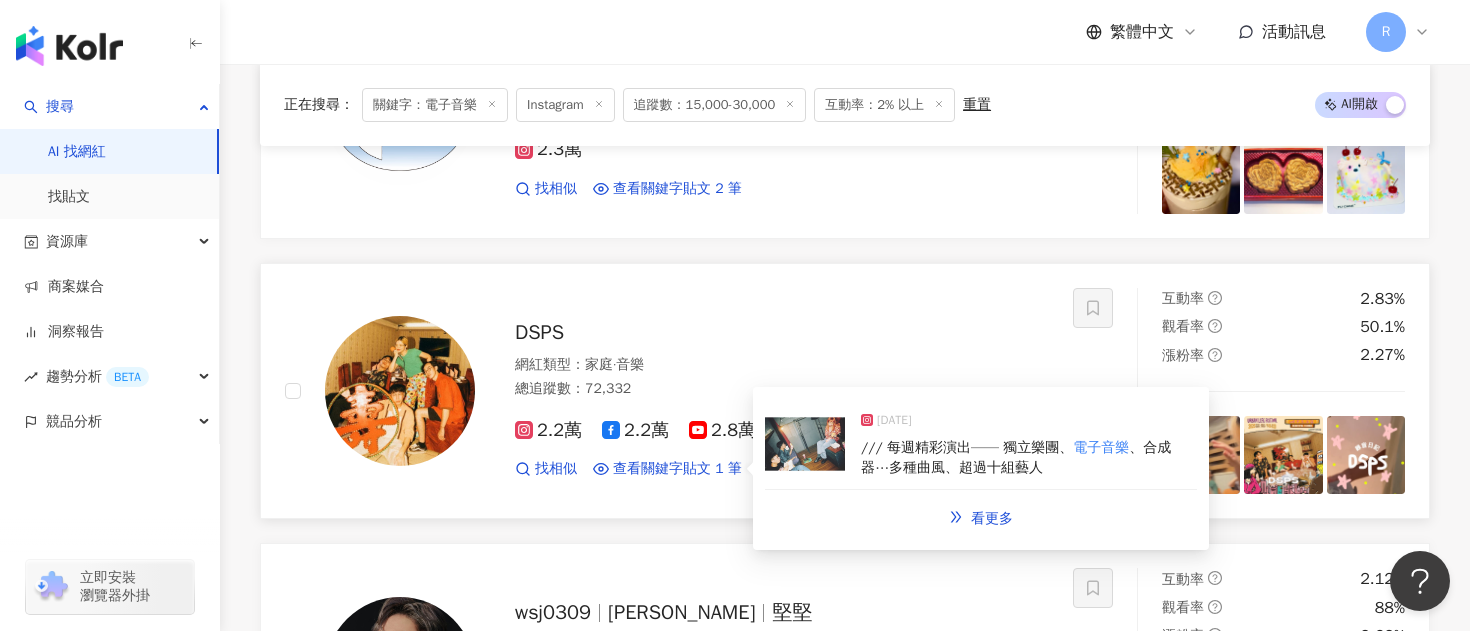 click at bounding box center (805, 444) 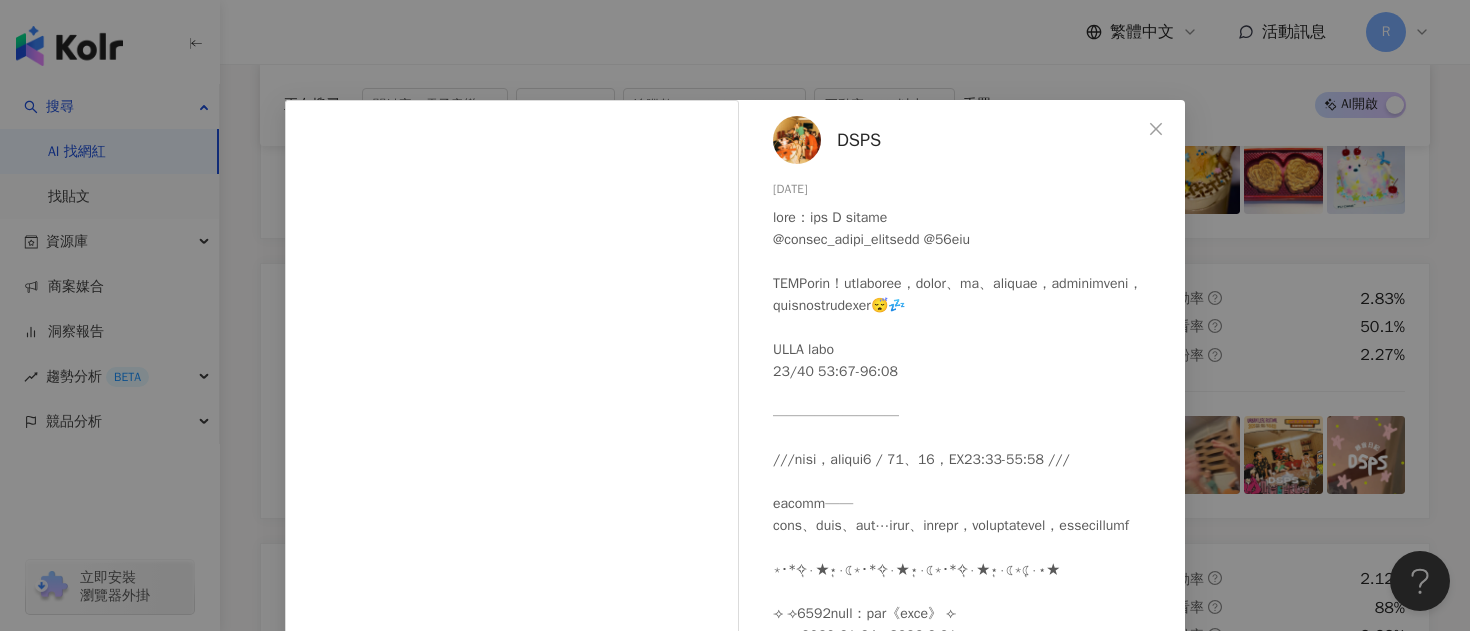 scroll, scrollTop: 5, scrollLeft: 0, axis: vertical 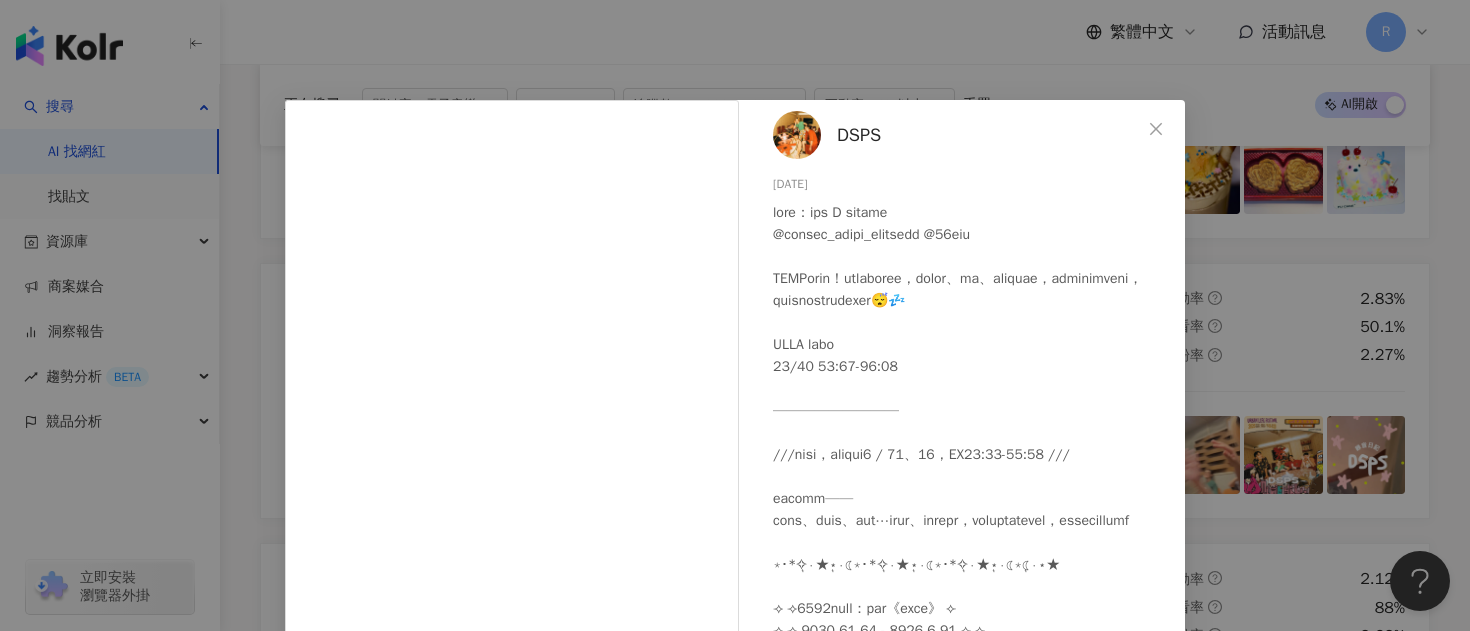 click on "DSPS [DATE] 723 查看原始貼文" at bounding box center [735, 315] 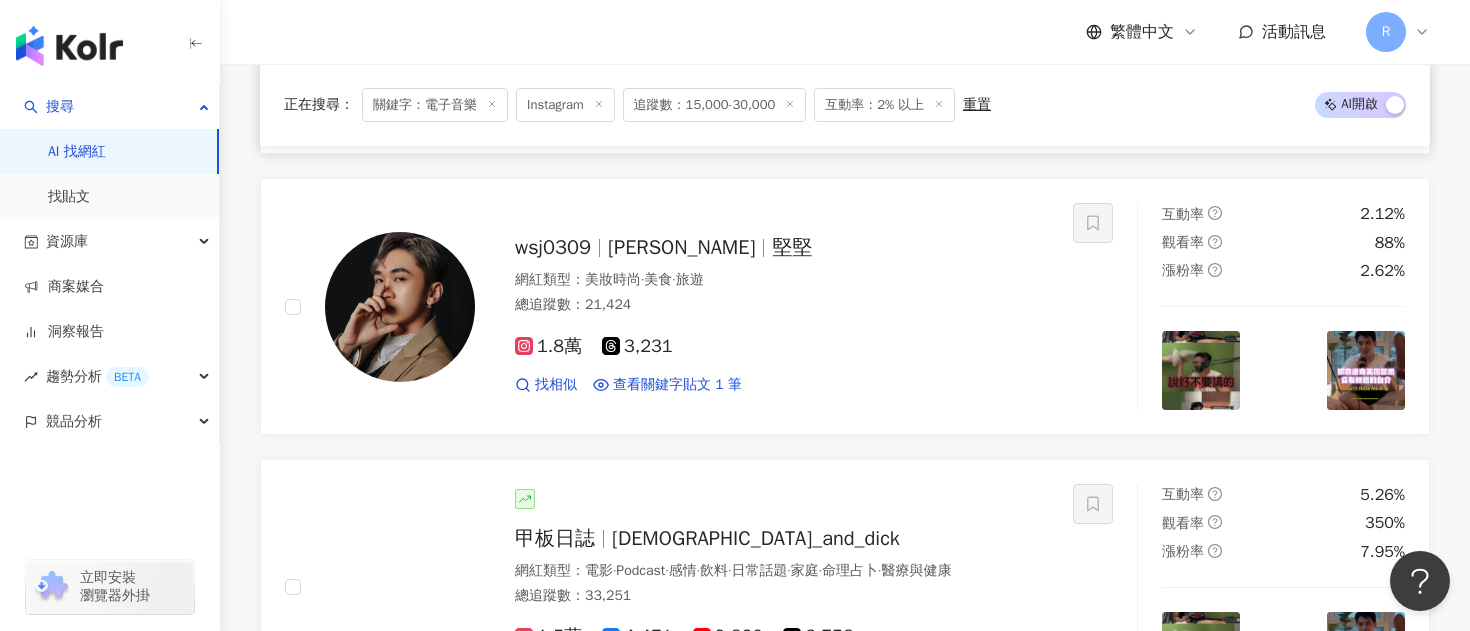 scroll, scrollTop: 3184, scrollLeft: 0, axis: vertical 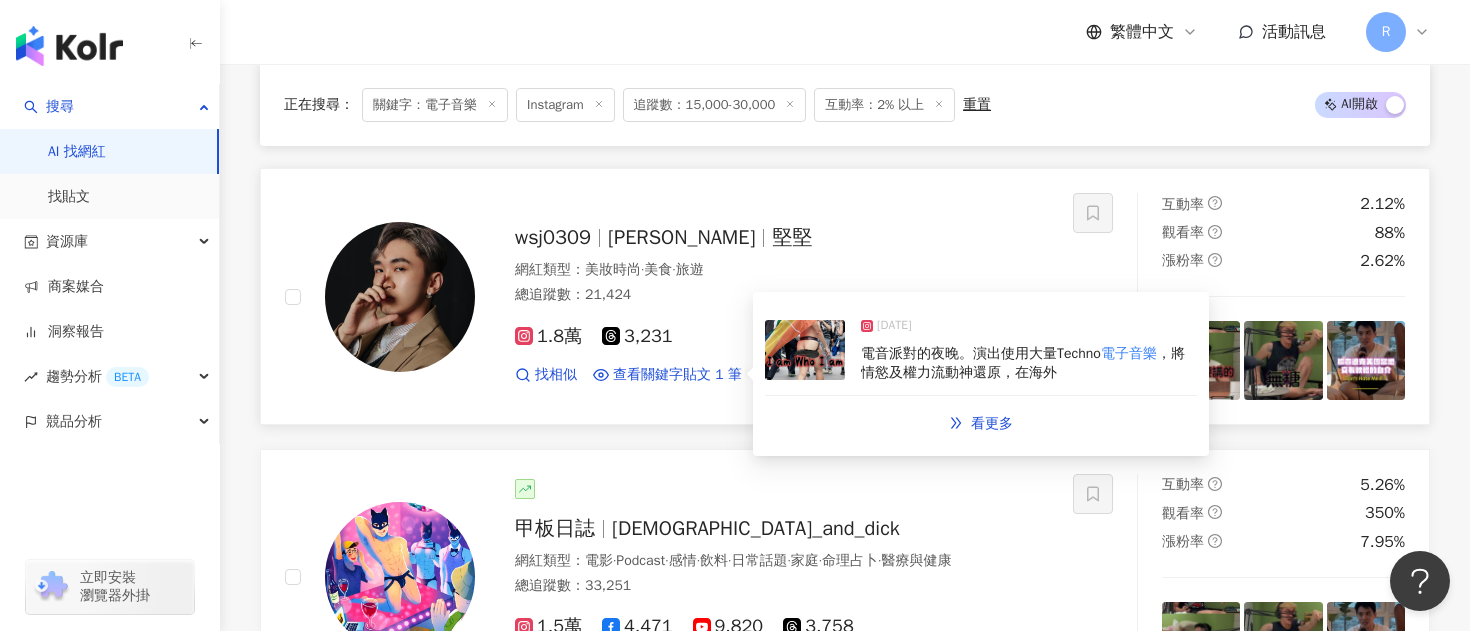 click at bounding box center (805, 350) 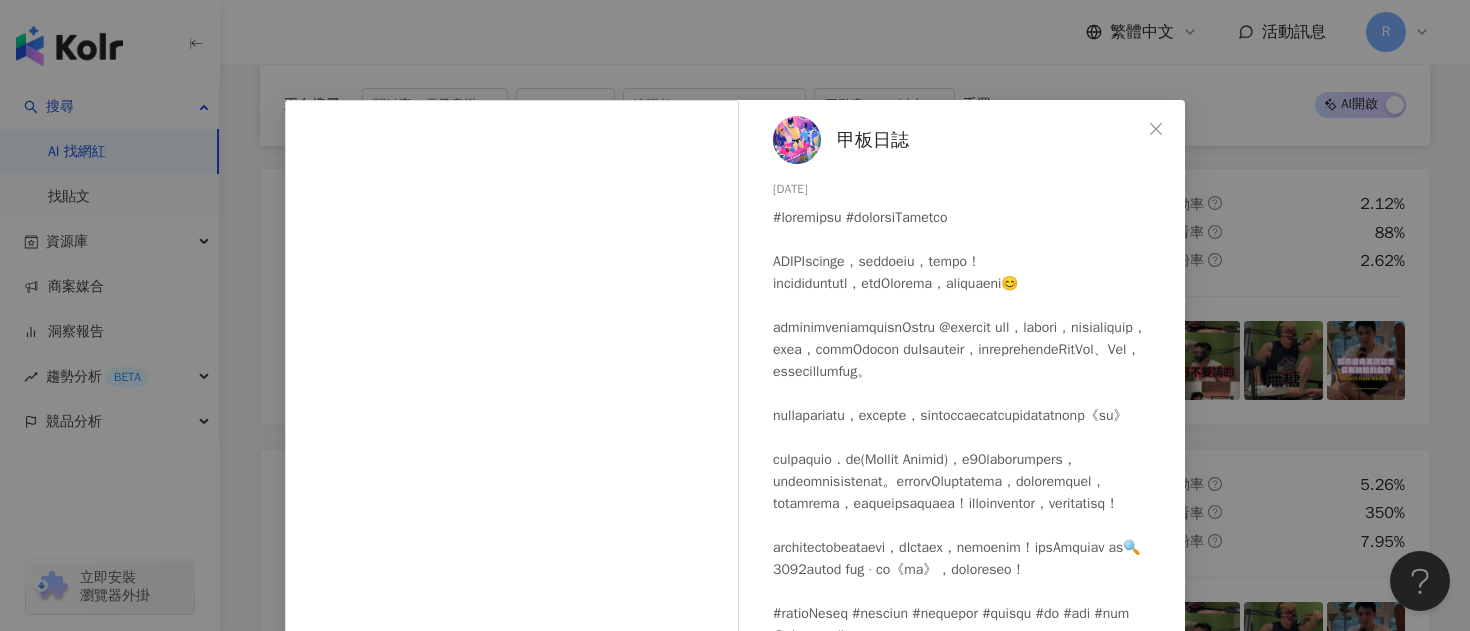 scroll, scrollTop: 17, scrollLeft: 0, axis: vertical 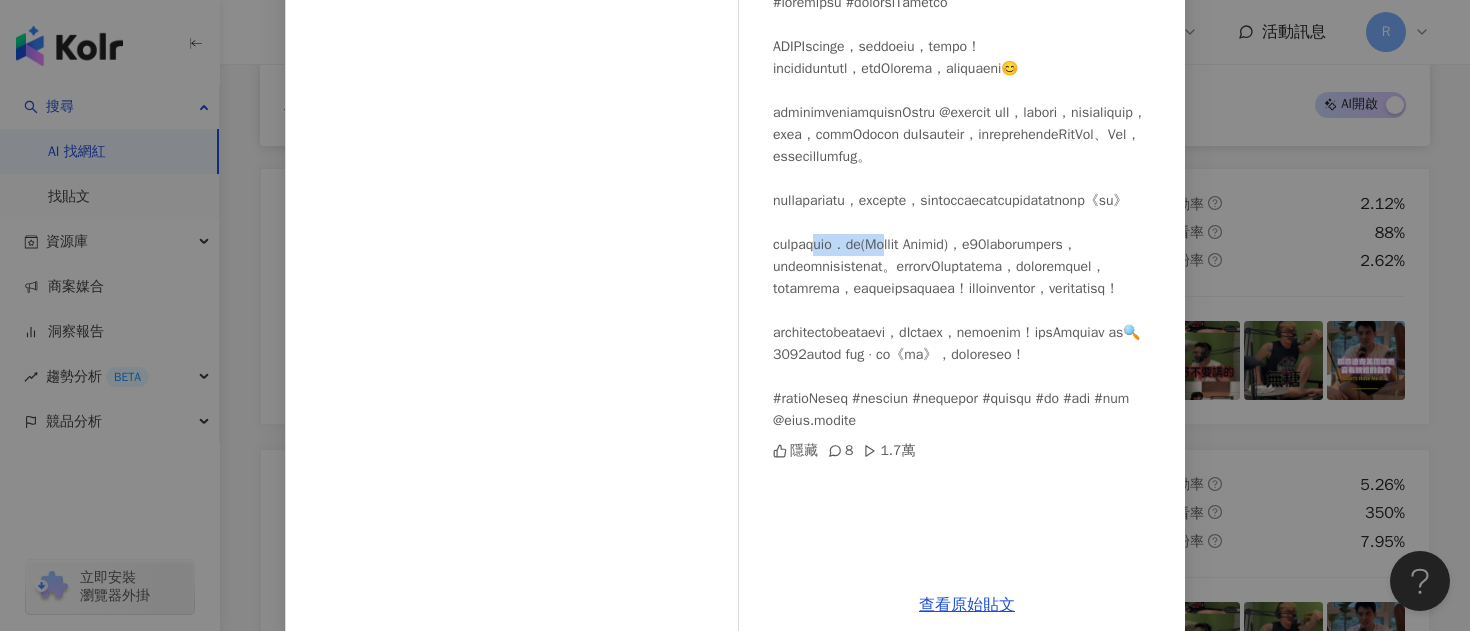 drag, startPoint x: 863, startPoint y: 292, endPoint x: 959, endPoint y: 294, distance: 96.02083 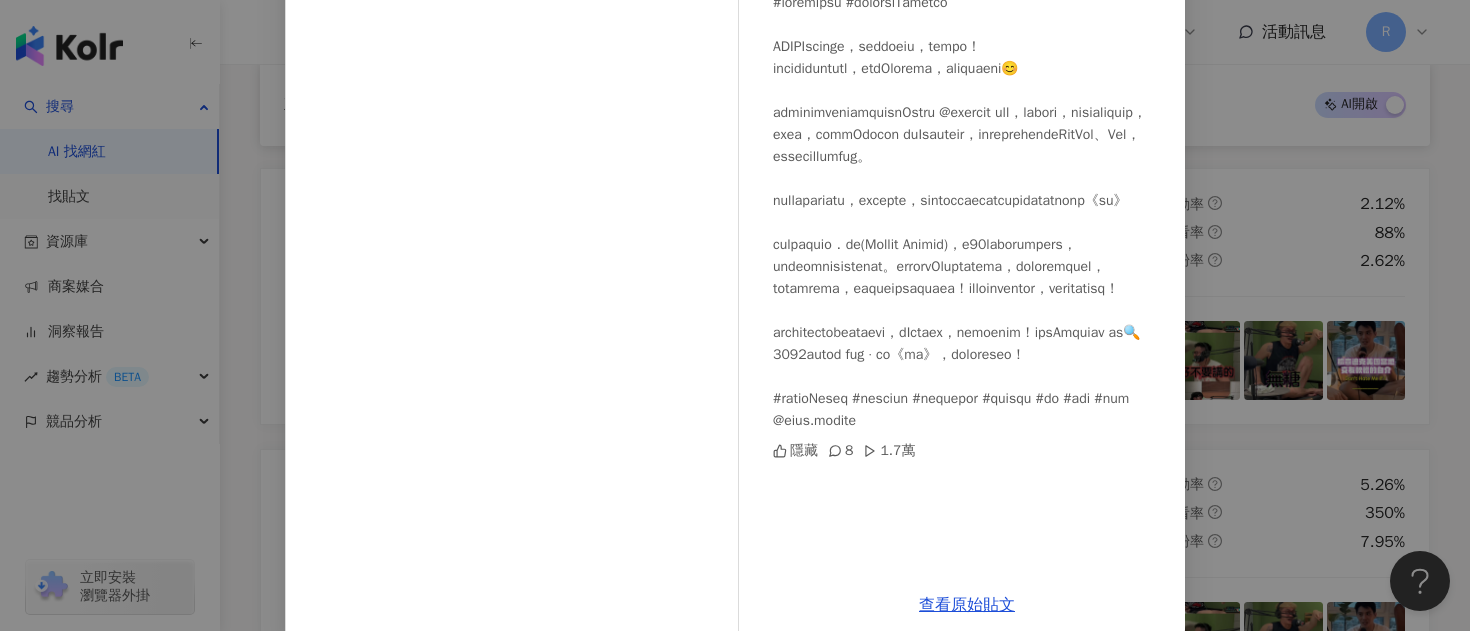 click on "甲板日誌 [DATE] 隱藏 8 1.7萬 查看原始貼文" at bounding box center [735, 315] 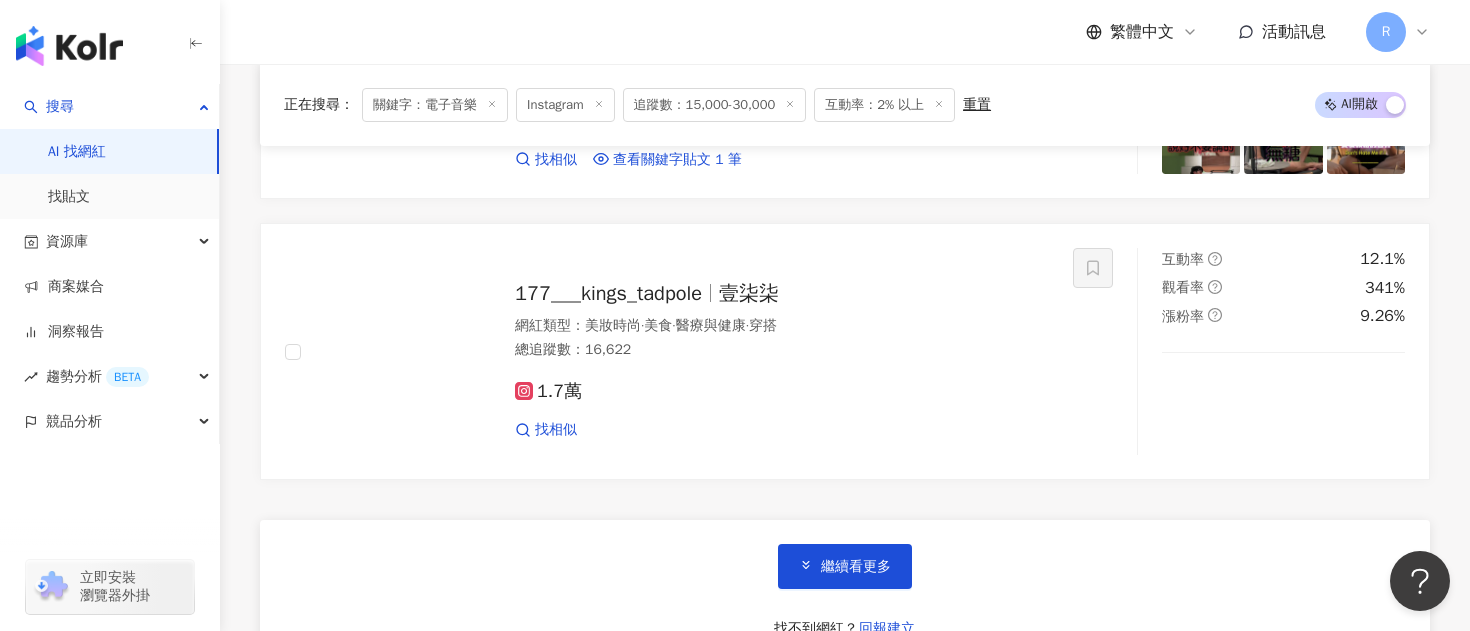 scroll, scrollTop: 3692, scrollLeft: 0, axis: vertical 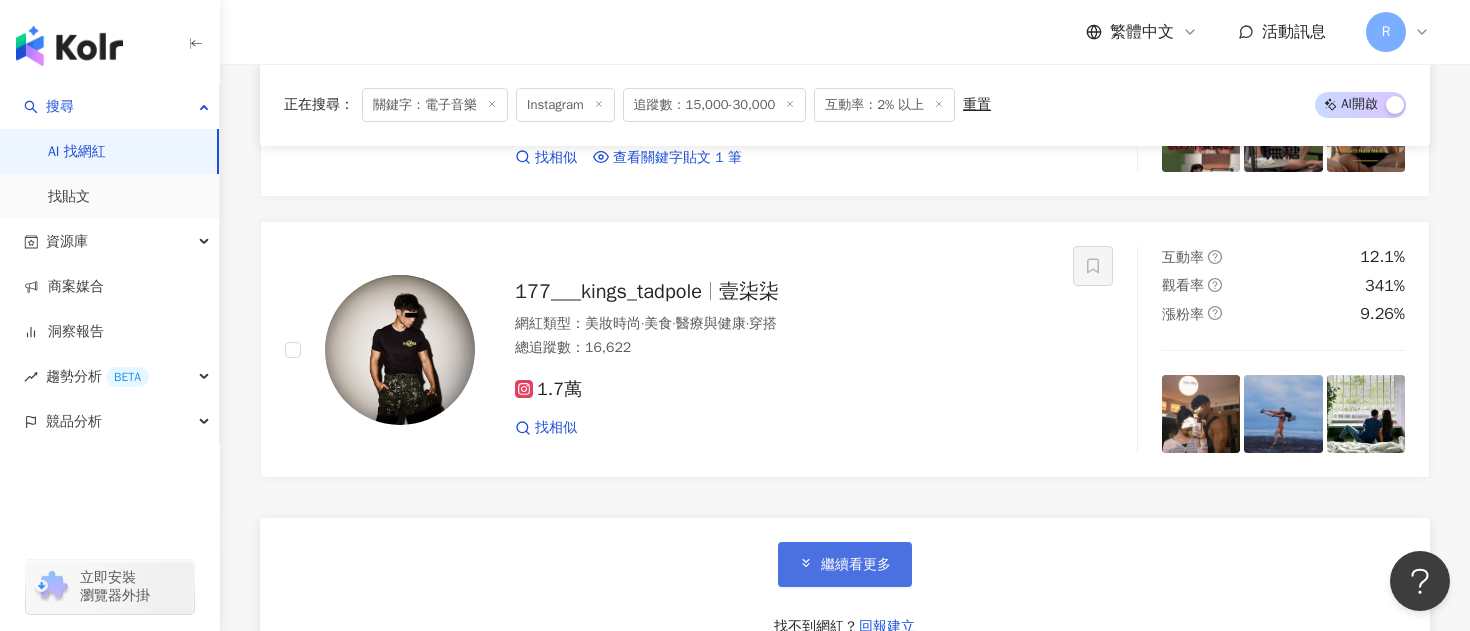 click on "繼續看更多" at bounding box center [856, 565] 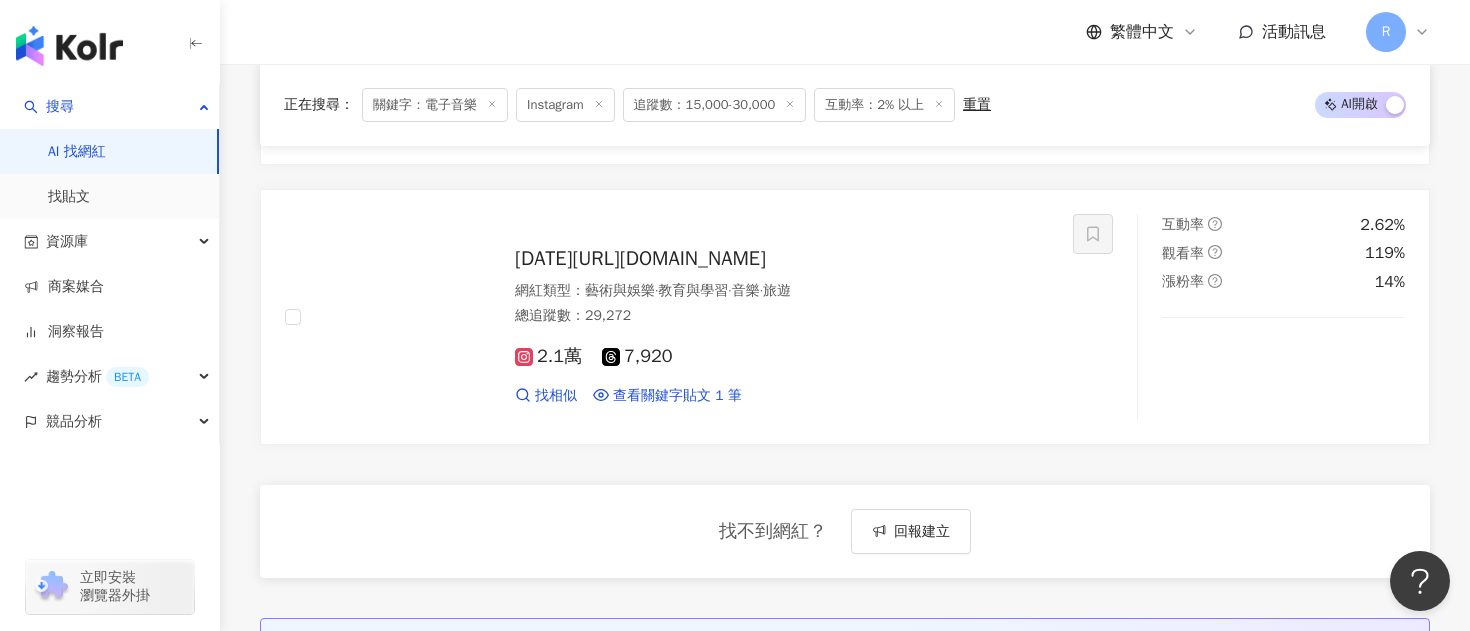 scroll, scrollTop: 4848, scrollLeft: 0, axis: vertical 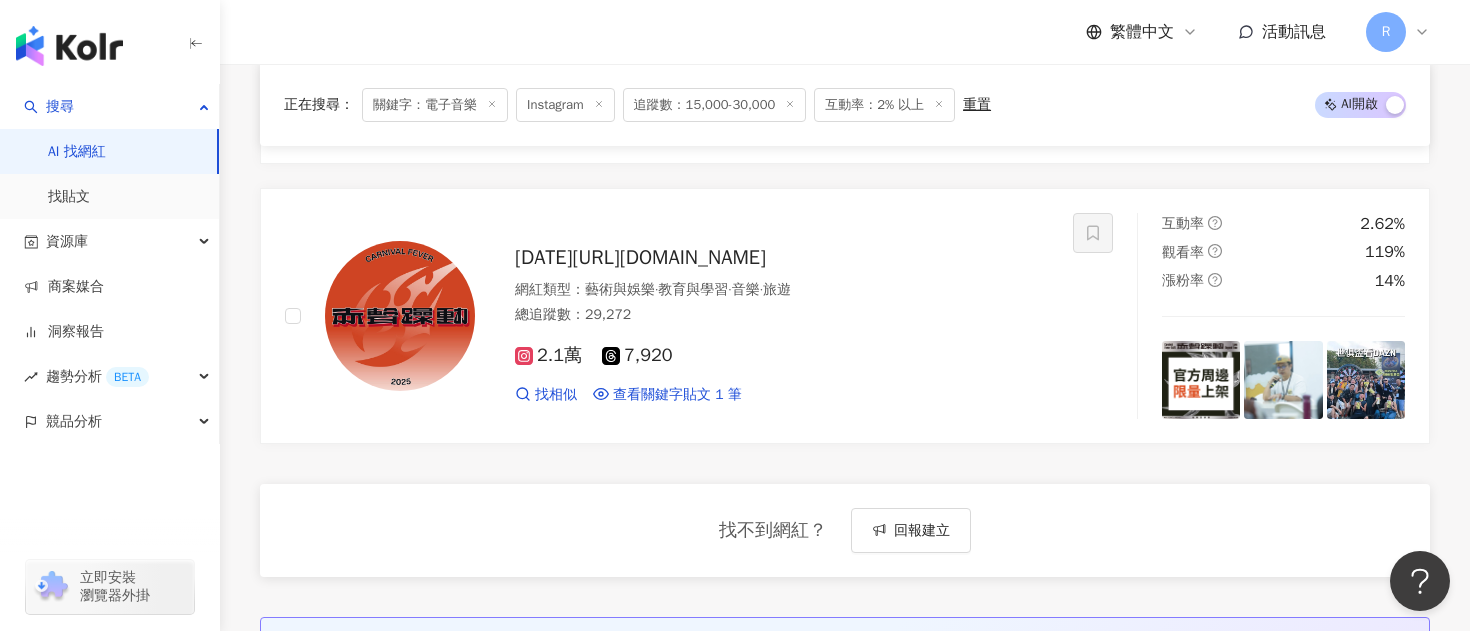 click on "關鍵字：電子音樂" at bounding box center (435, 105) 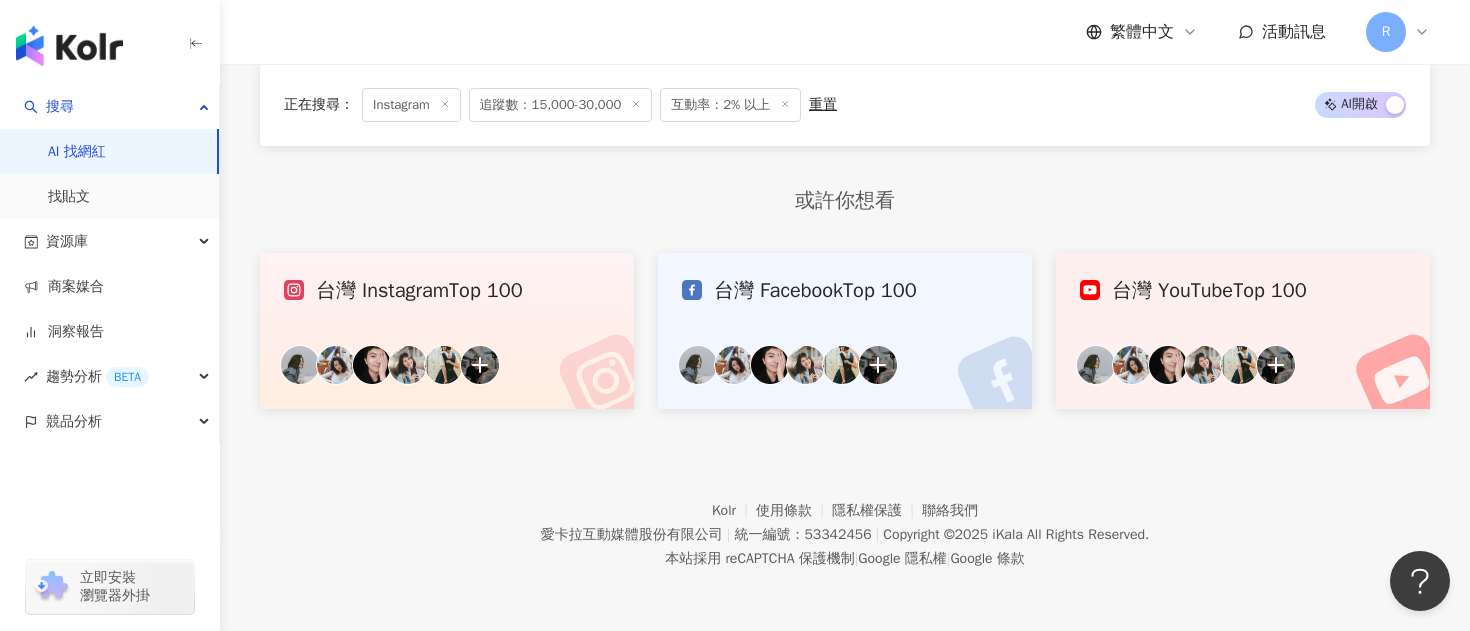 scroll, scrollTop: 0, scrollLeft: 0, axis: both 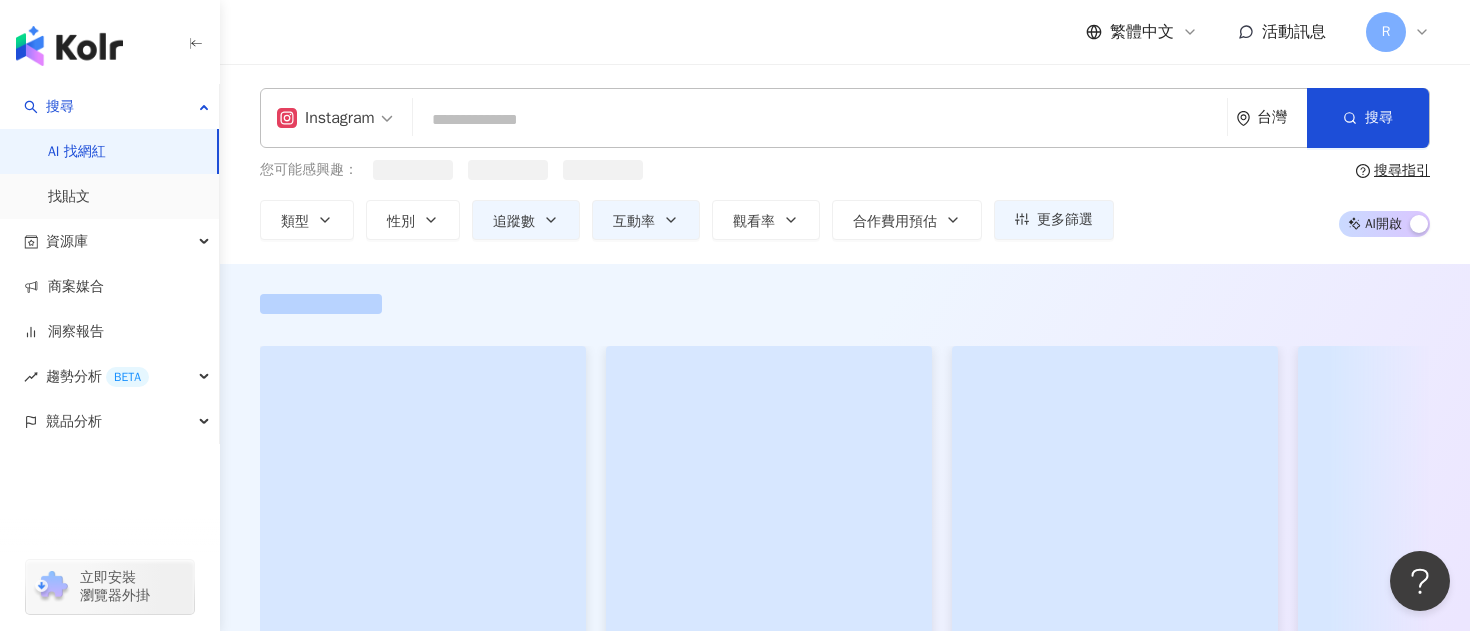 click at bounding box center (820, 120) 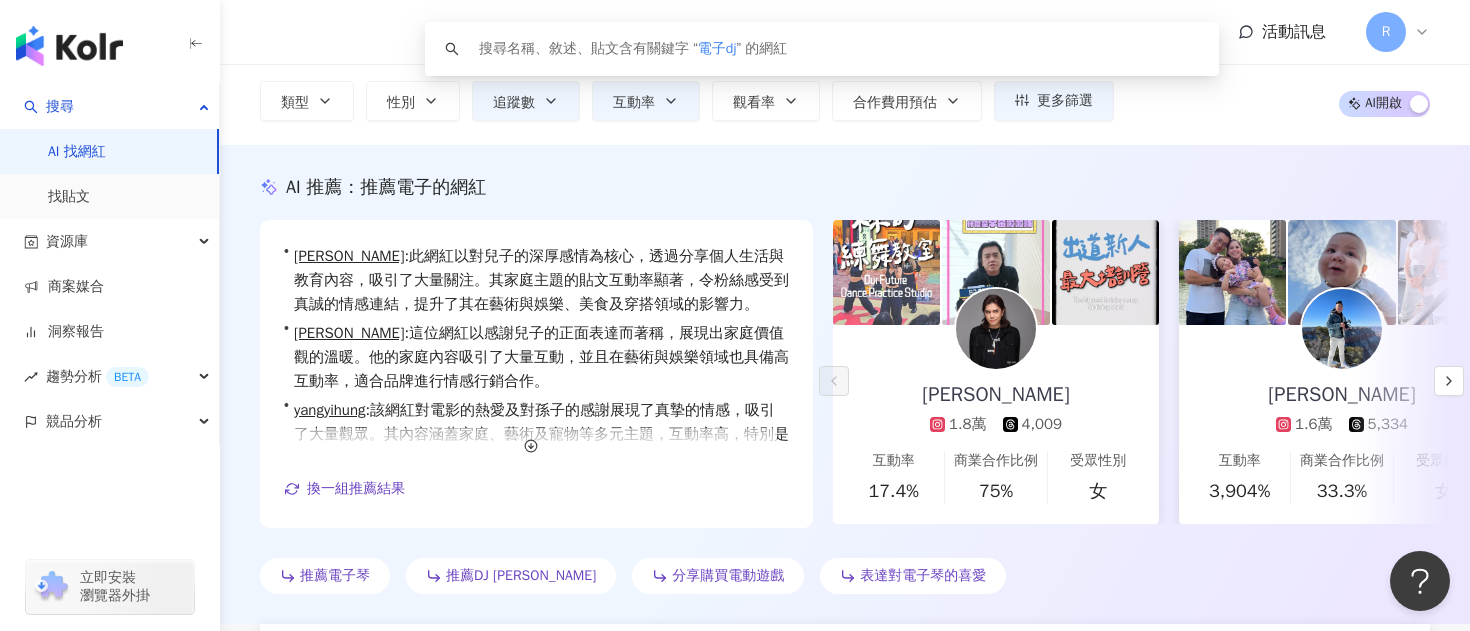 scroll, scrollTop: 0, scrollLeft: 0, axis: both 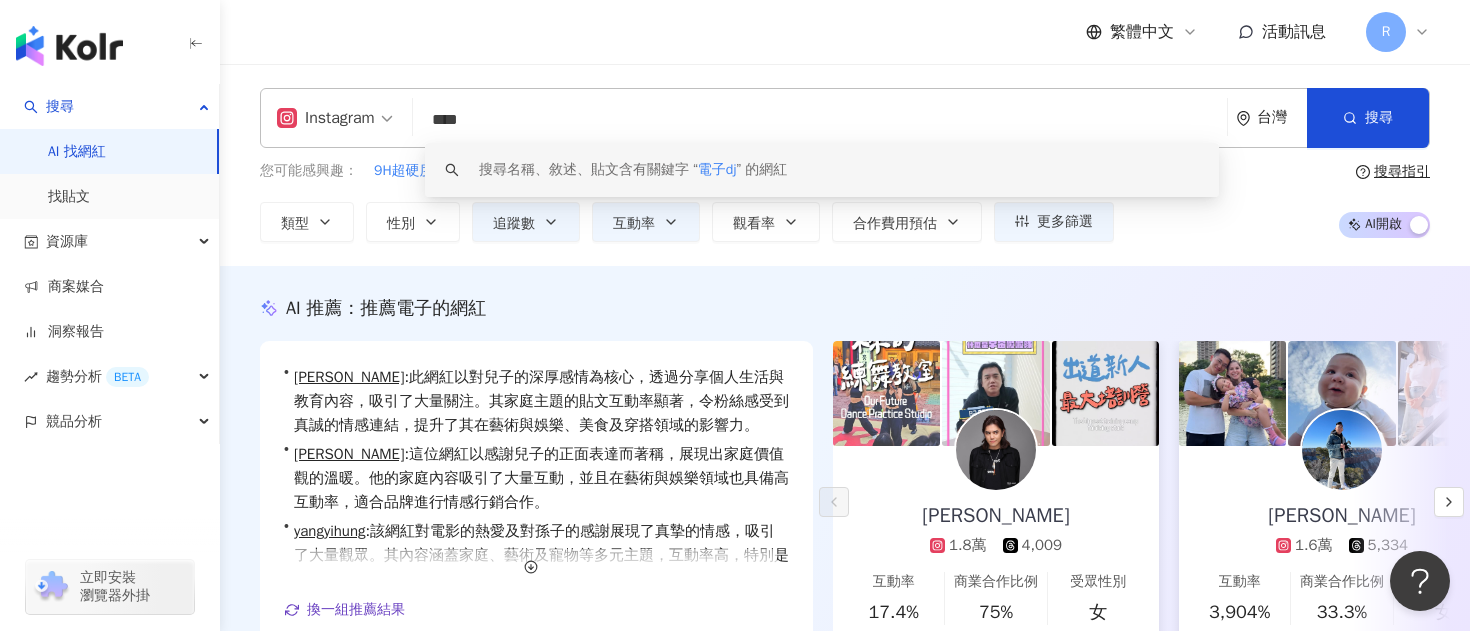 click on "****" at bounding box center (820, 120) 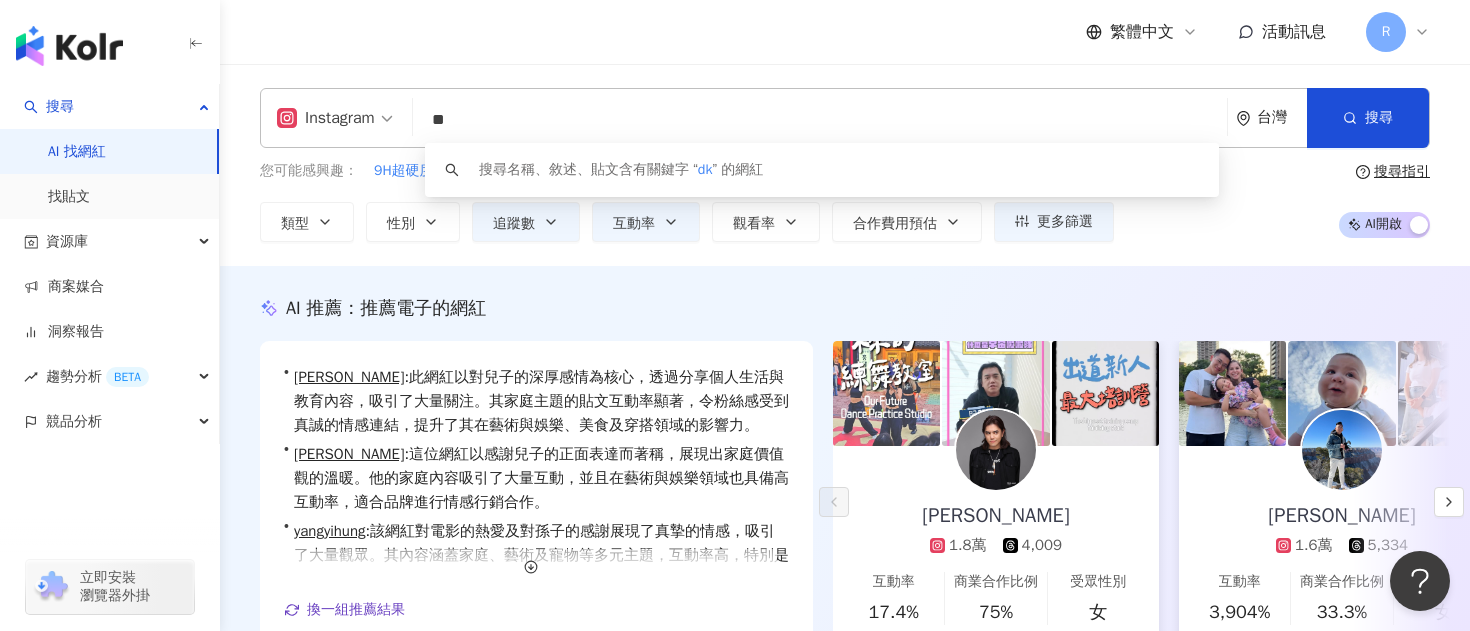 type on "*" 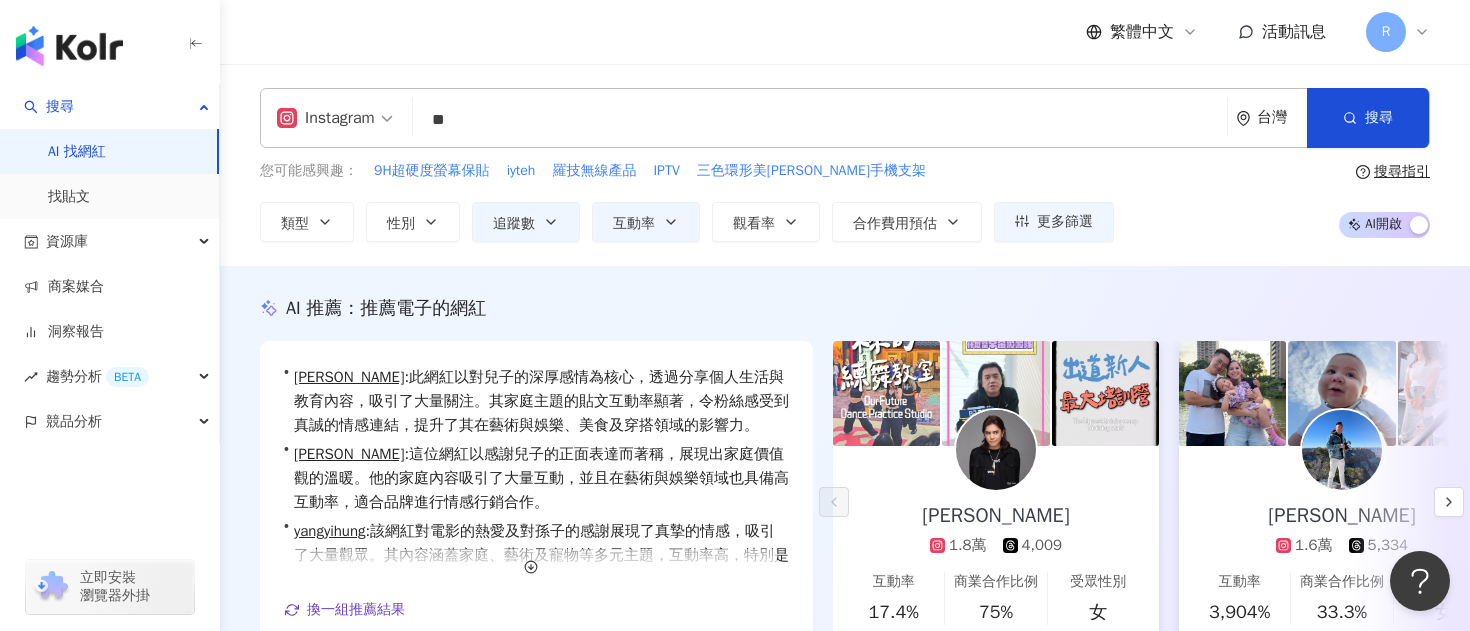 type on "*" 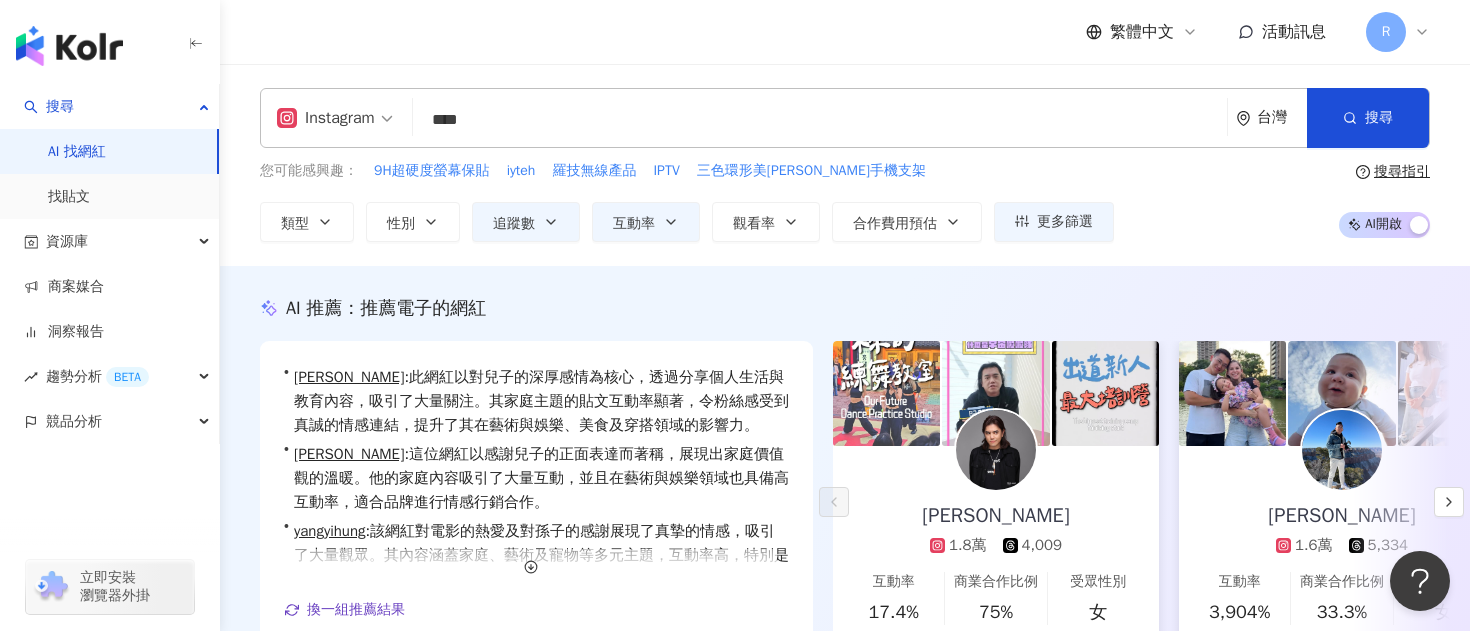 type on "****" 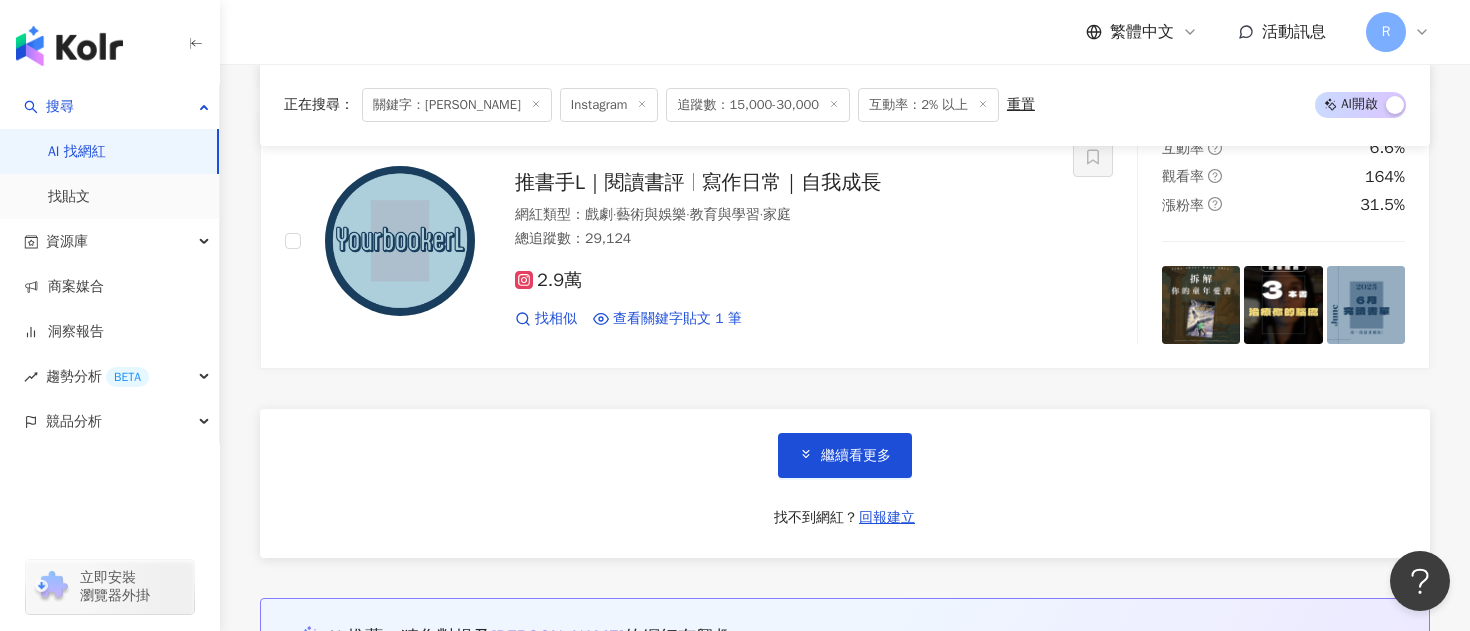 scroll, scrollTop: 3809, scrollLeft: 0, axis: vertical 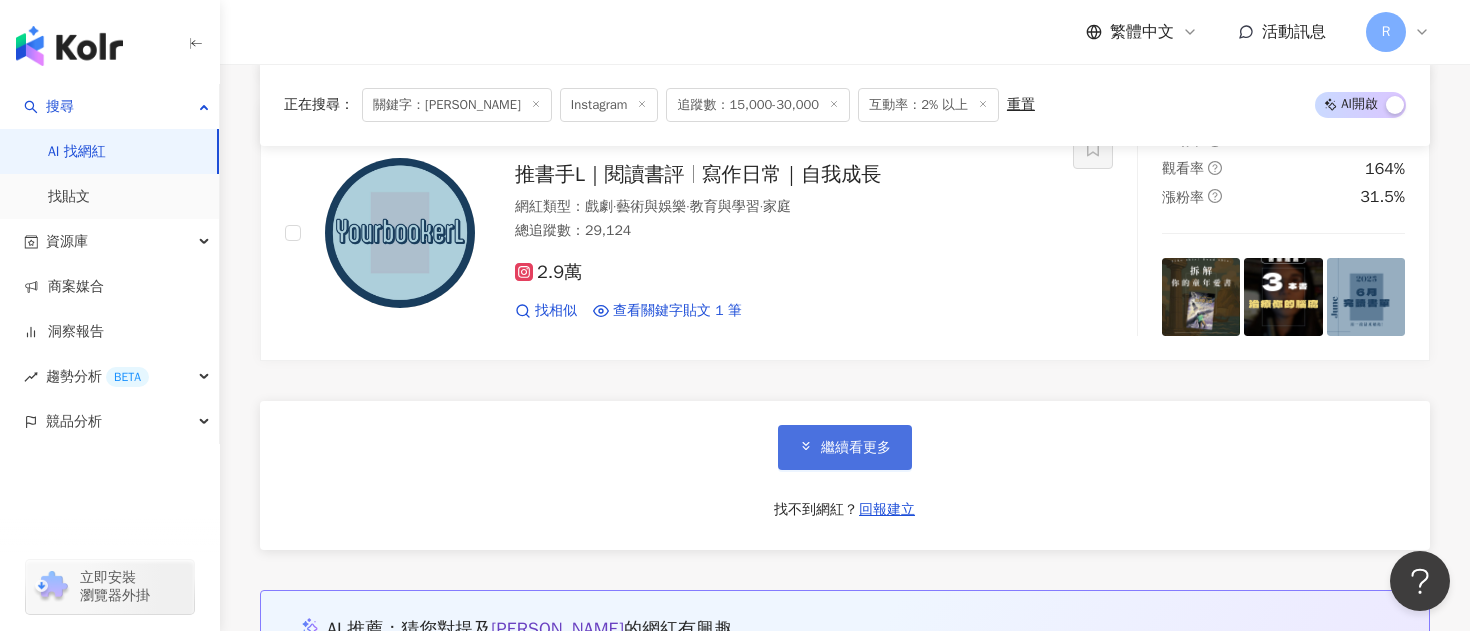 click on "繼續看更多" at bounding box center (845, 447) 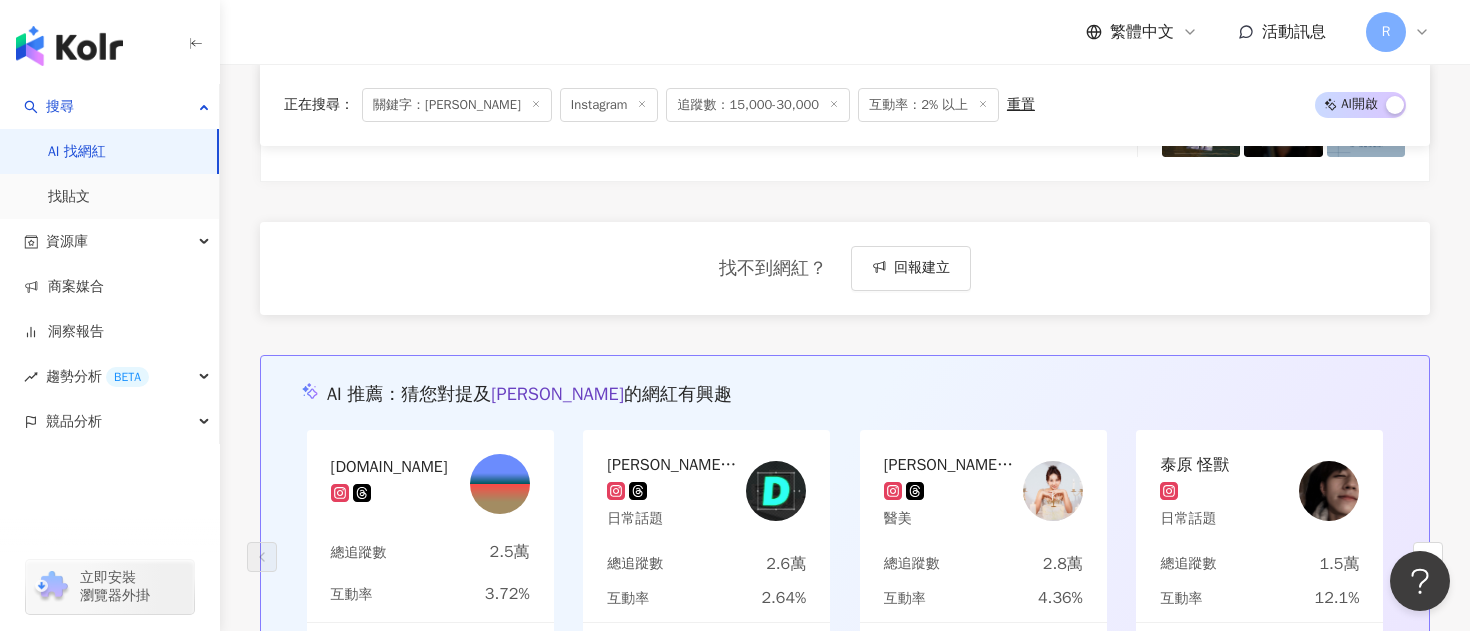 scroll, scrollTop: 4274, scrollLeft: 0, axis: vertical 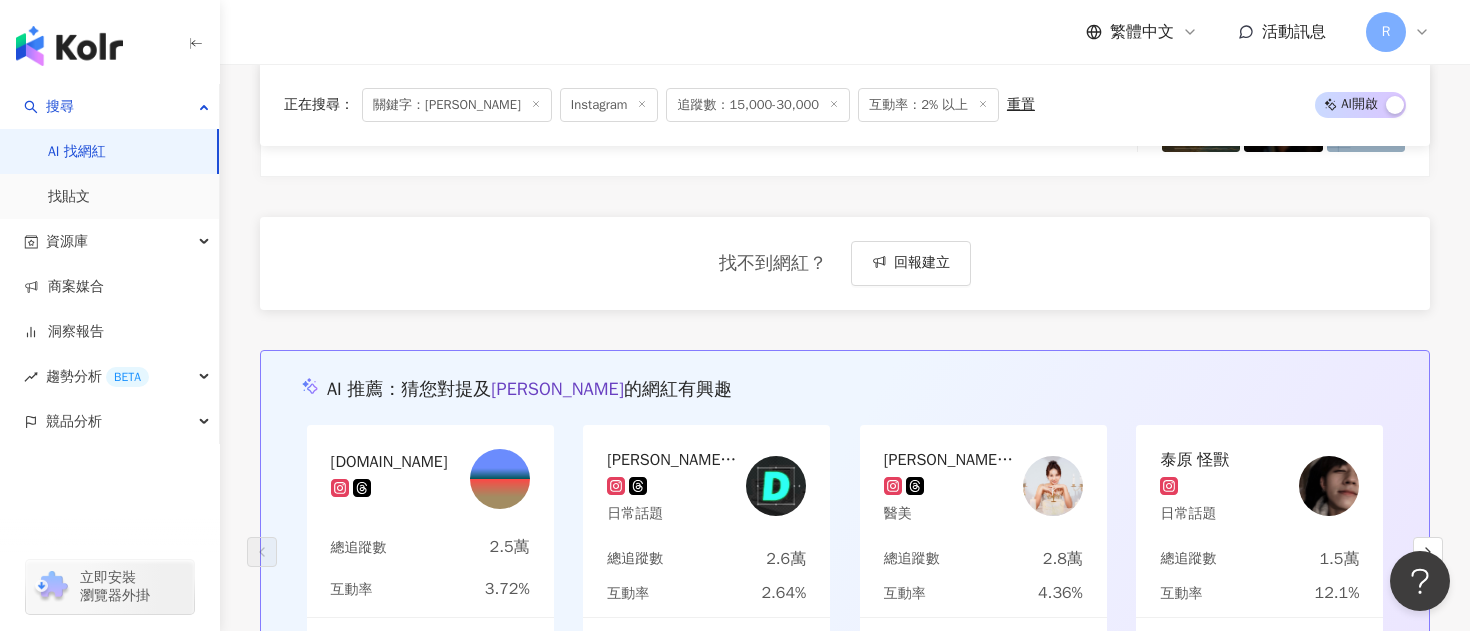 click 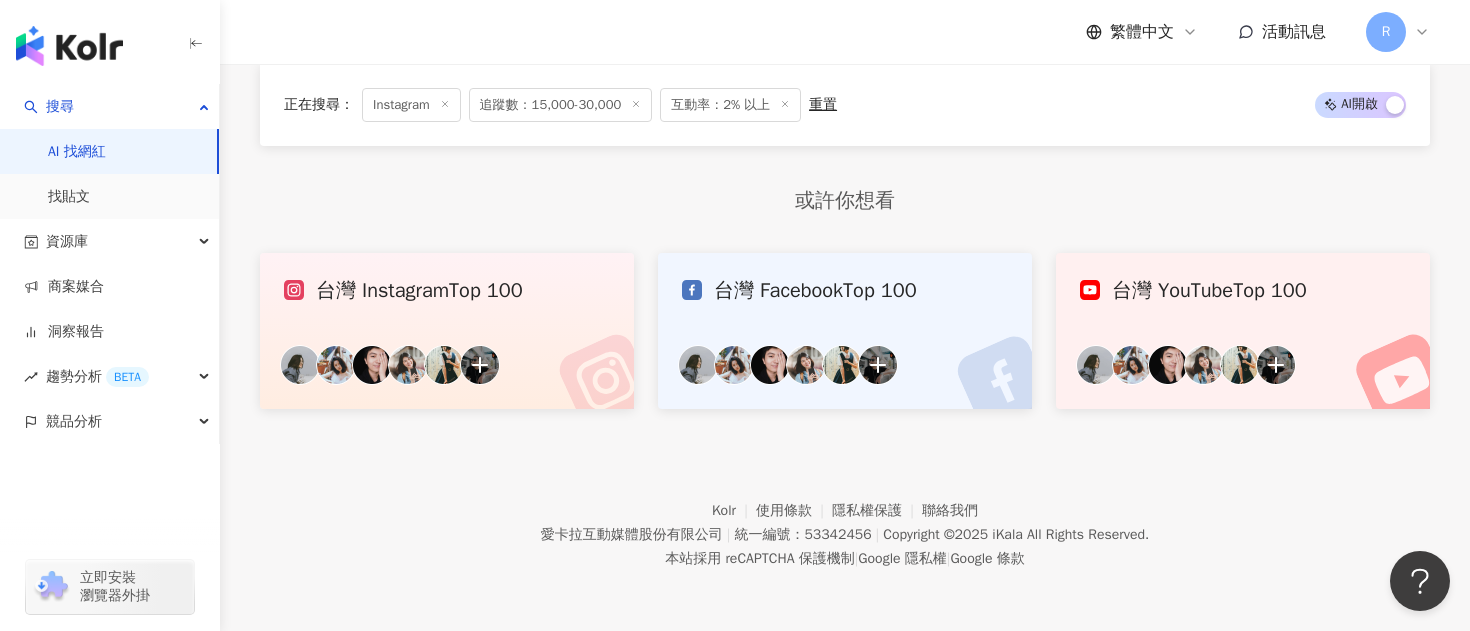 scroll, scrollTop: 0, scrollLeft: 0, axis: both 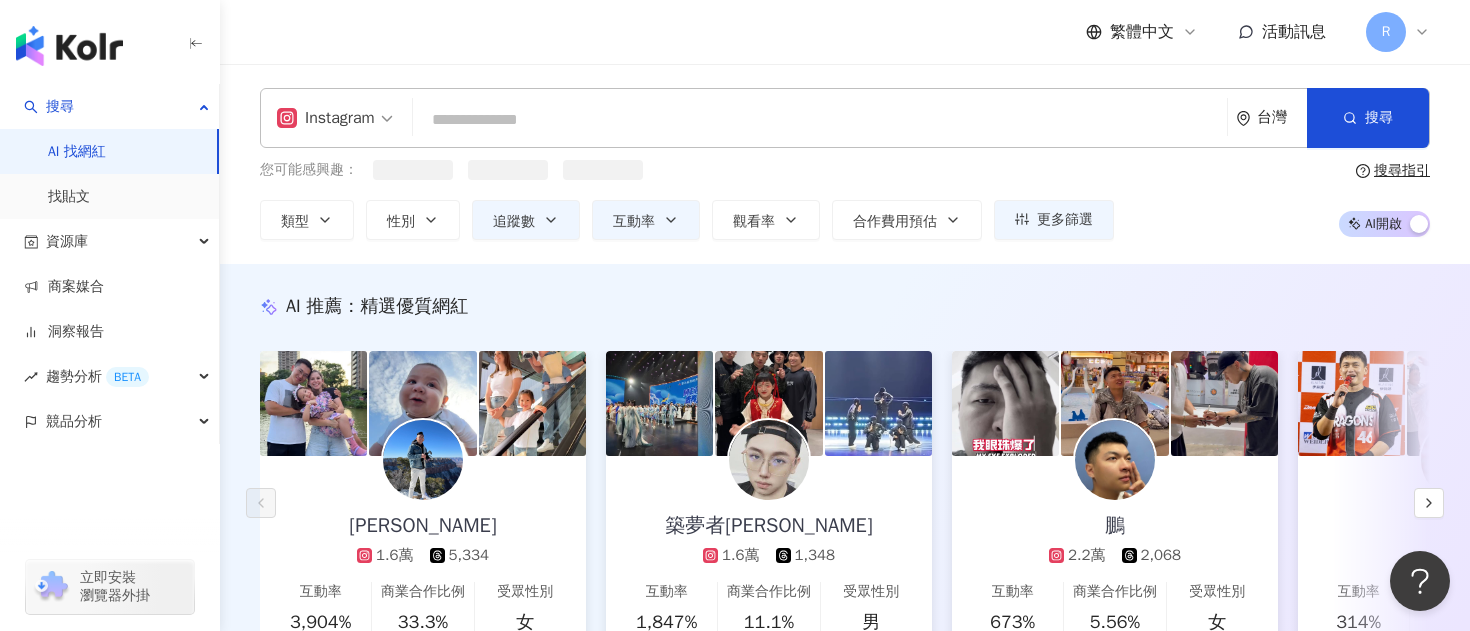 click at bounding box center (820, 120) 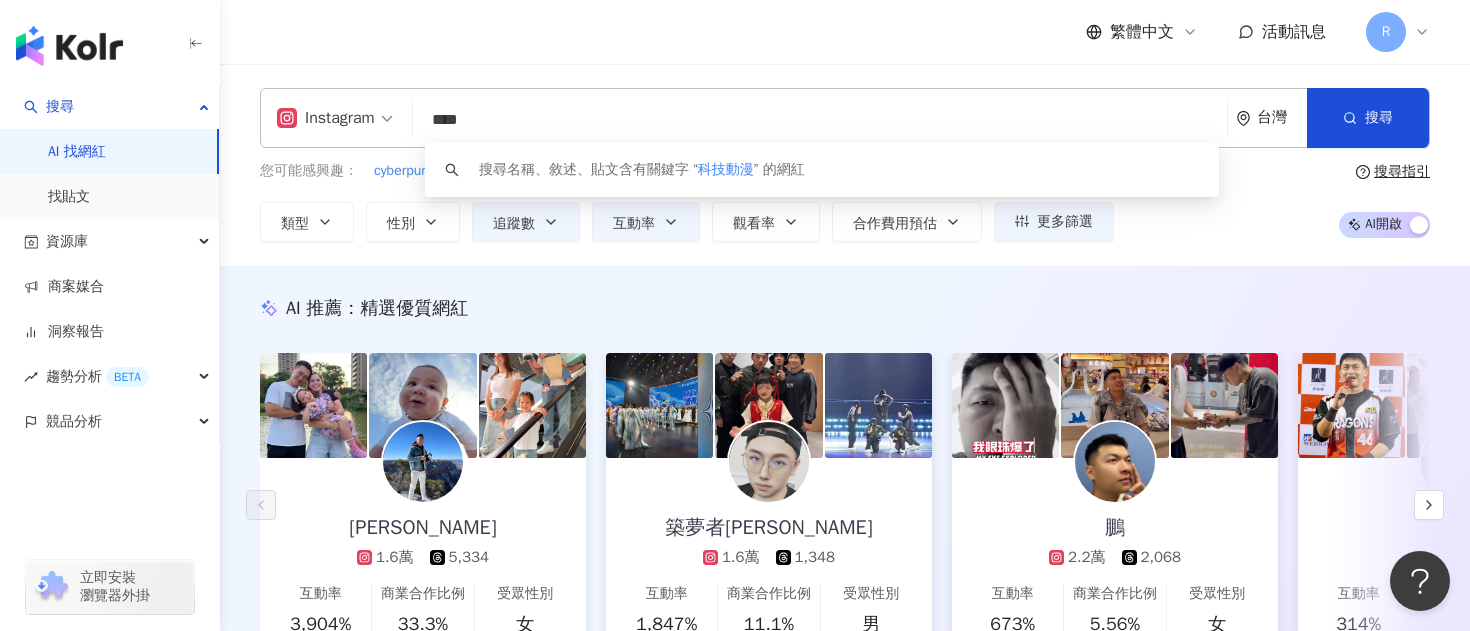 click on "****" at bounding box center [820, 120] 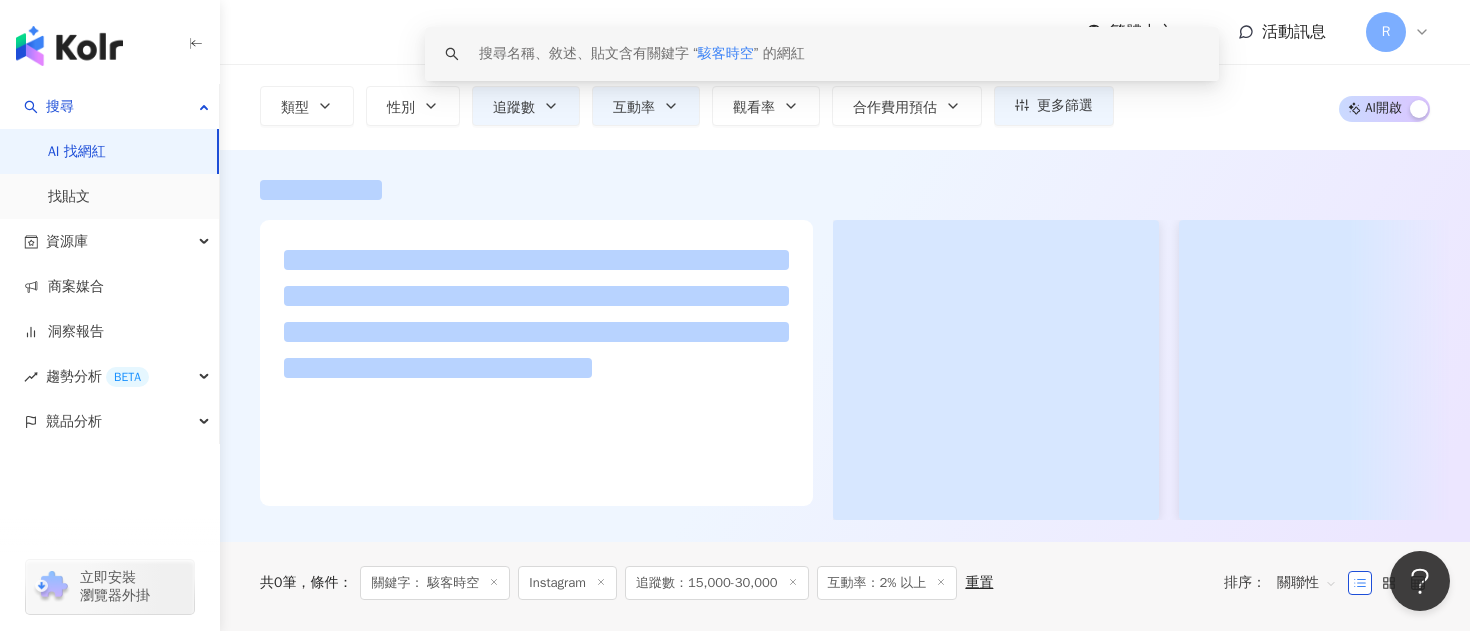 scroll, scrollTop: 0, scrollLeft: 0, axis: both 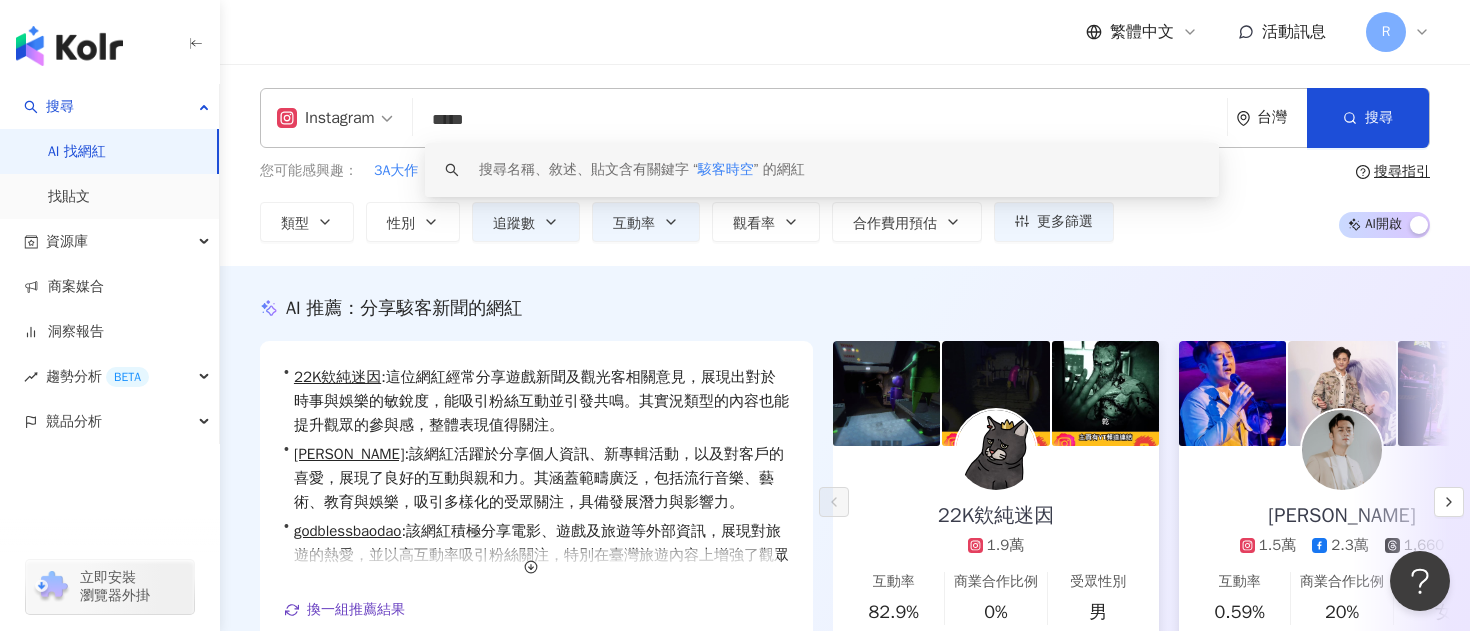 click on "搜尋名稱、敘述、貼文含有關鍵字 “  駭客時空 ” 的網紅" at bounding box center (822, 170) 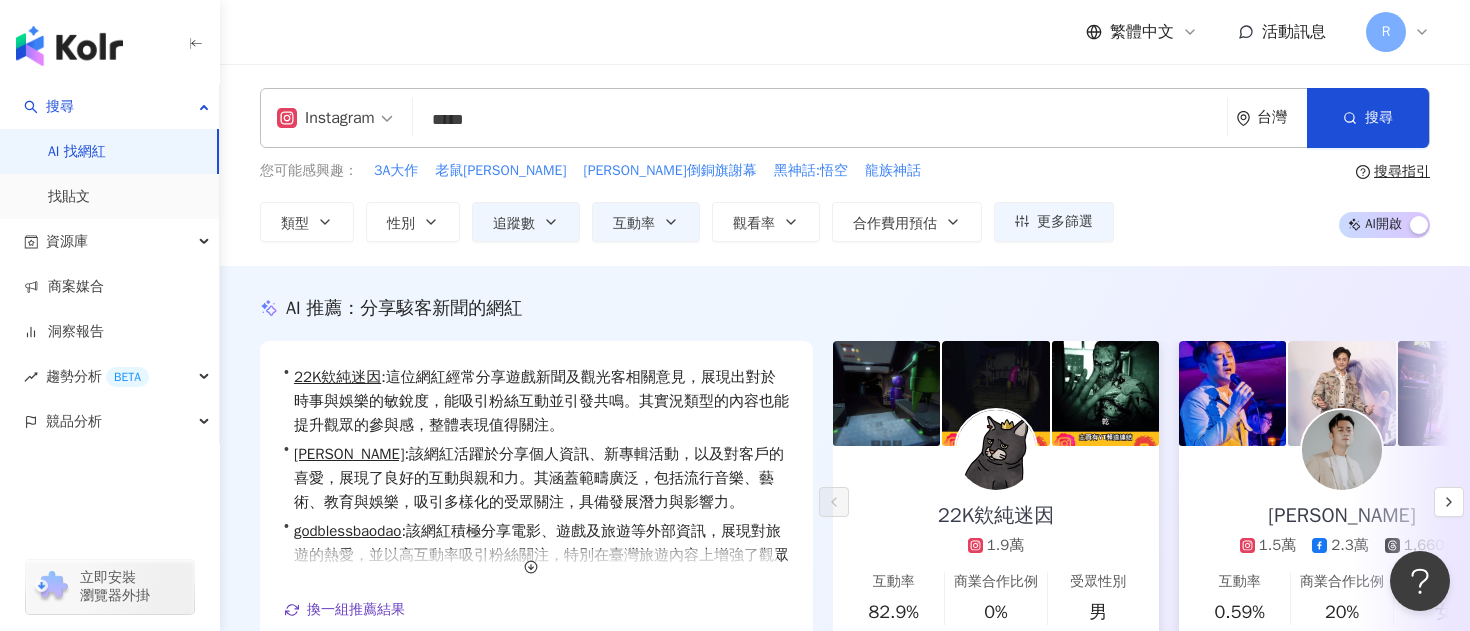 click on "****" at bounding box center (820, 120) 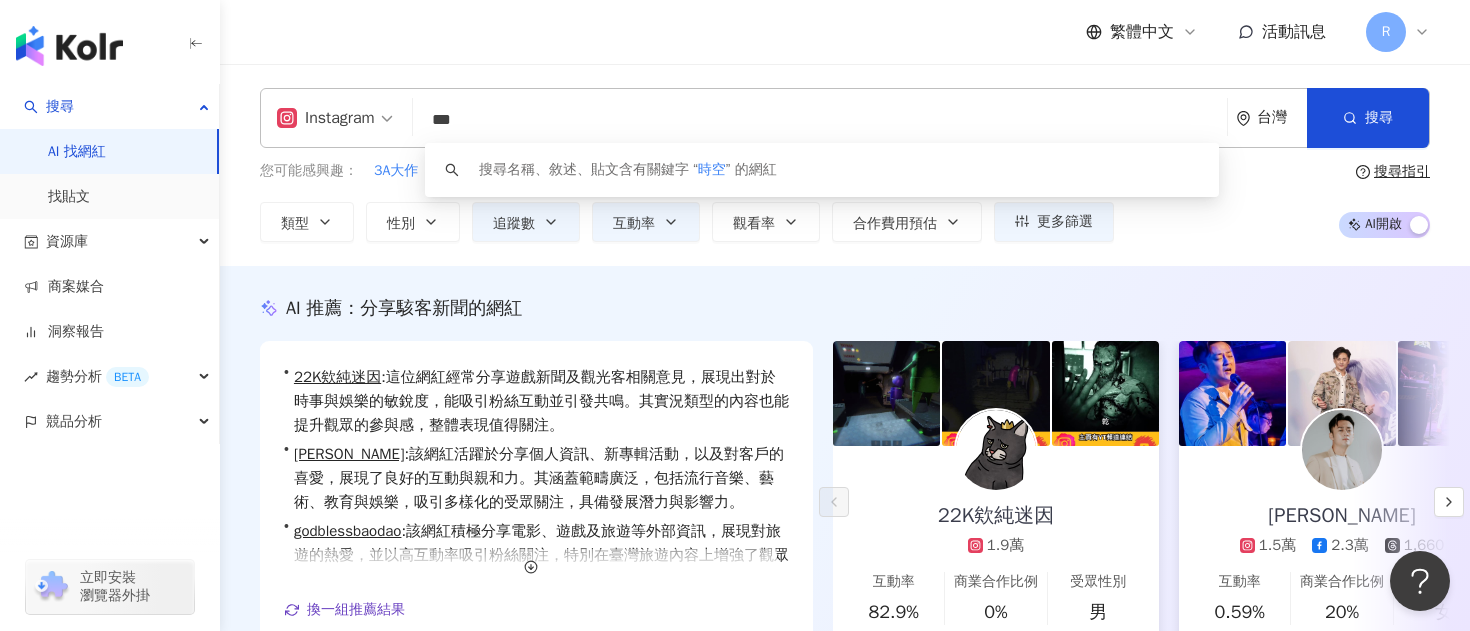 type on "*" 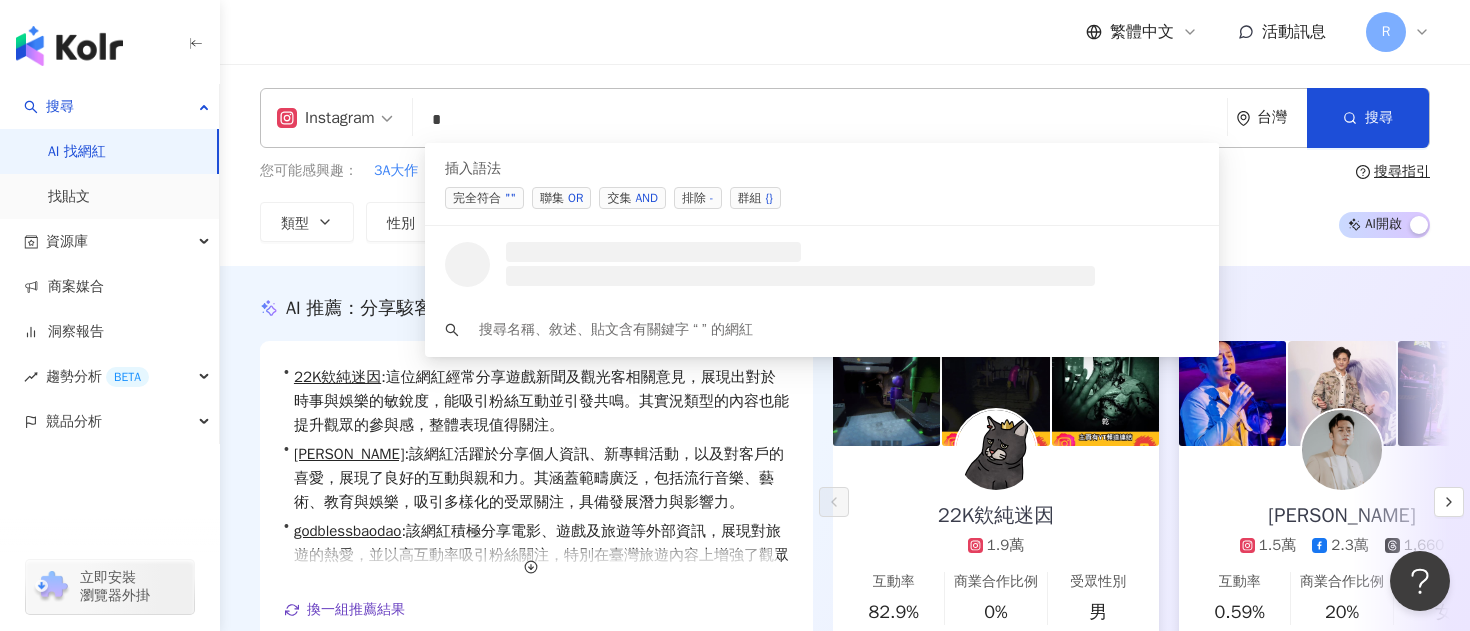 paste on "**" 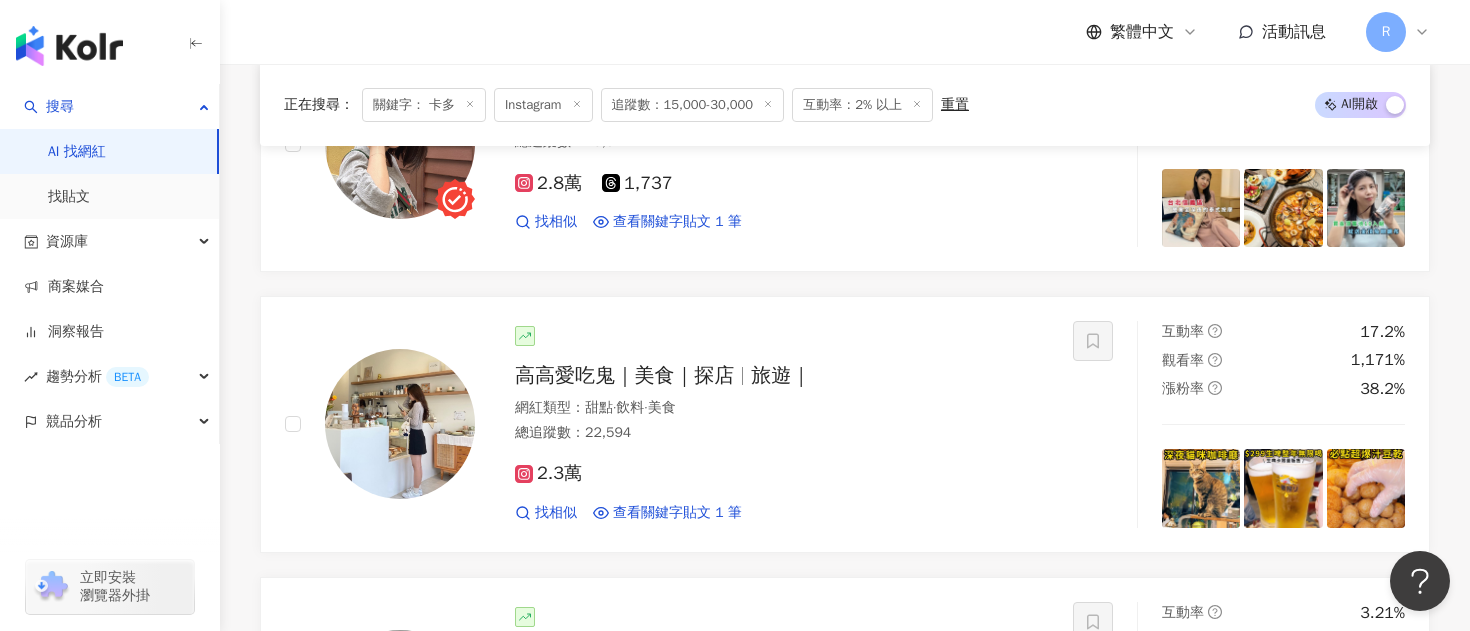 scroll, scrollTop: 2519, scrollLeft: 0, axis: vertical 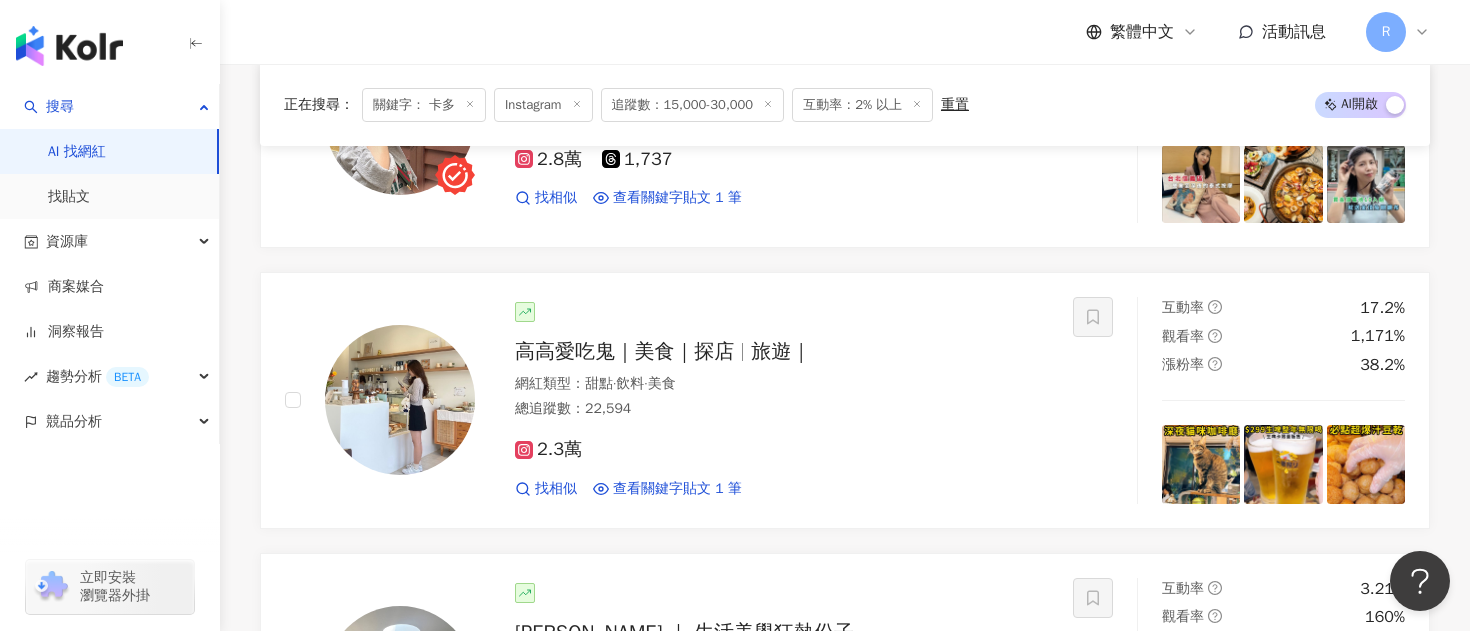 type on "**" 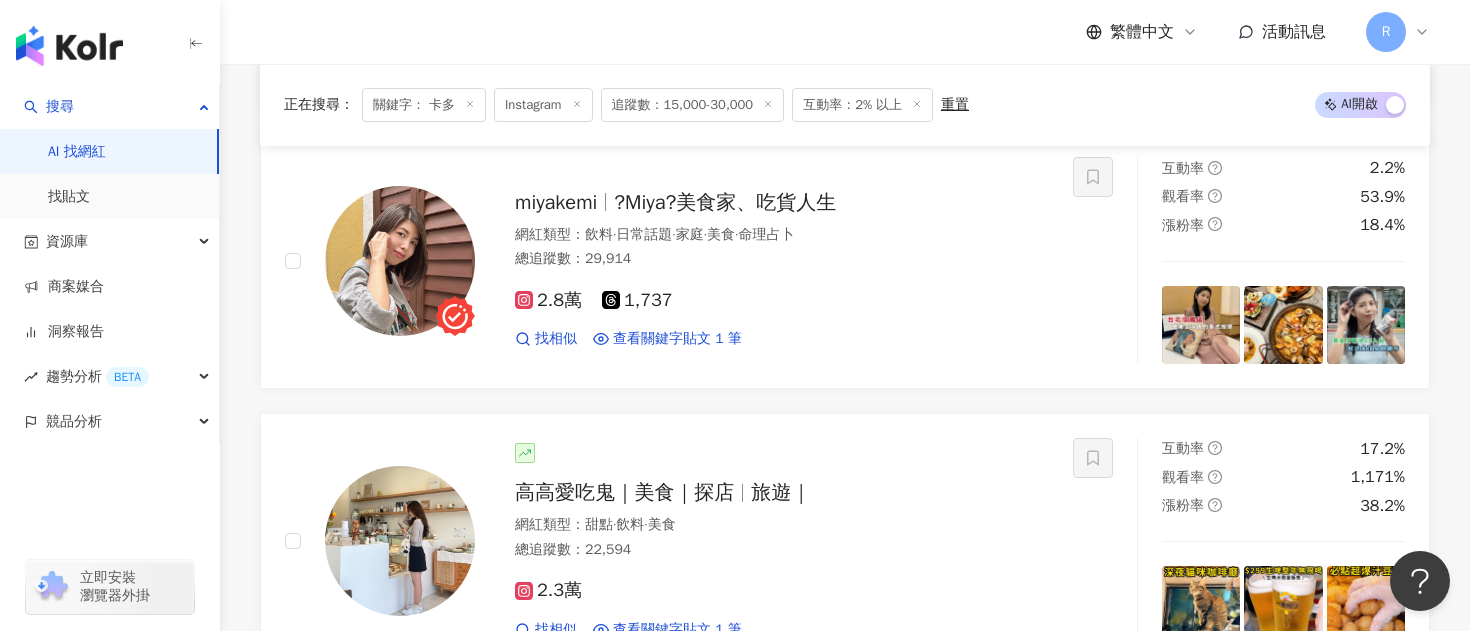scroll, scrollTop: 0, scrollLeft: 0, axis: both 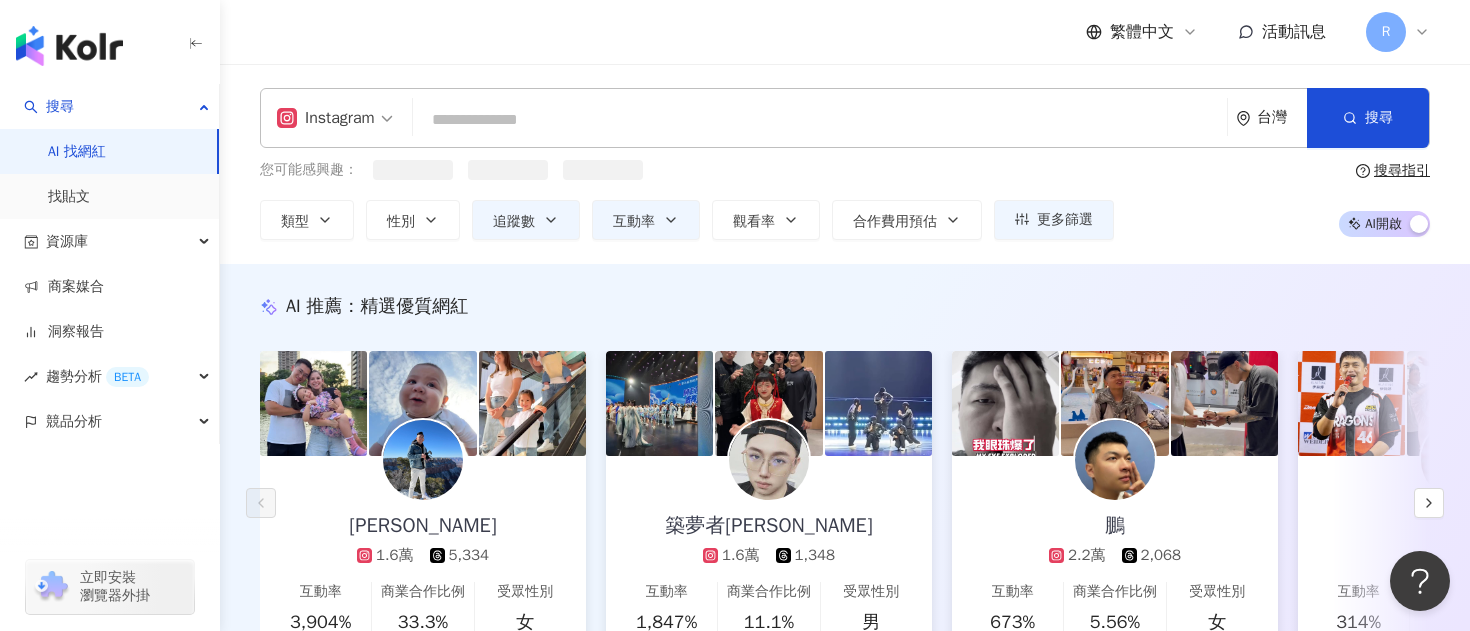 click at bounding box center [820, 120] 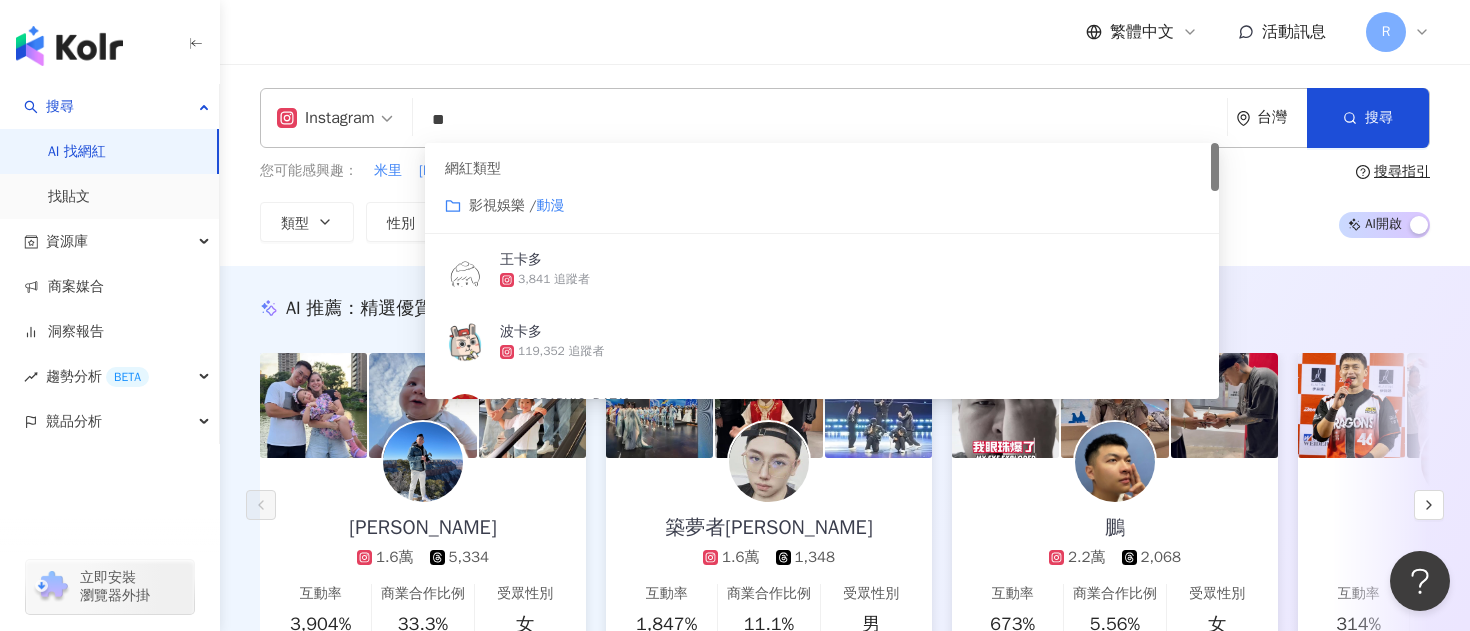 type on "*" 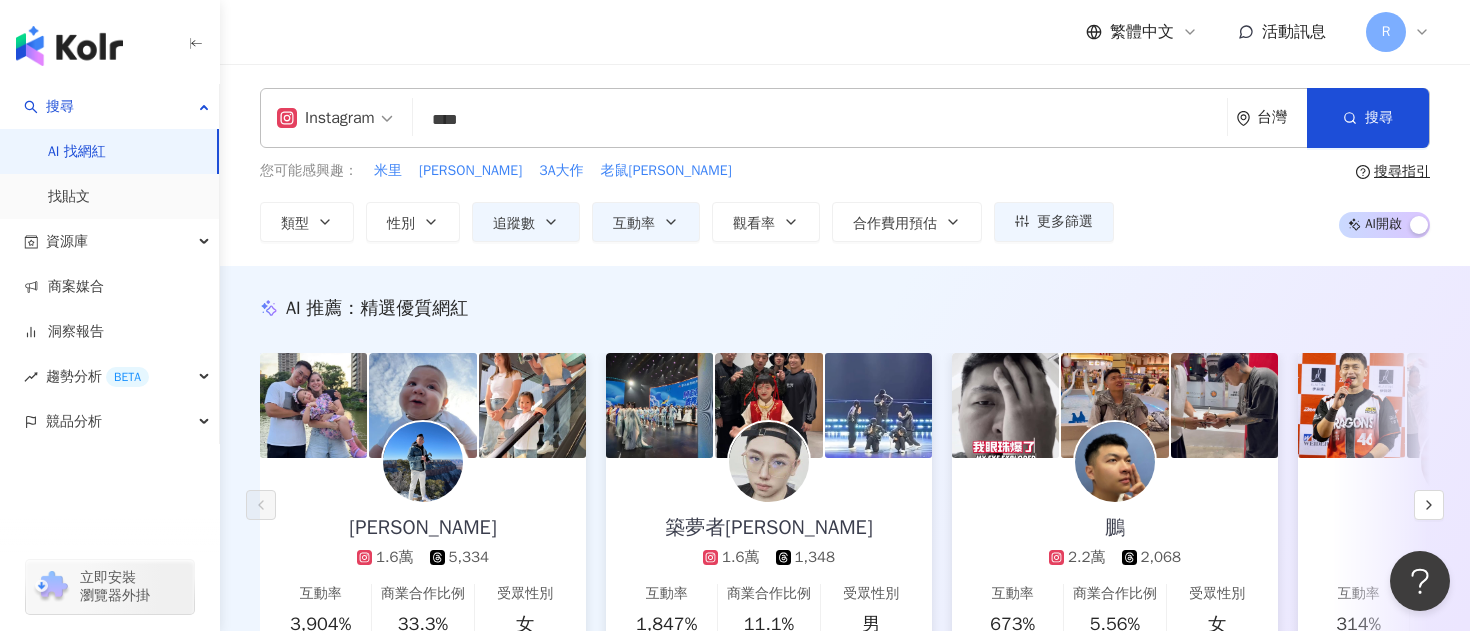 type on "****" 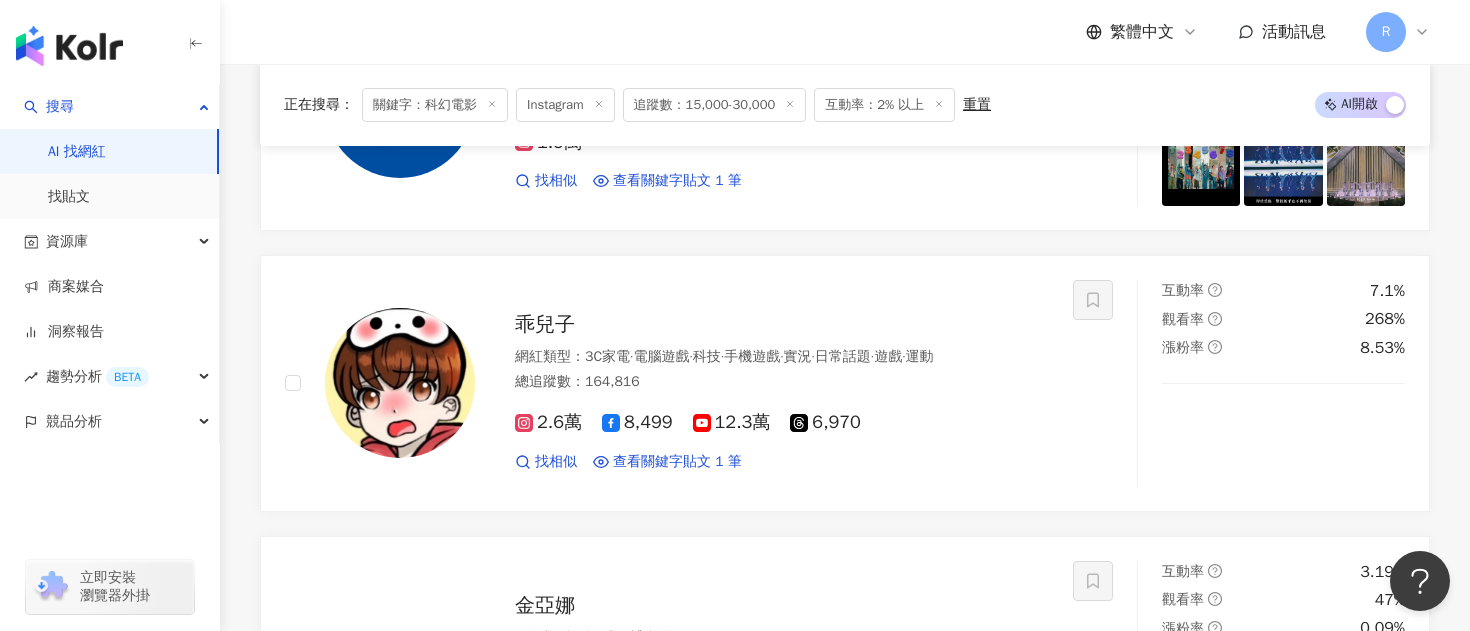 scroll, scrollTop: 1203, scrollLeft: 0, axis: vertical 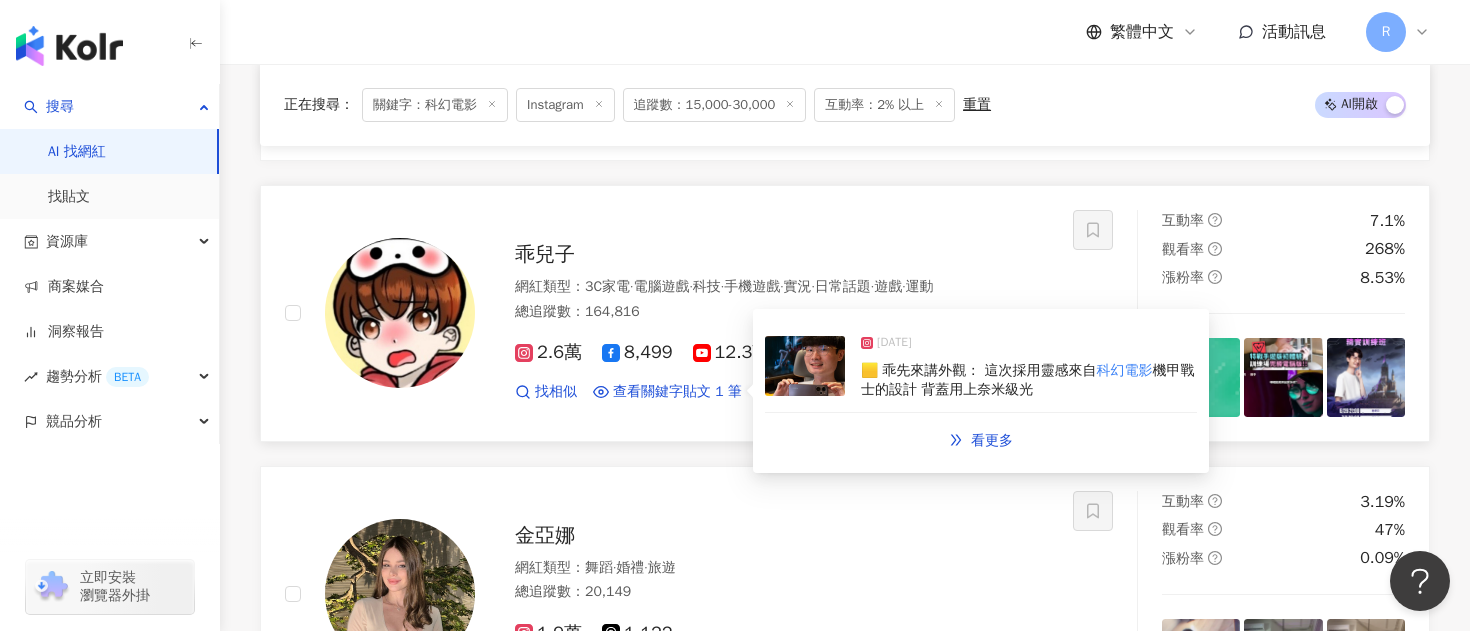 click at bounding box center (805, 366) 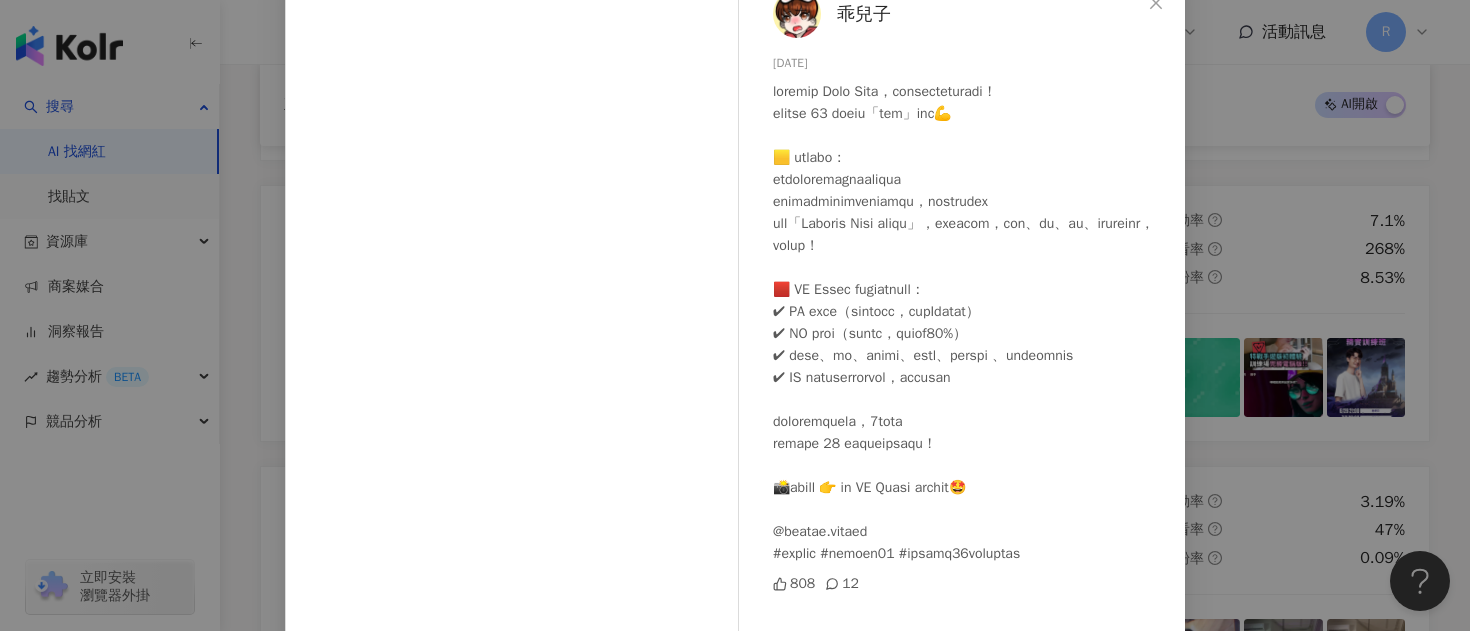 scroll, scrollTop: 44, scrollLeft: 0, axis: vertical 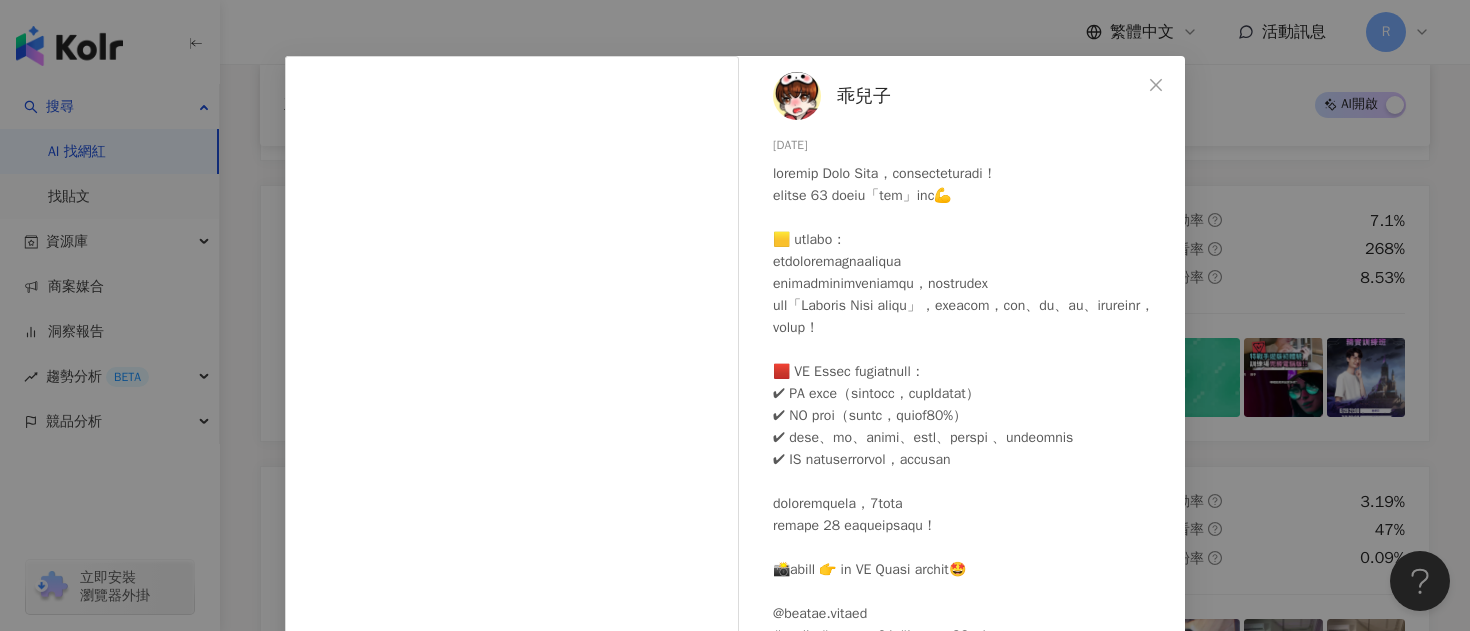 click on "乖兒子 [DATE] 808 12 查看原始貼文" at bounding box center [735, 315] 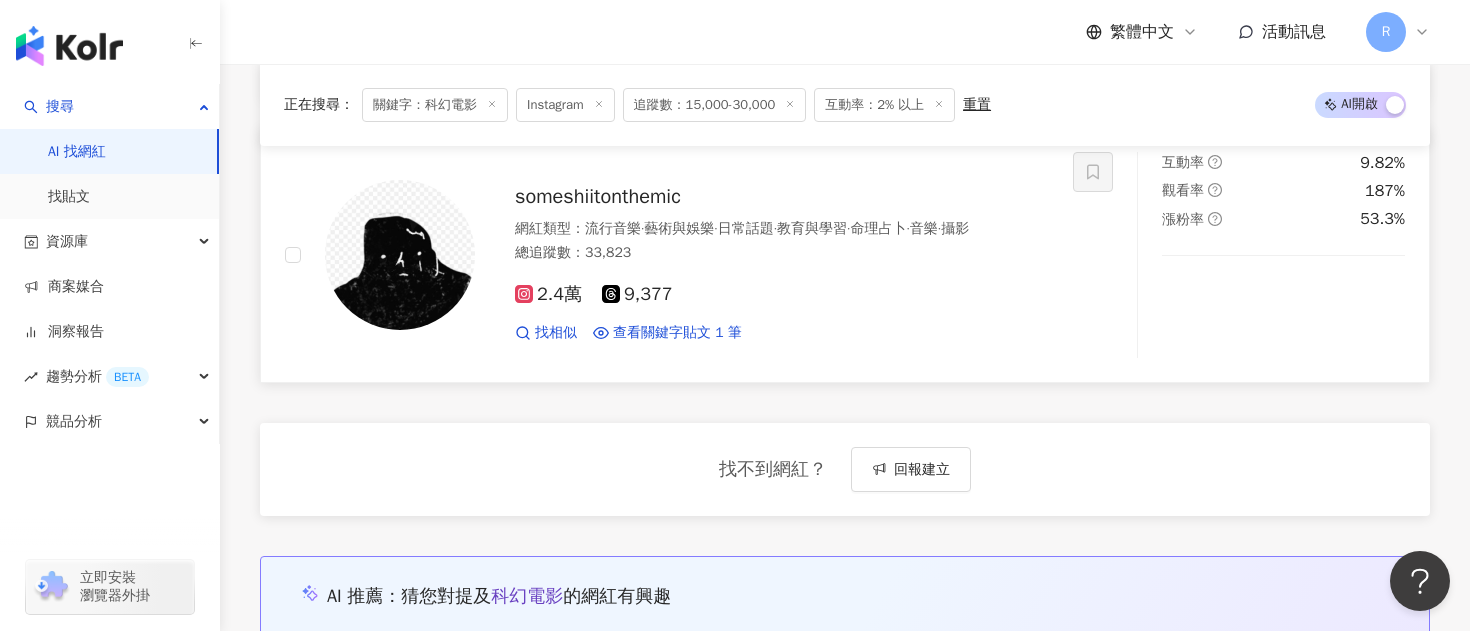 scroll, scrollTop: 2956, scrollLeft: 0, axis: vertical 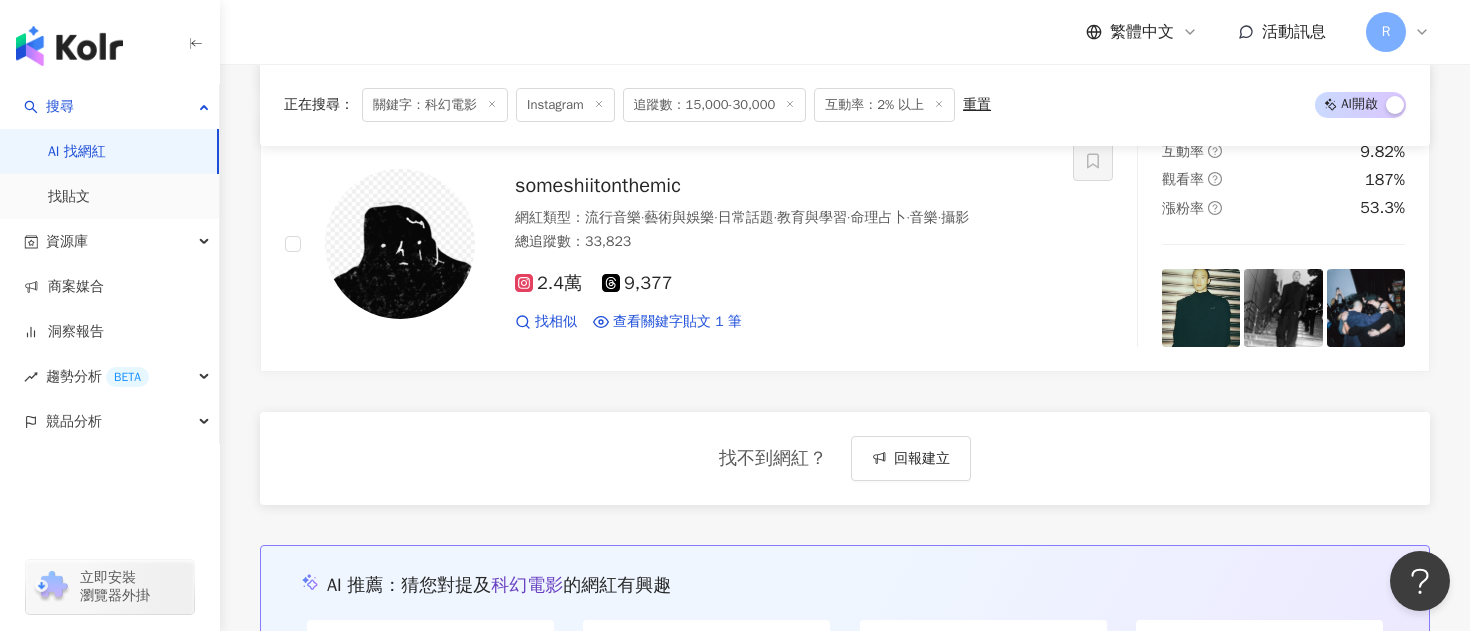 click 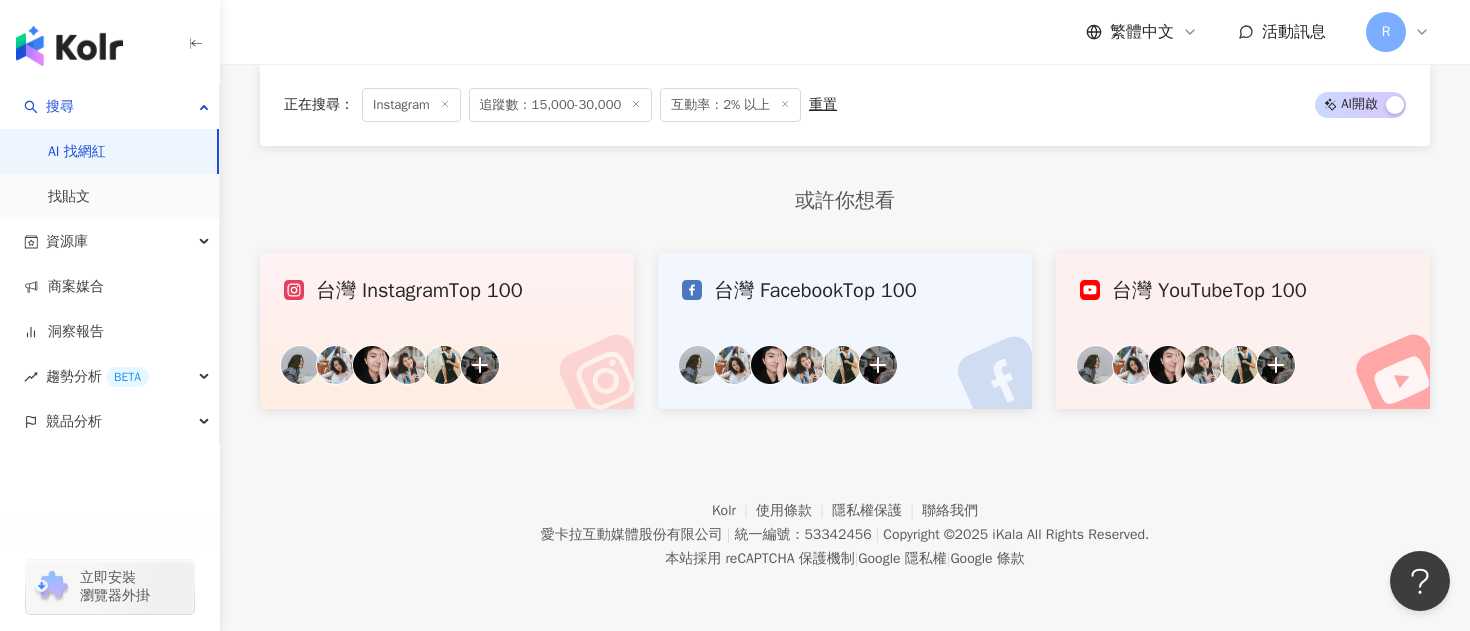 scroll, scrollTop: 0, scrollLeft: 0, axis: both 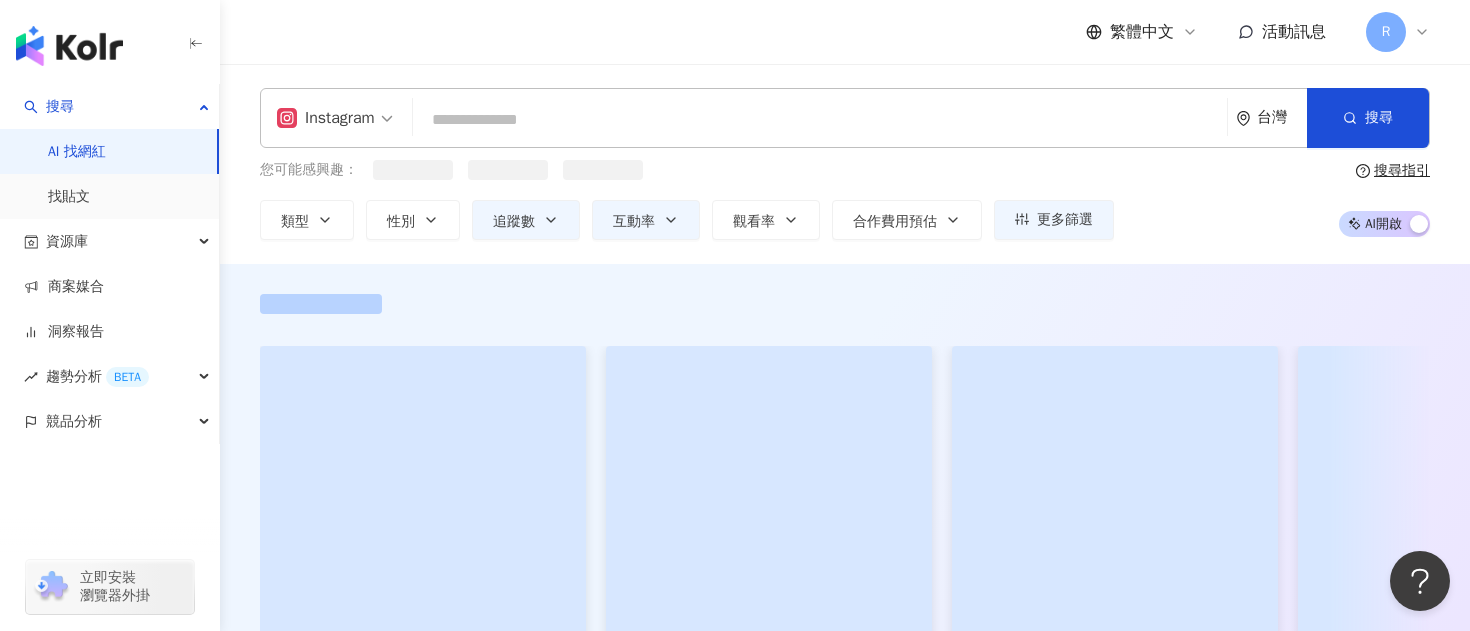click at bounding box center [820, 120] 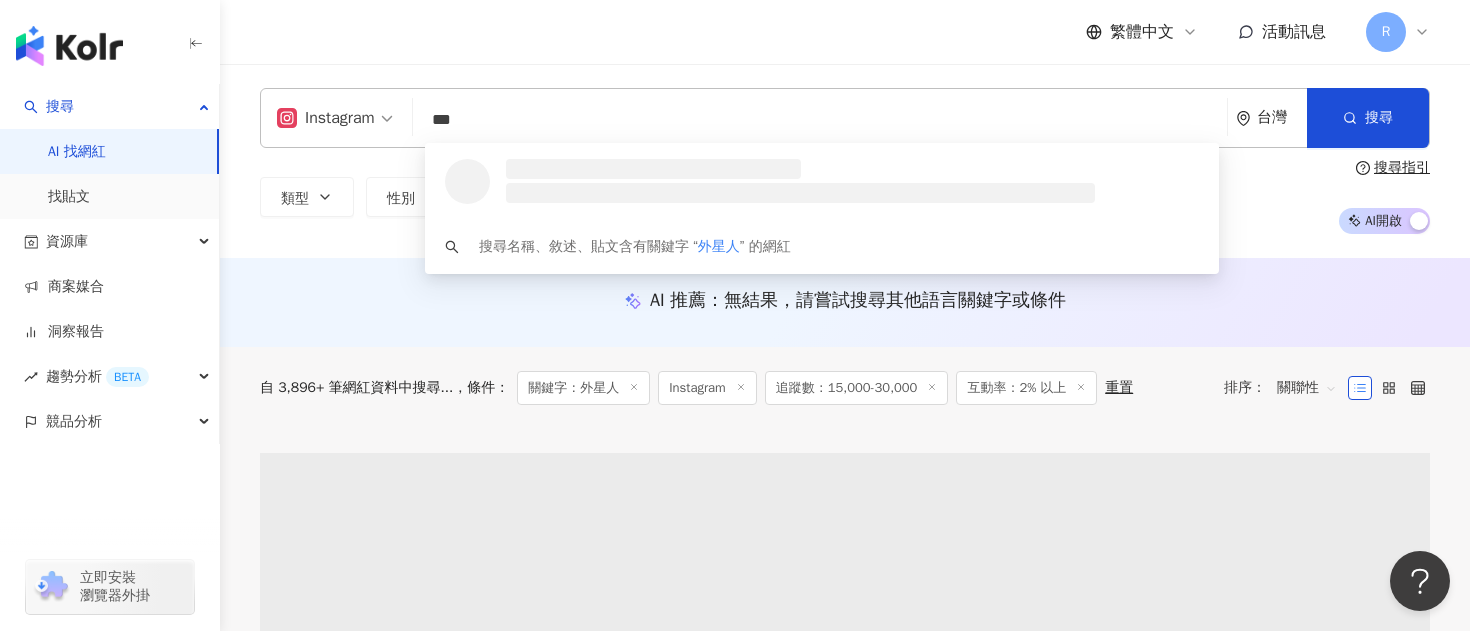 type on "***" 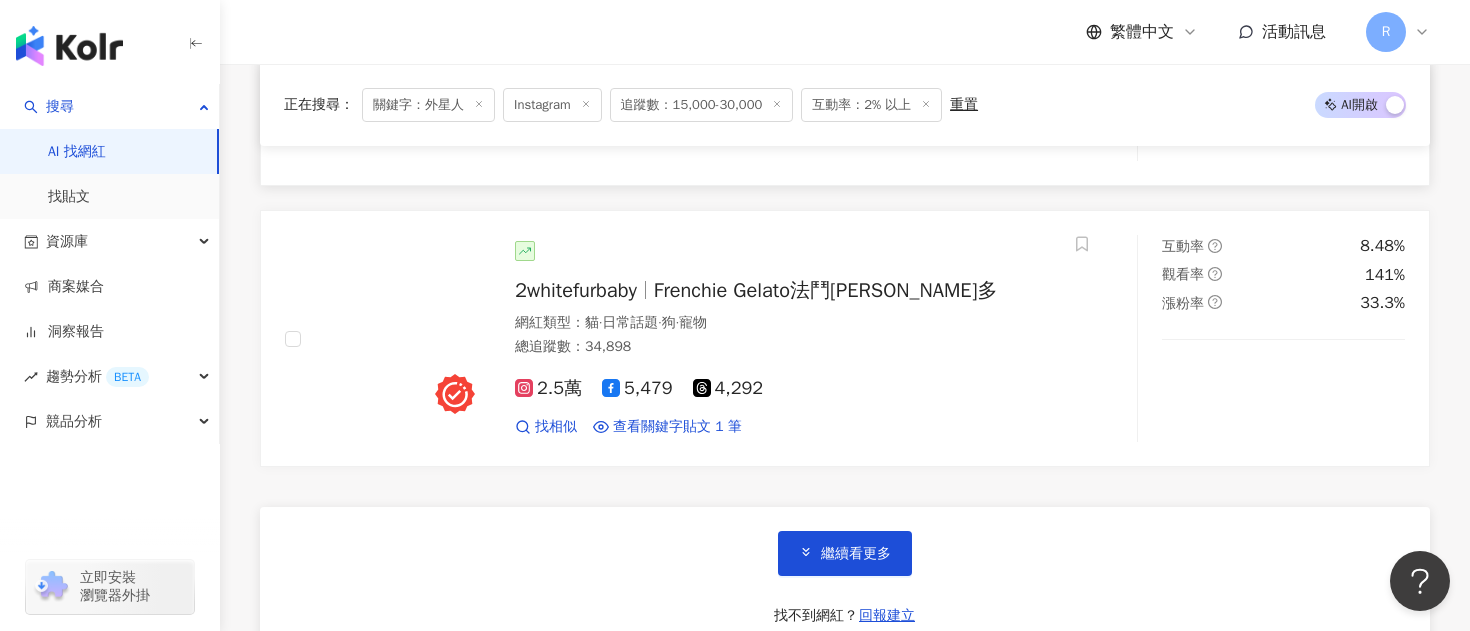 scroll, scrollTop: 3338, scrollLeft: 0, axis: vertical 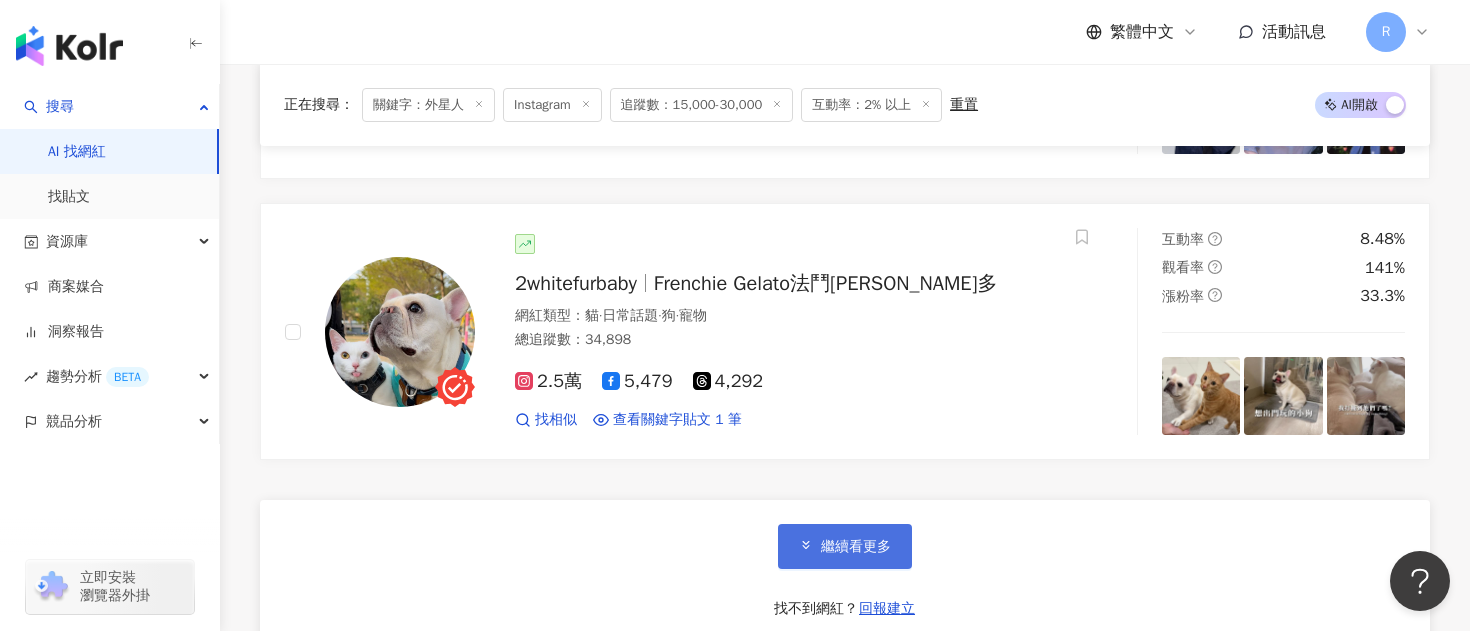 click on "繼續看更多" at bounding box center (845, 546) 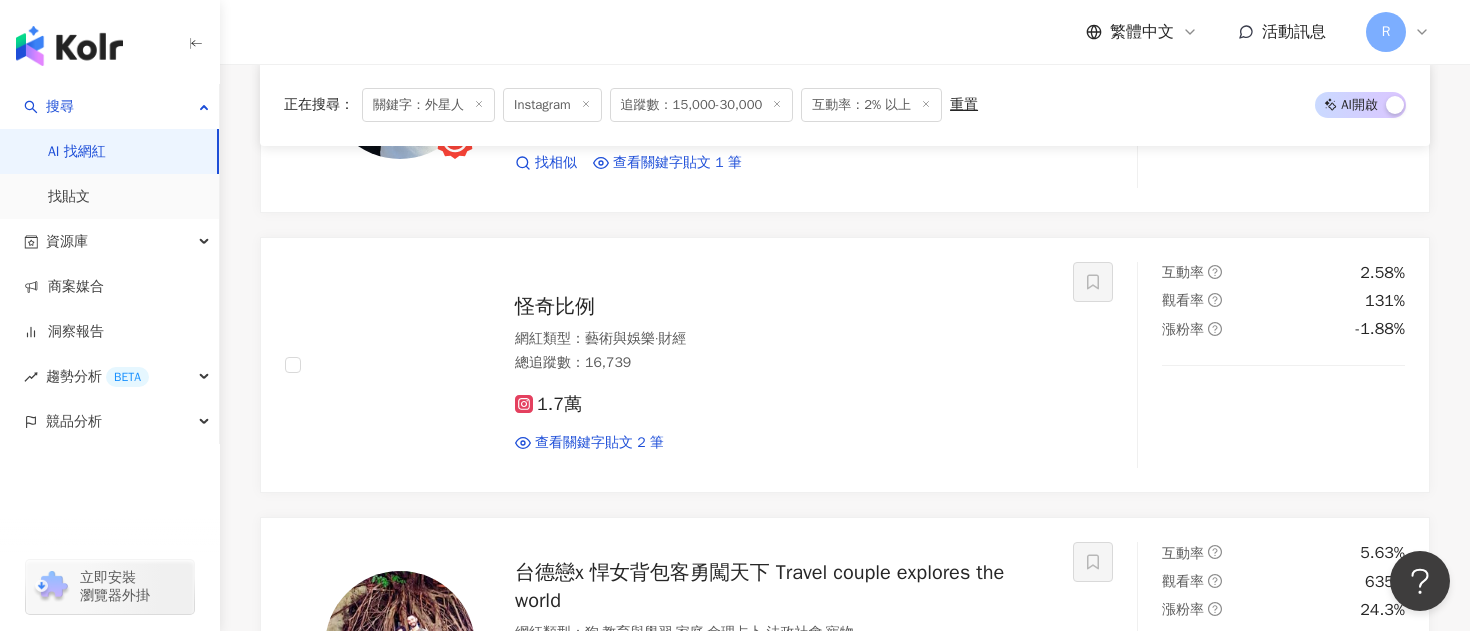 scroll, scrollTop: 5299, scrollLeft: 0, axis: vertical 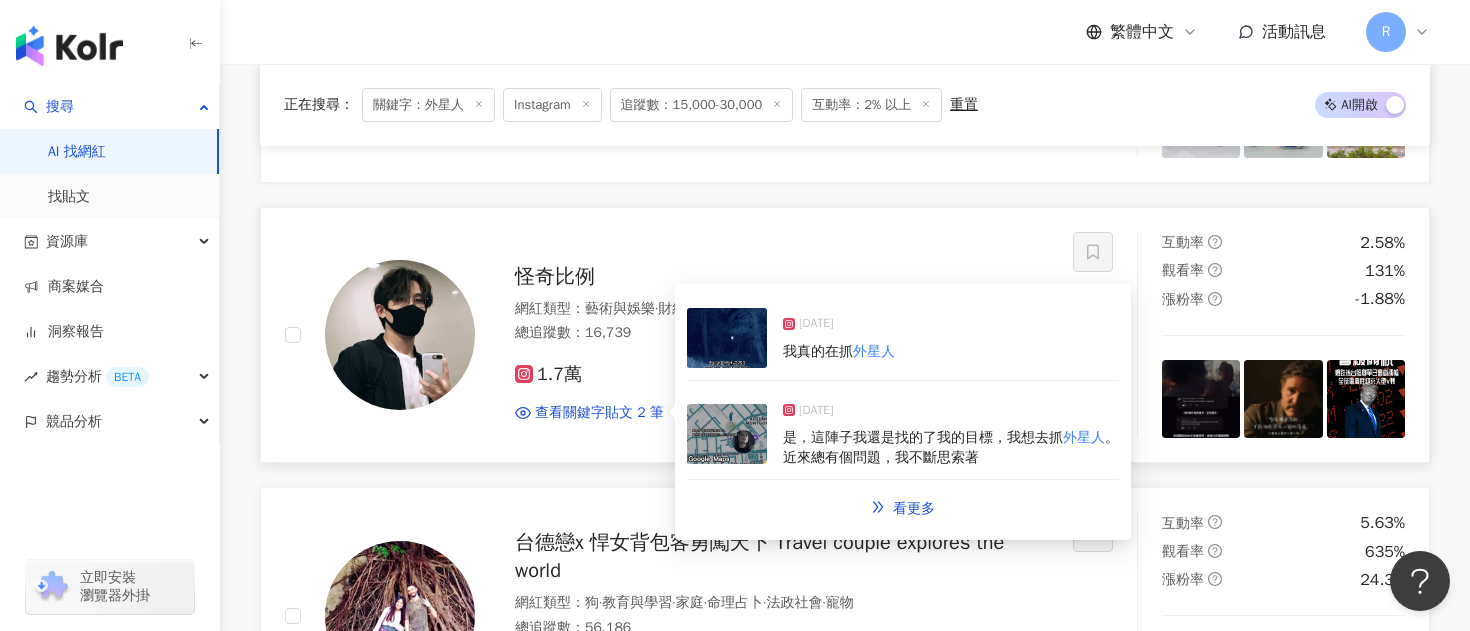 click at bounding box center [727, 434] 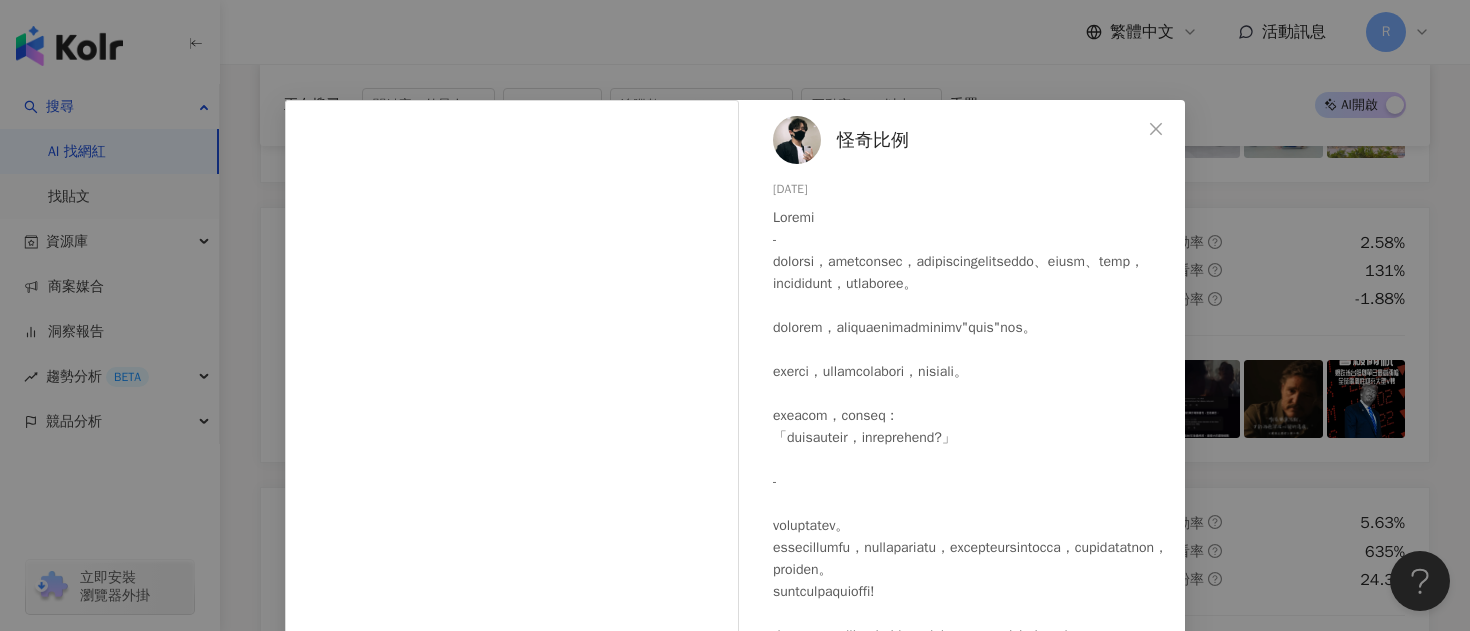 click on "怪奇比例 [DATE] 326 查看原始貼文" at bounding box center [735, 315] 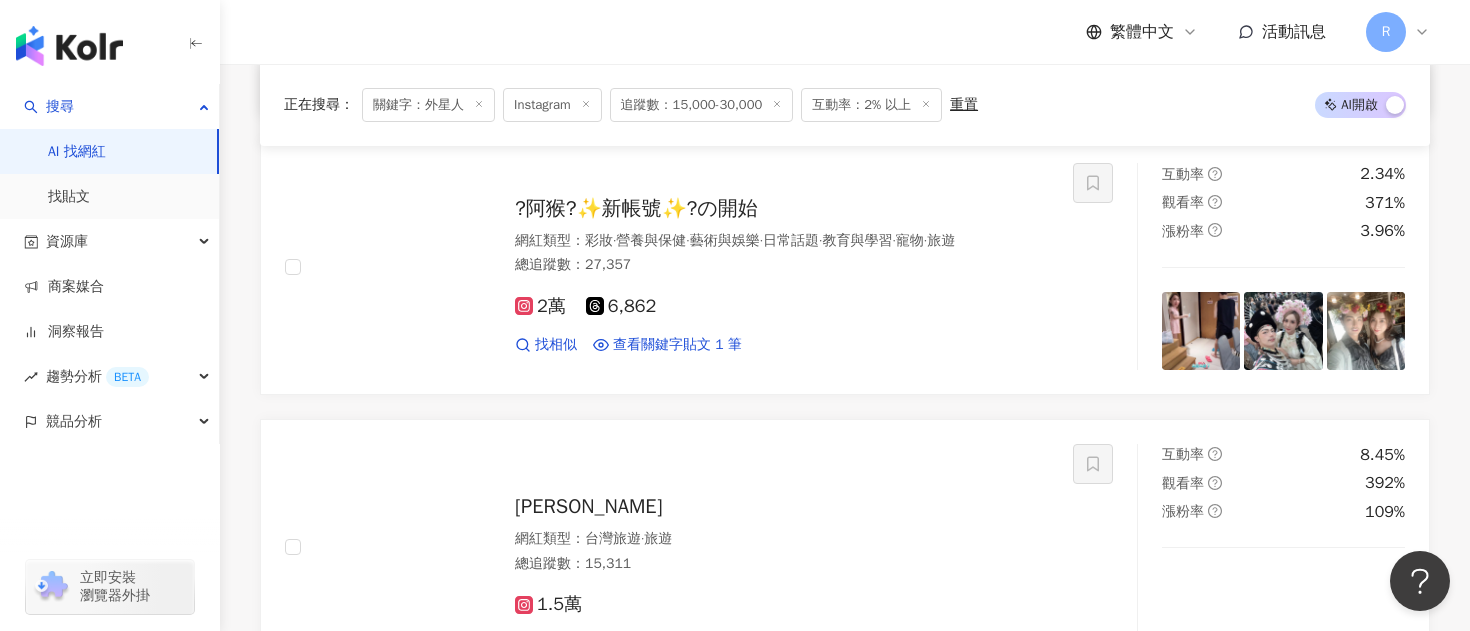 scroll, scrollTop: 6211, scrollLeft: 0, axis: vertical 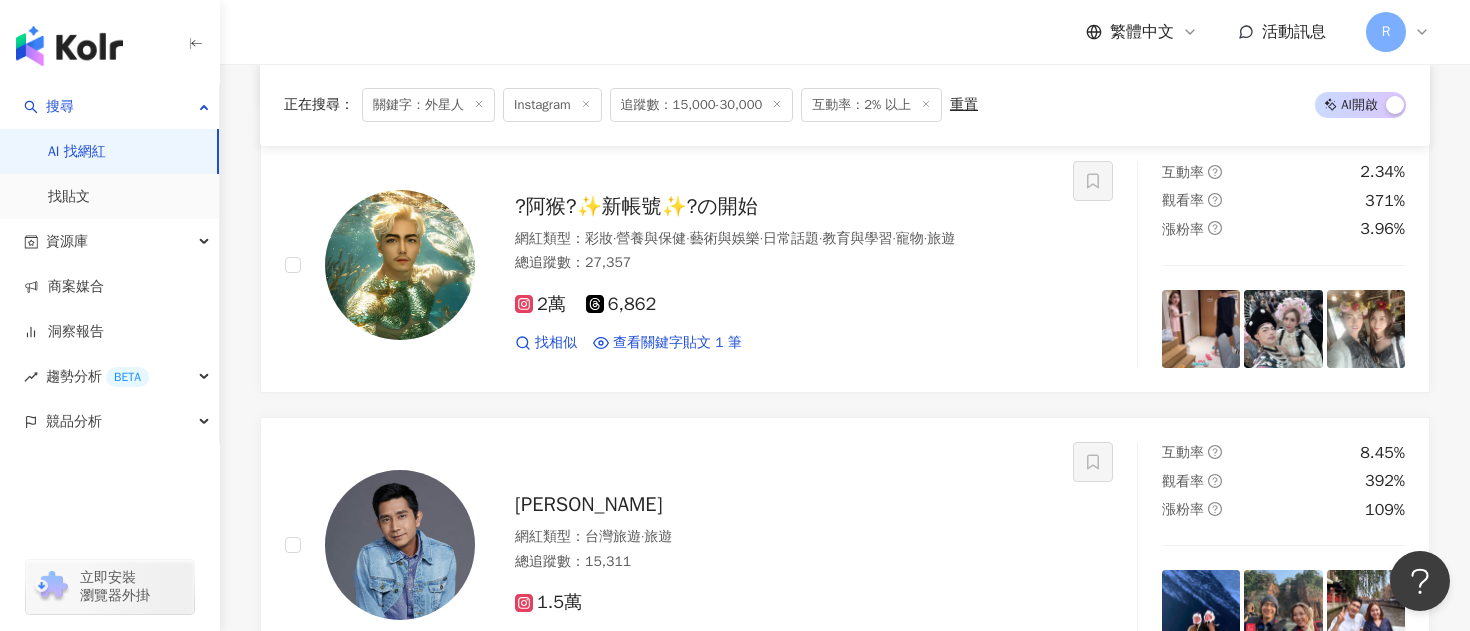 click 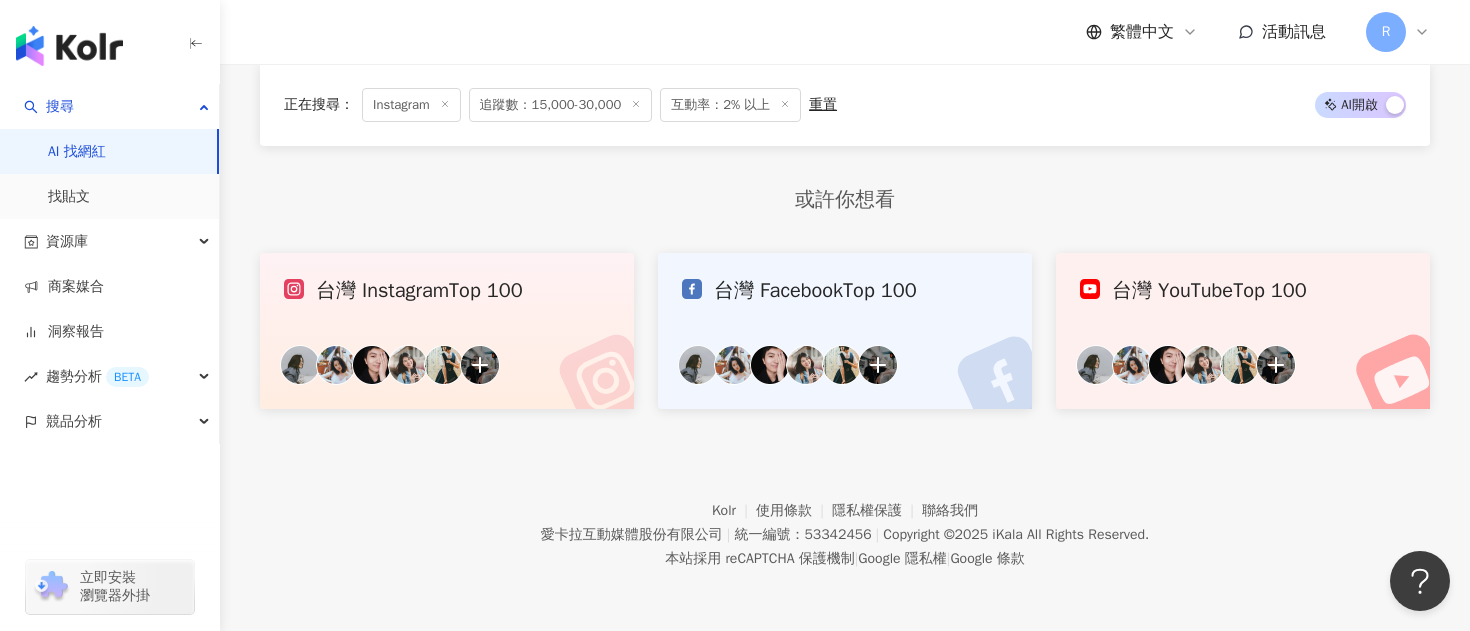 scroll, scrollTop: 0, scrollLeft: 0, axis: both 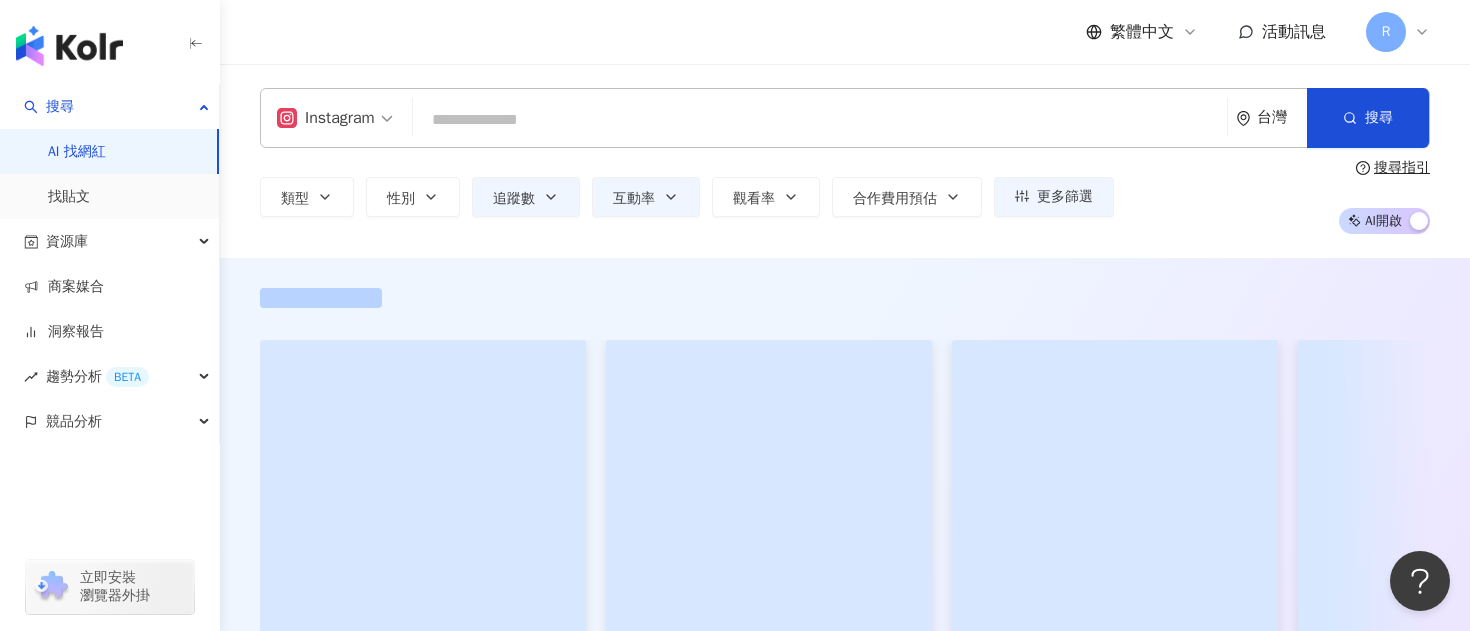 click at bounding box center (820, 120) 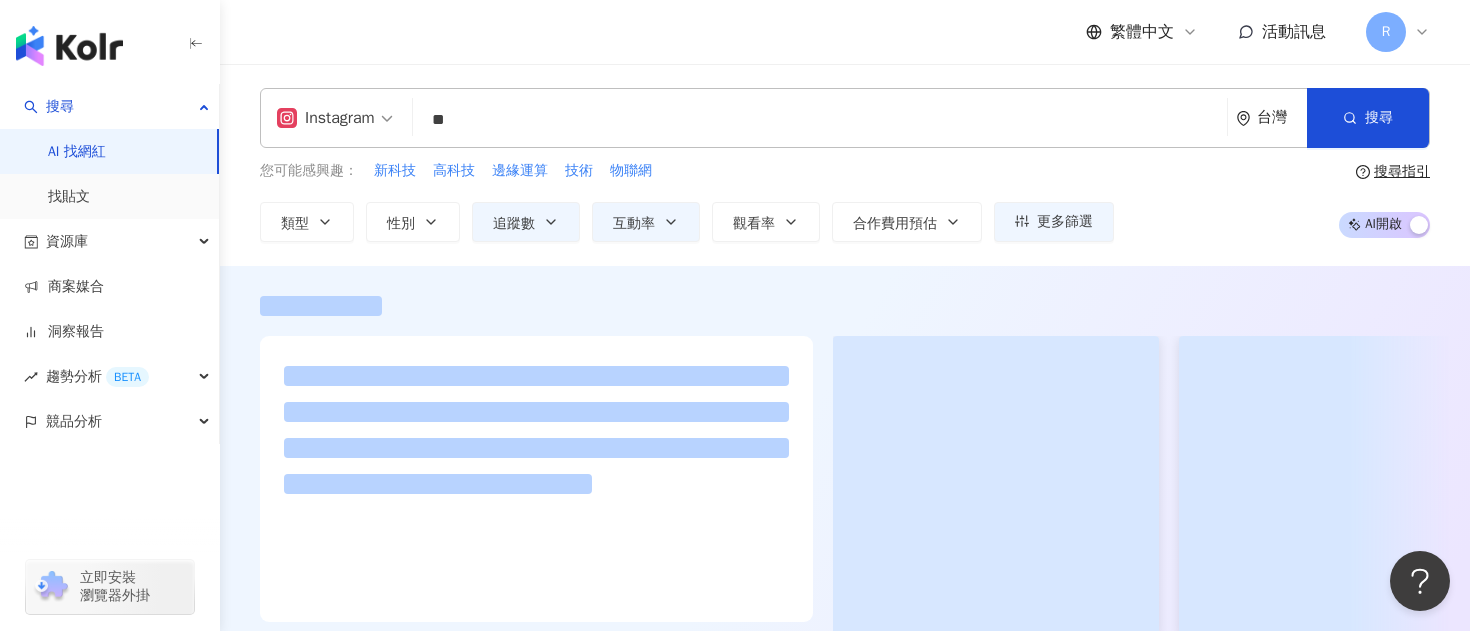 type on "**" 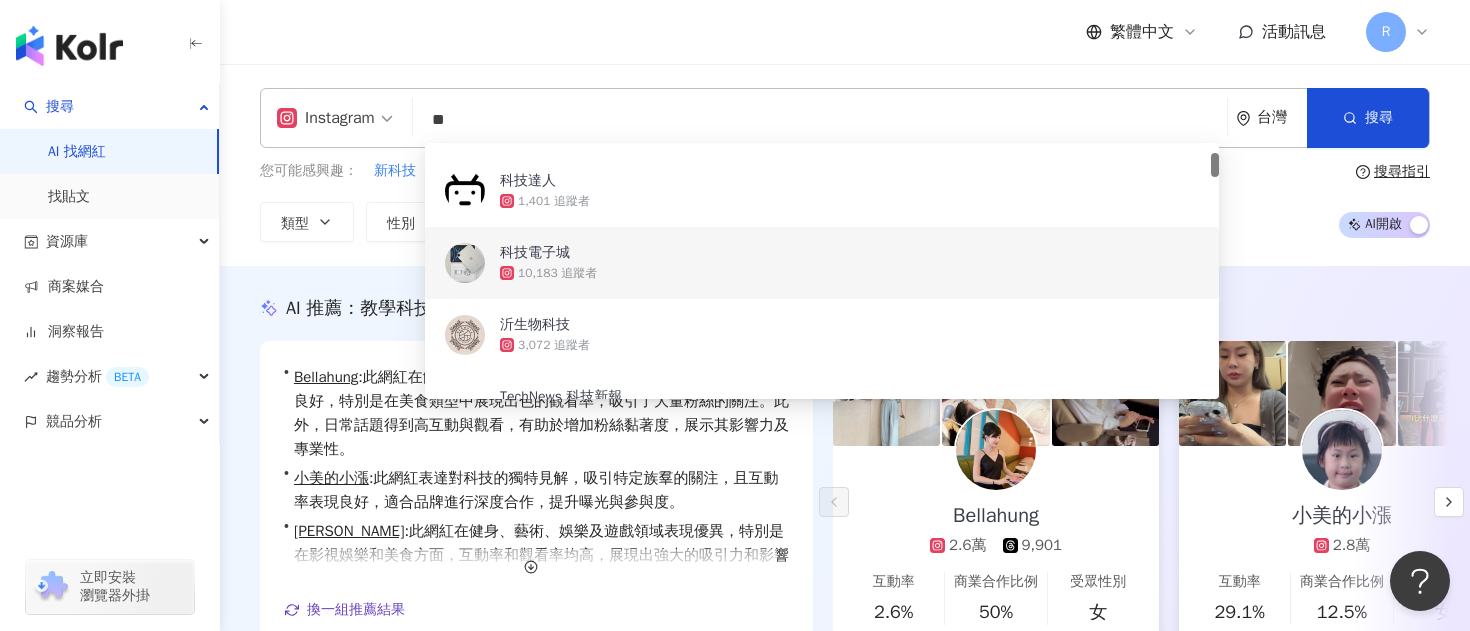 scroll, scrollTop: 137, scrollLeft: 0, axis: vertical 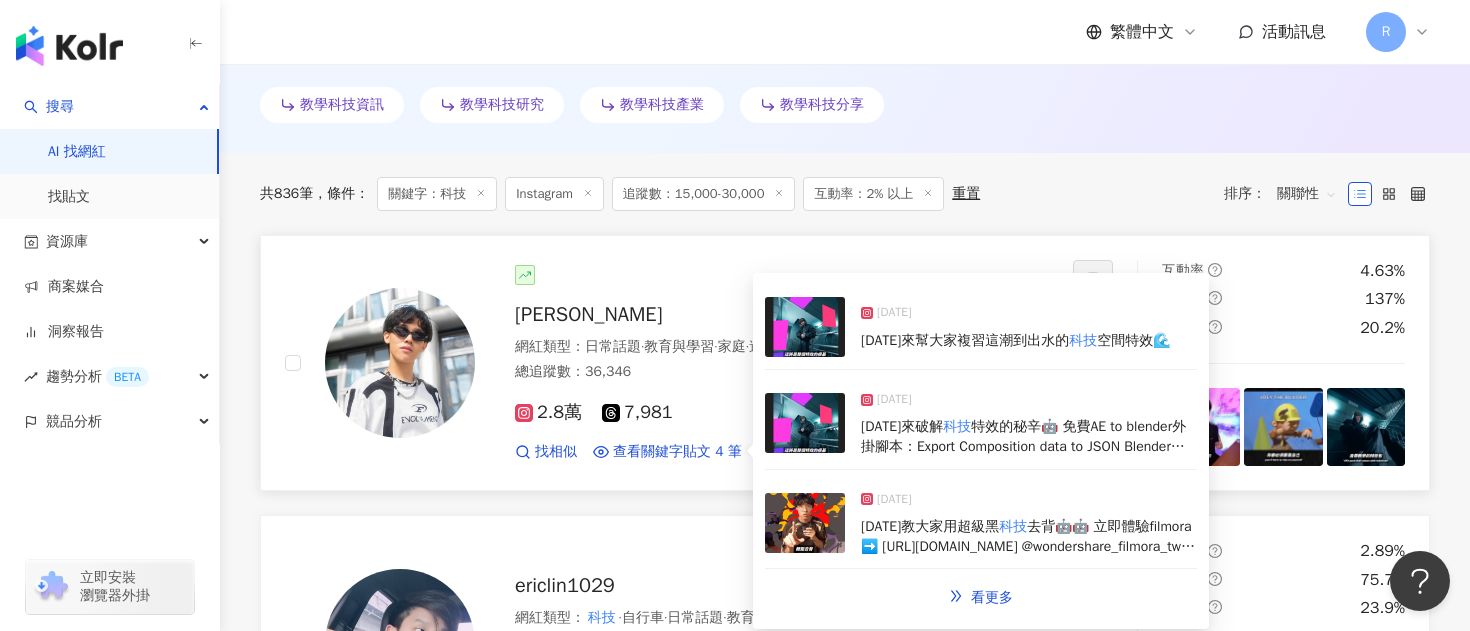 click at bounding box center [805, 327] 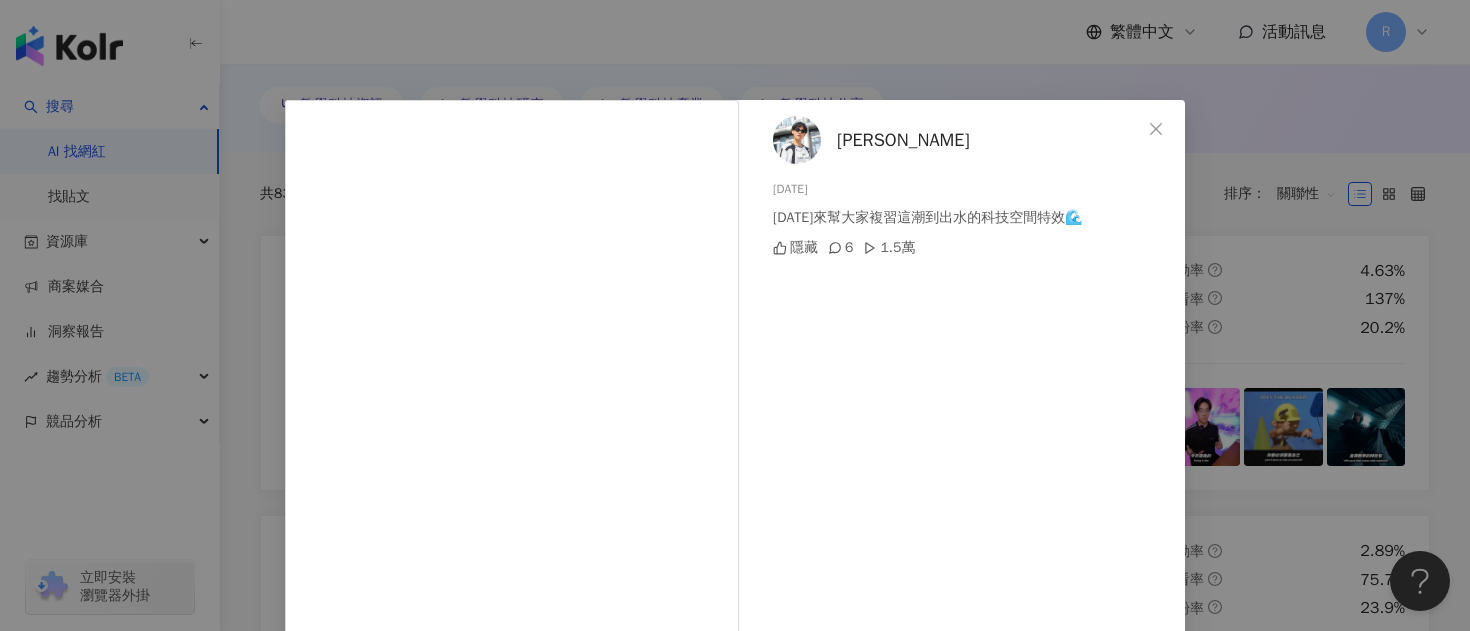 click on "[PERSON_NAME] [DATE] [DATE]來幫大家複習這潮到出水的科技空間特效🌊 隱藏 6 1.5萬 查看原始貼文" at bounding box center [735, 315] 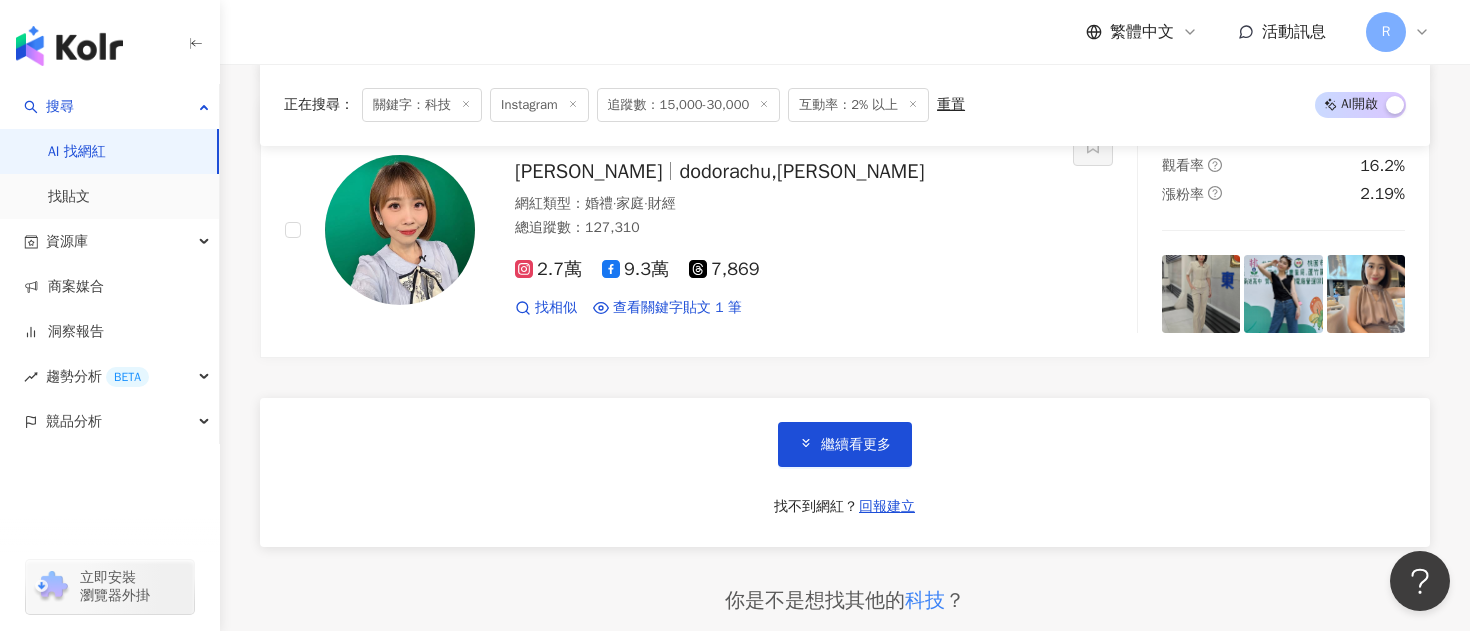 scroll, scrollTop: 3828, scrollLeft: 0, axis: vertical 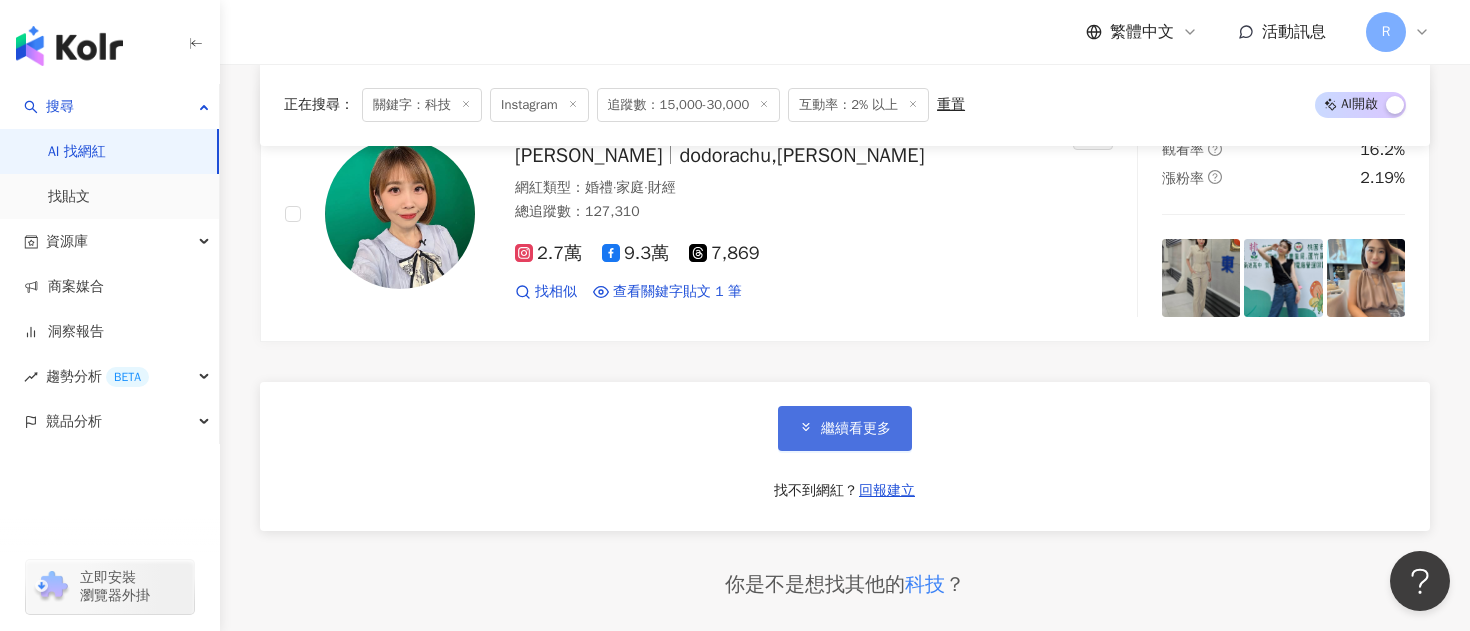 click on "繼續看更多" at bounding box center (856, 429) 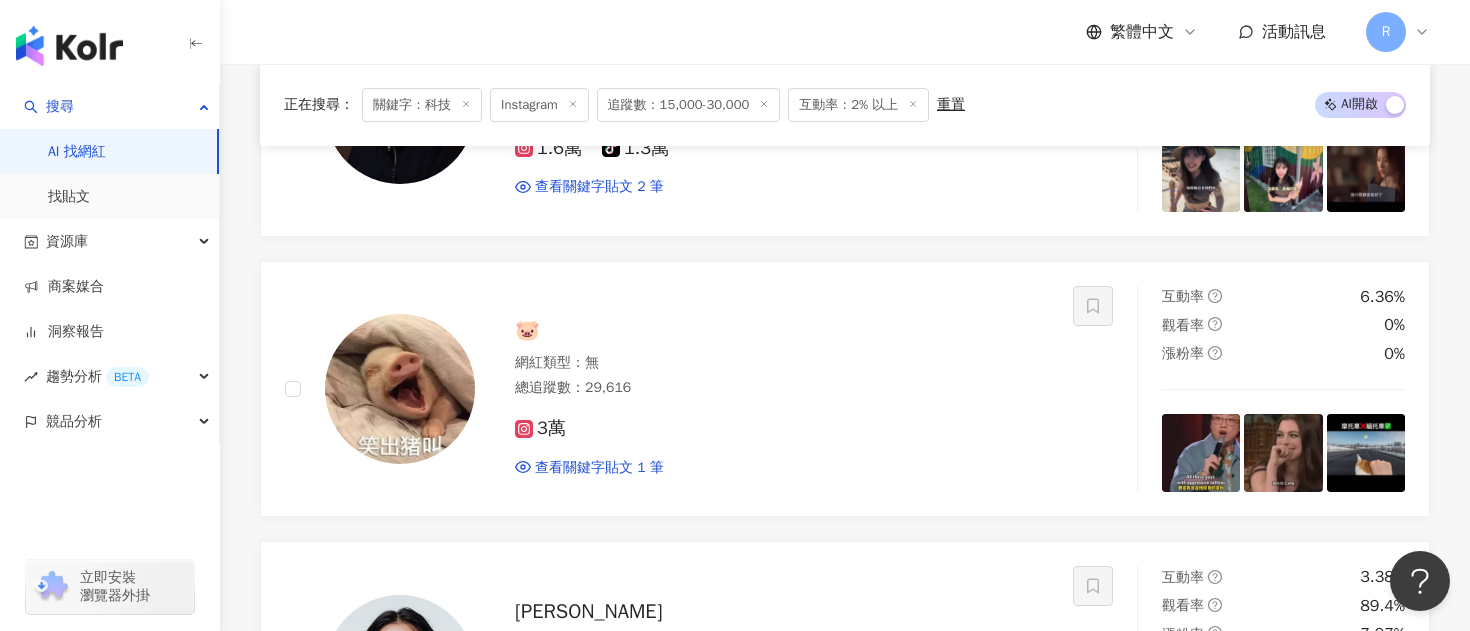 scroll, scrollTop: 5648, scrollLeft: 0, axis: vertical 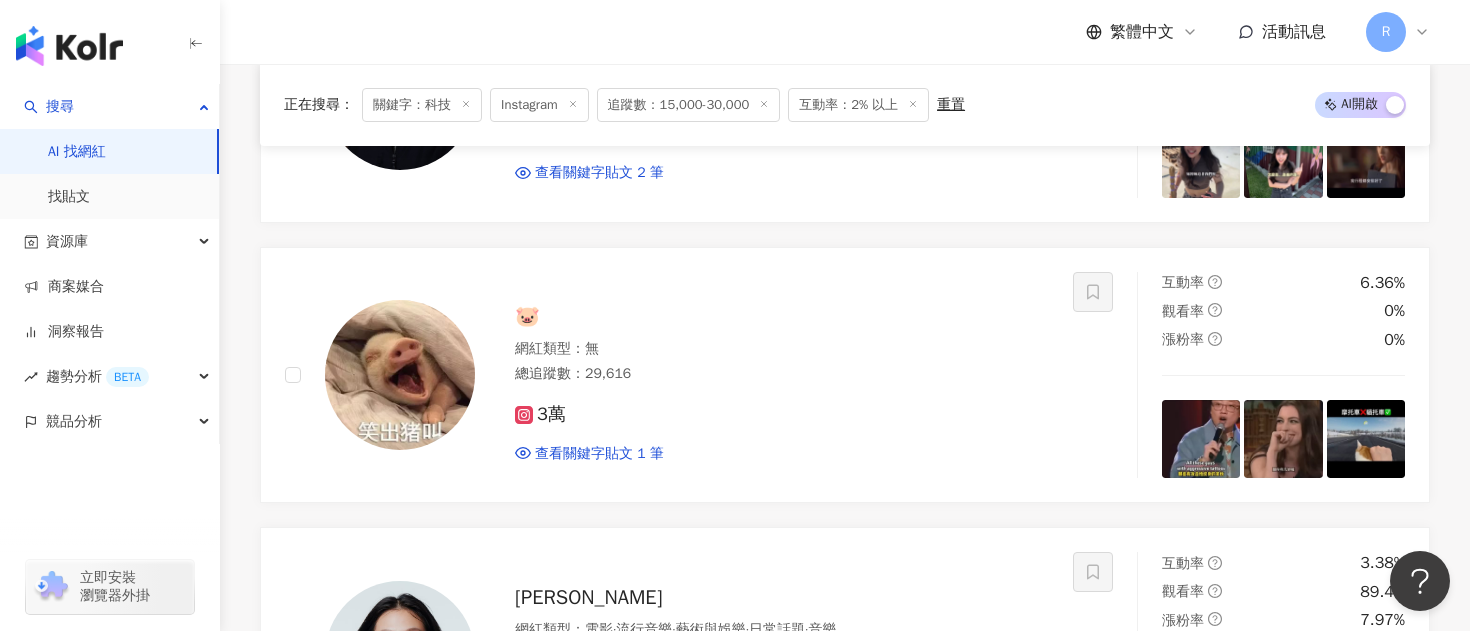 click on "網紅類型 ： 無 總追蹤數 ： 29,616" at bounding box center [782, 363] 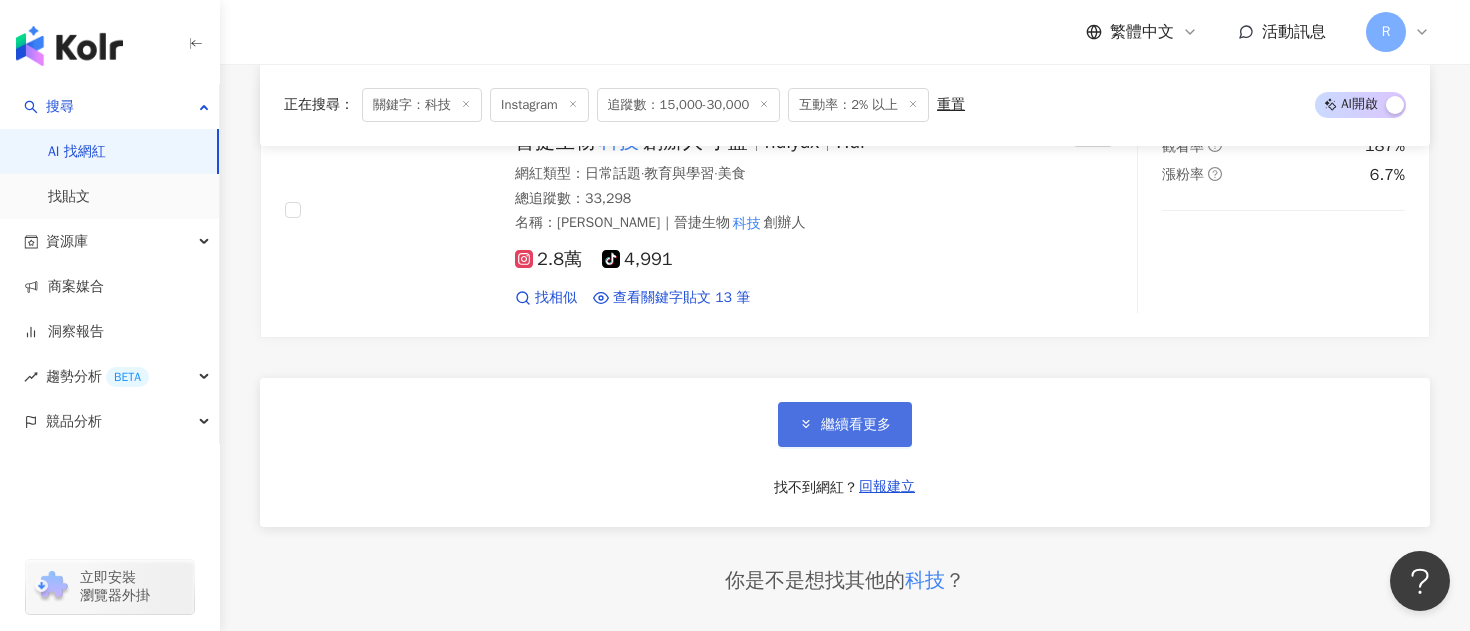 scroll, scrollTop: 7241, scrollLeft: 0, axis: vertical 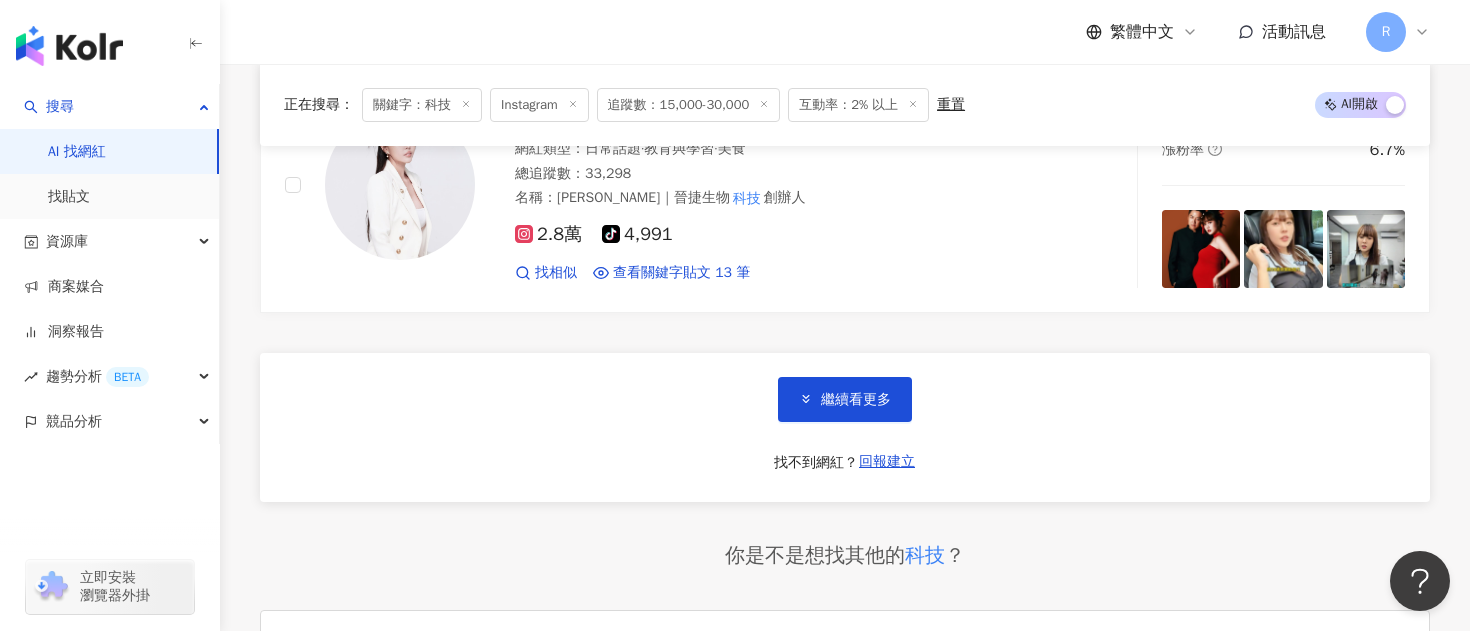 click on "繼續看更多 找不到網紅？ 回報建立" at bounding box center (845, 427) 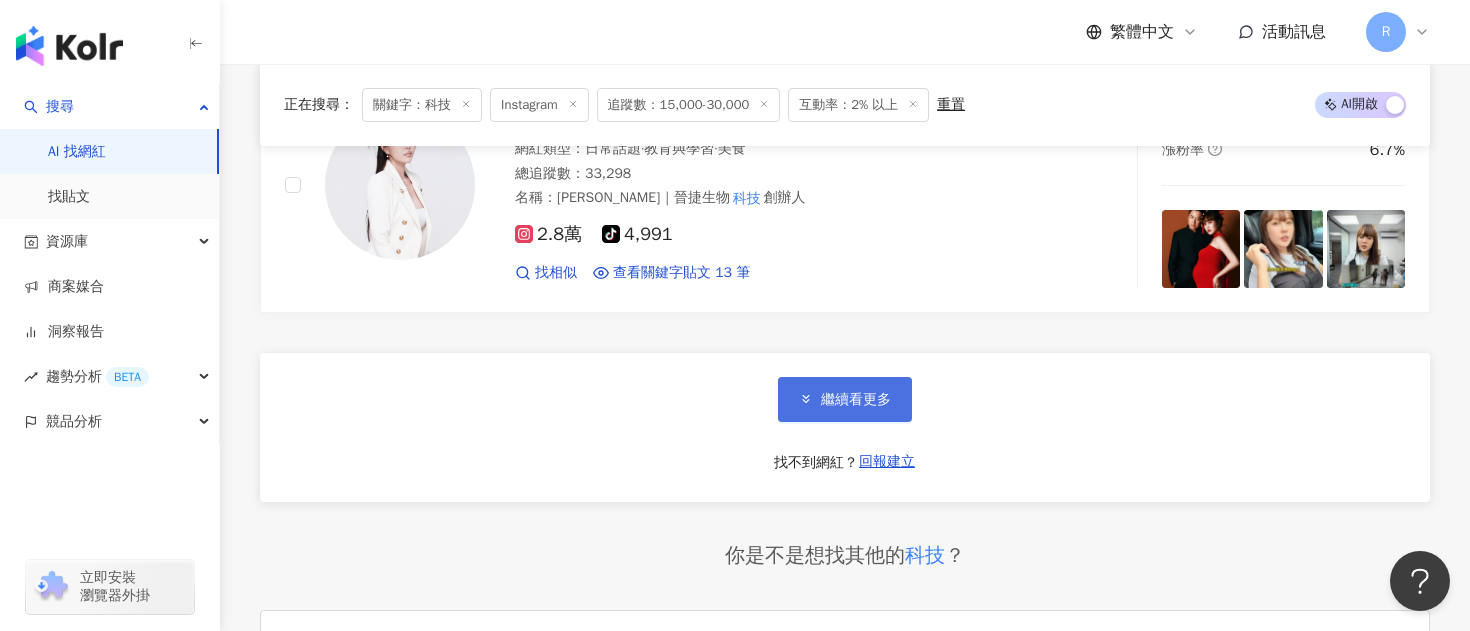 click on "繼續看更多" at bounding box center (845, 399) 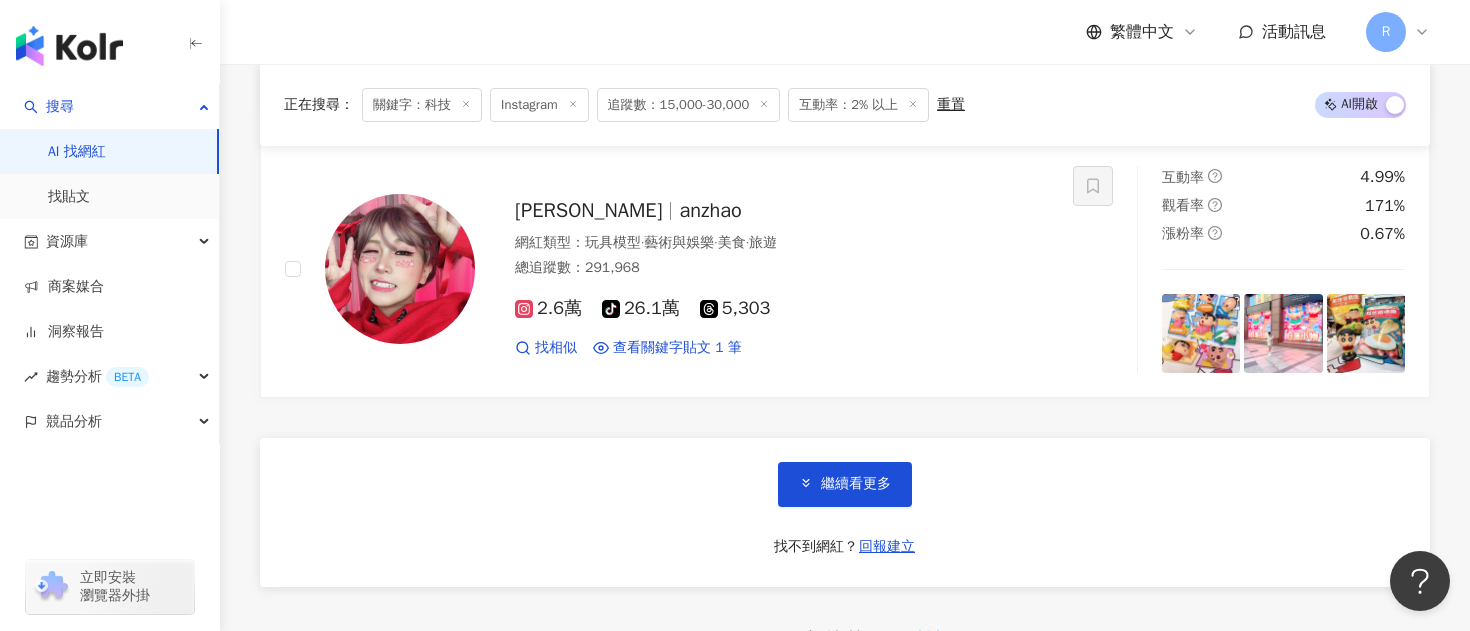 scroll, scrollTop: 10642, scrollLeft: 0, axis: vertical 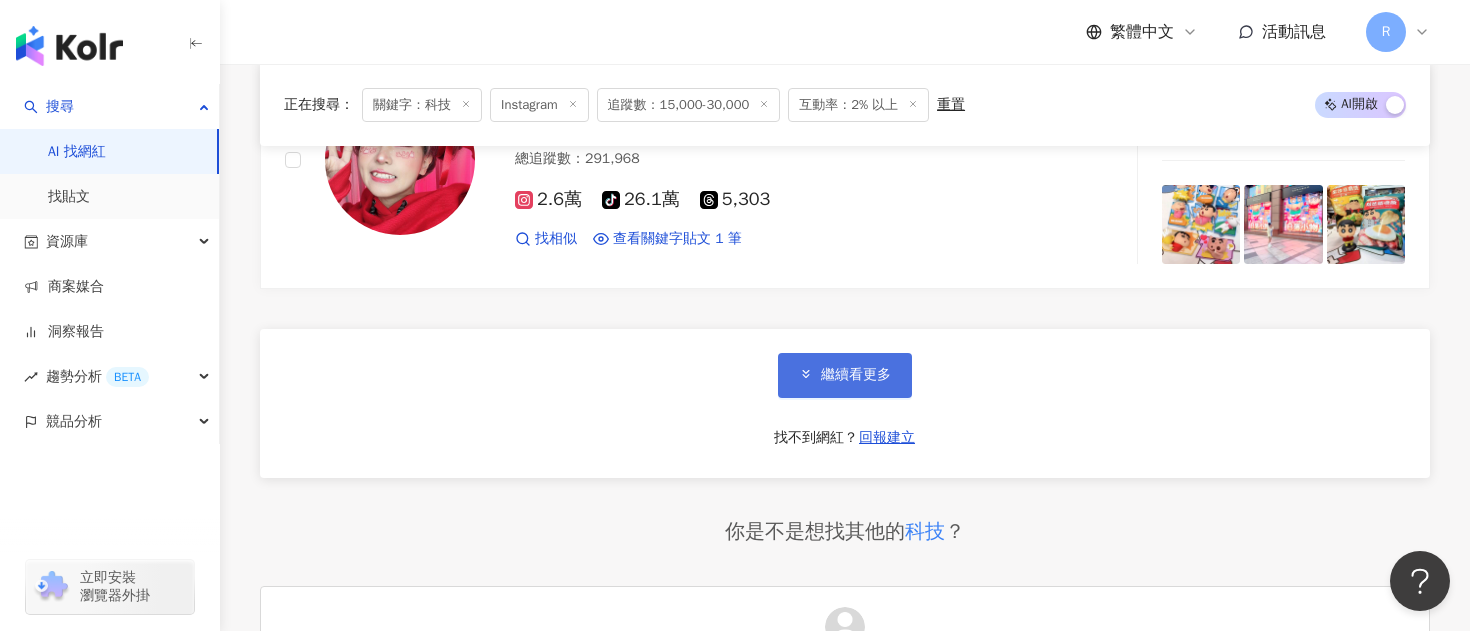 click on "繼續看更多" at bounding box center [845, 375] 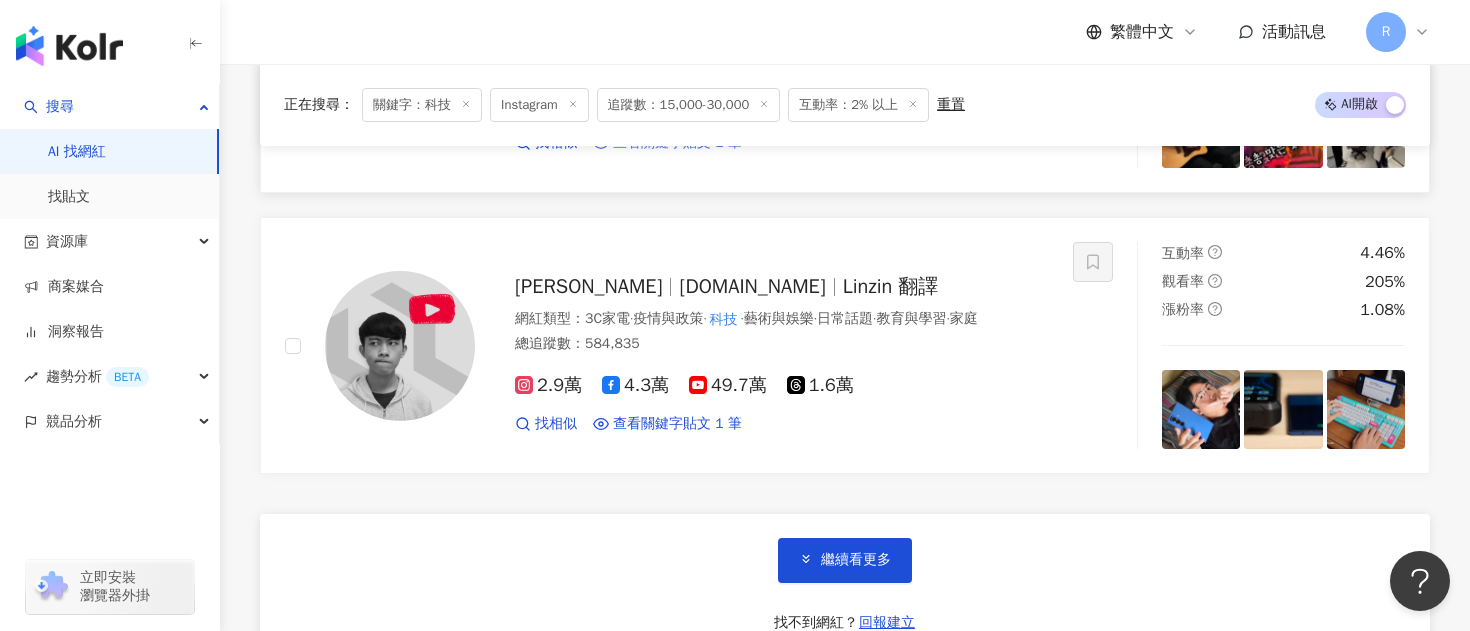 scroll, scrollTop: 13856, scrollLeft: 0, axis: vertical 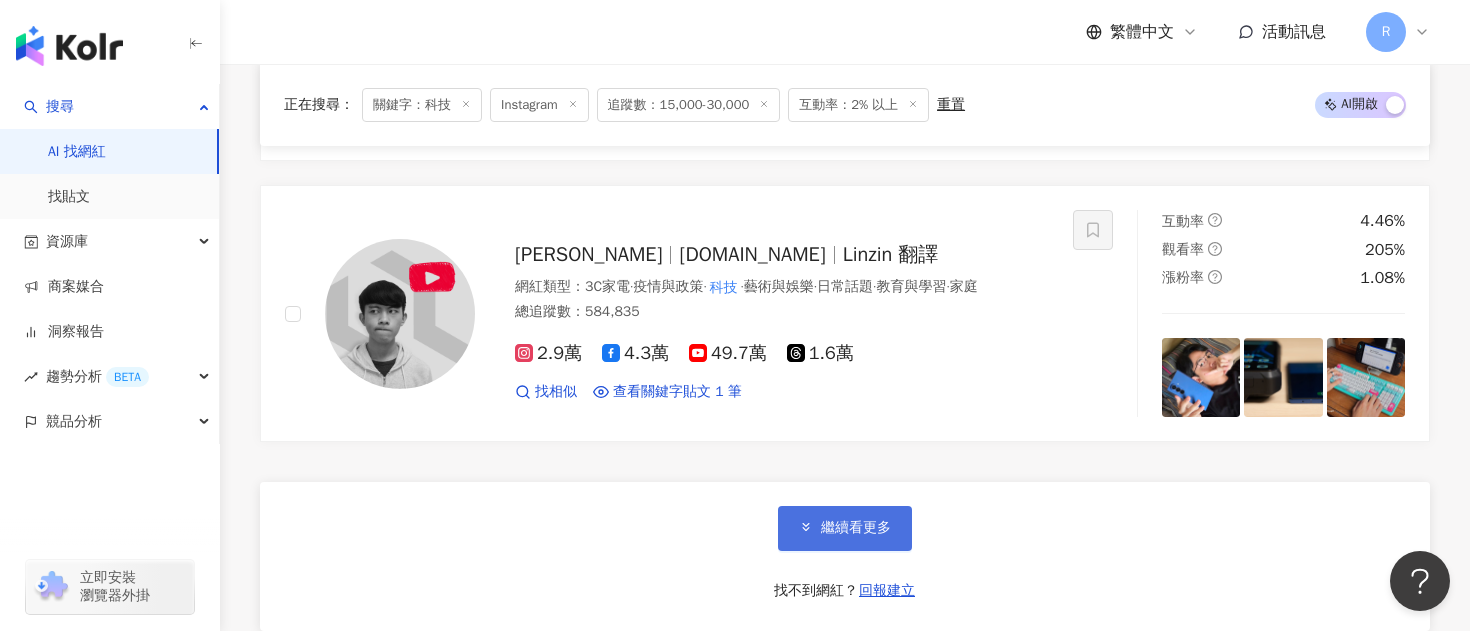 click on "繼續看更多" at bounding box center (856, 528) 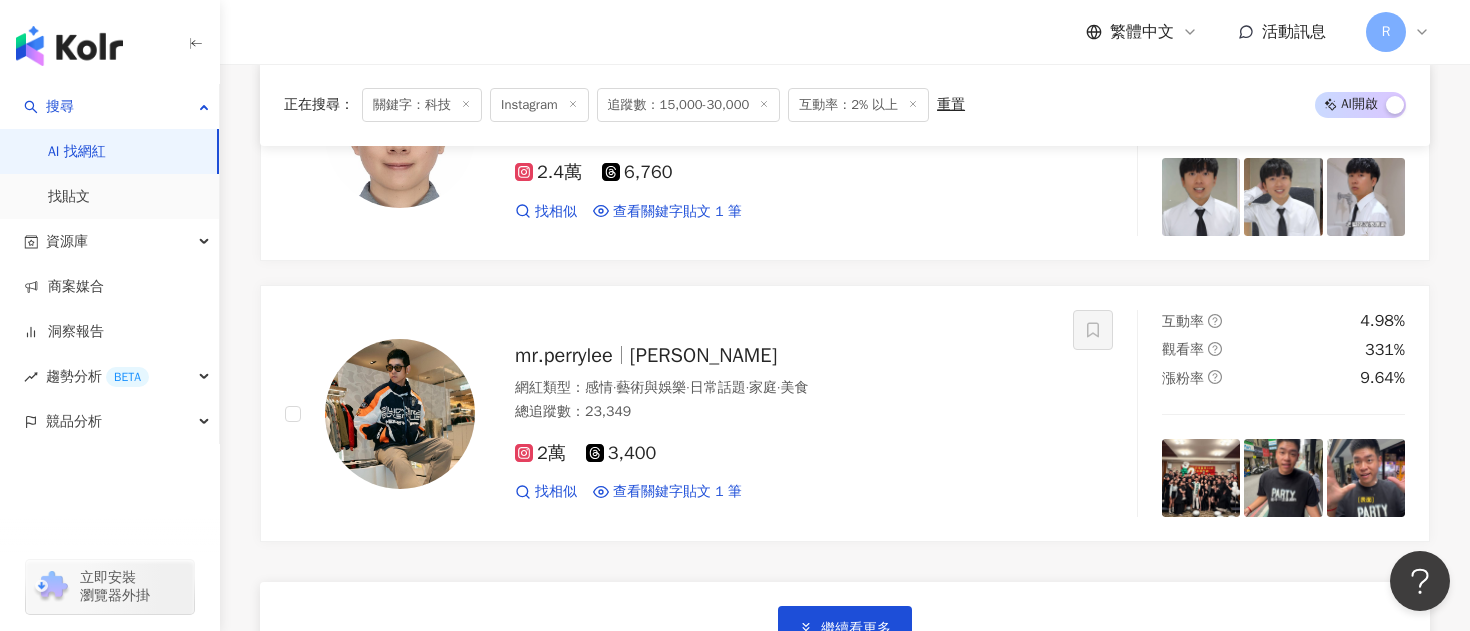 scroll, scrollTop: 17167, scrollLeft: 0, axis: vertical 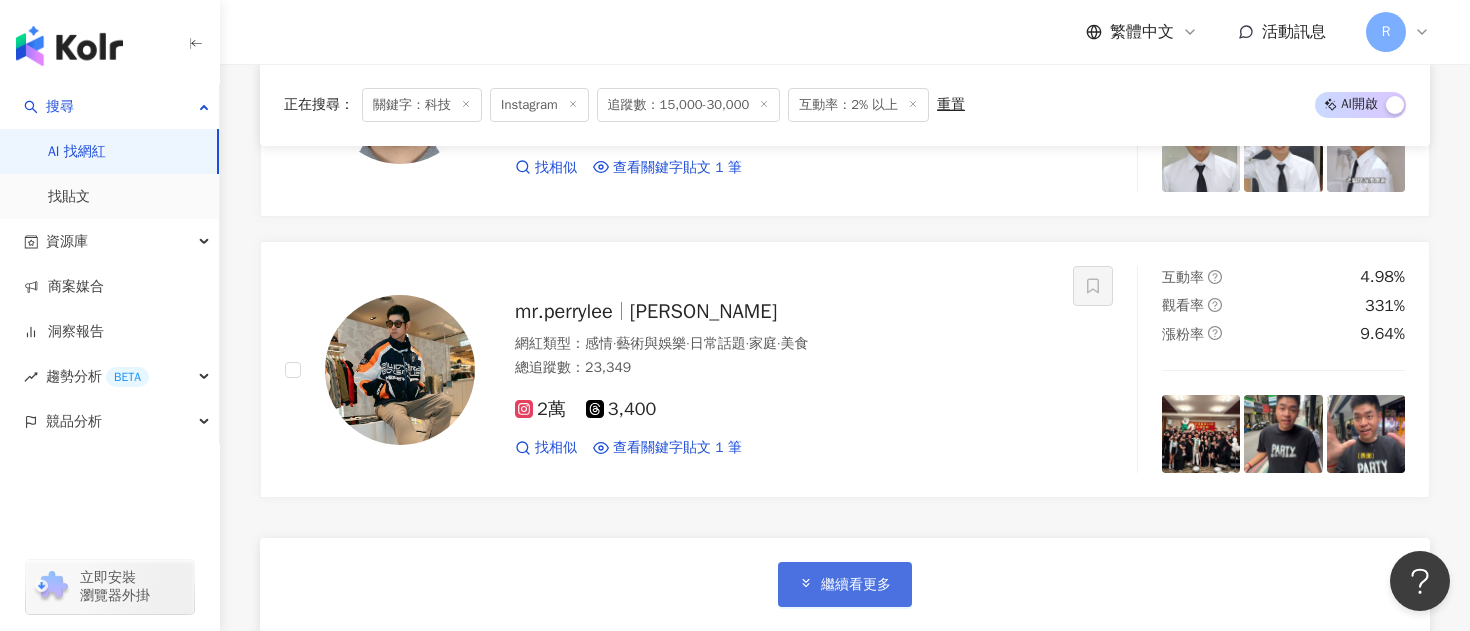 click on "繼續看更多" at bounding box center [856, 585] 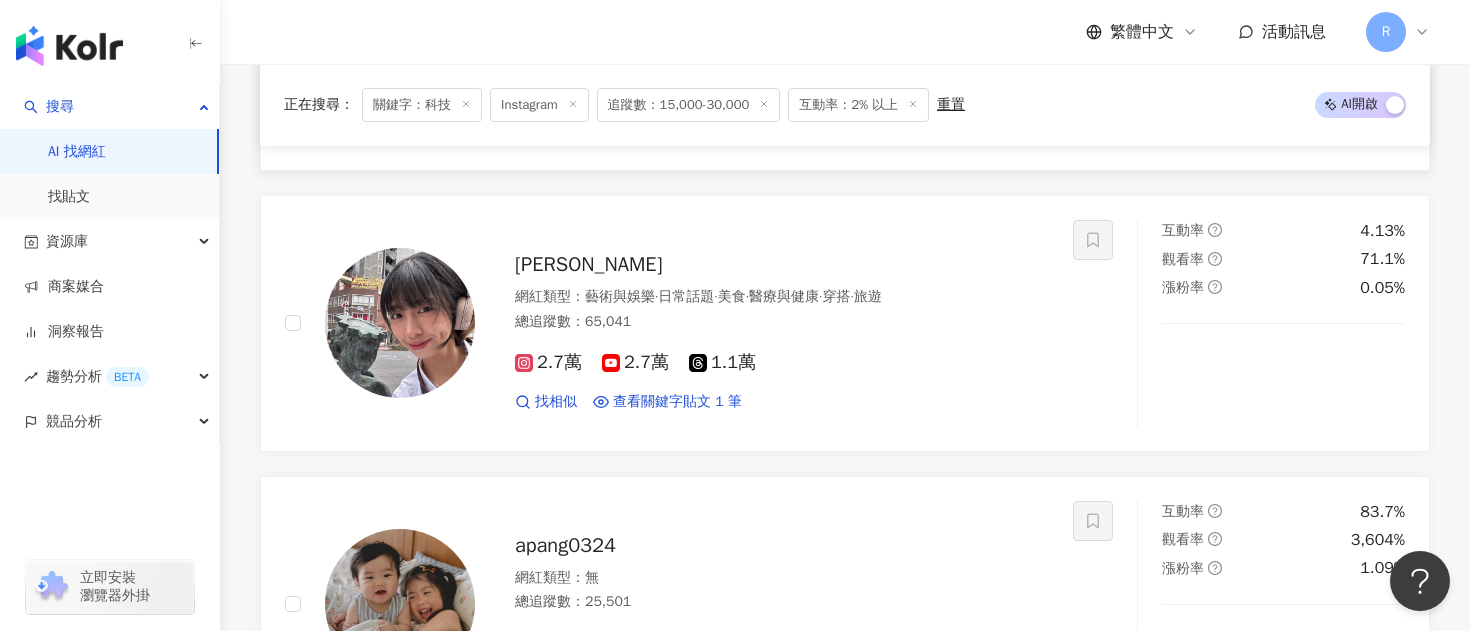 scroll, scrollTop: 17543, scrollLeft: 0, axis: vertical 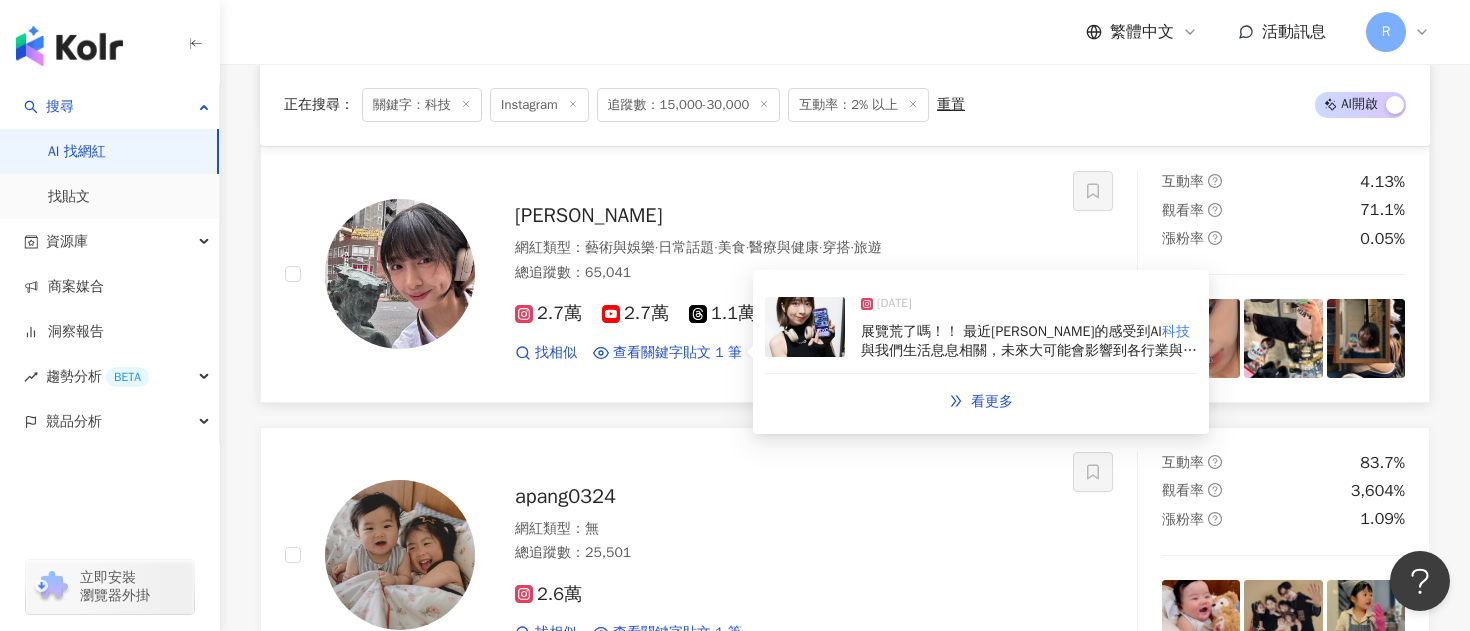 click at bounding box center (805, 327) 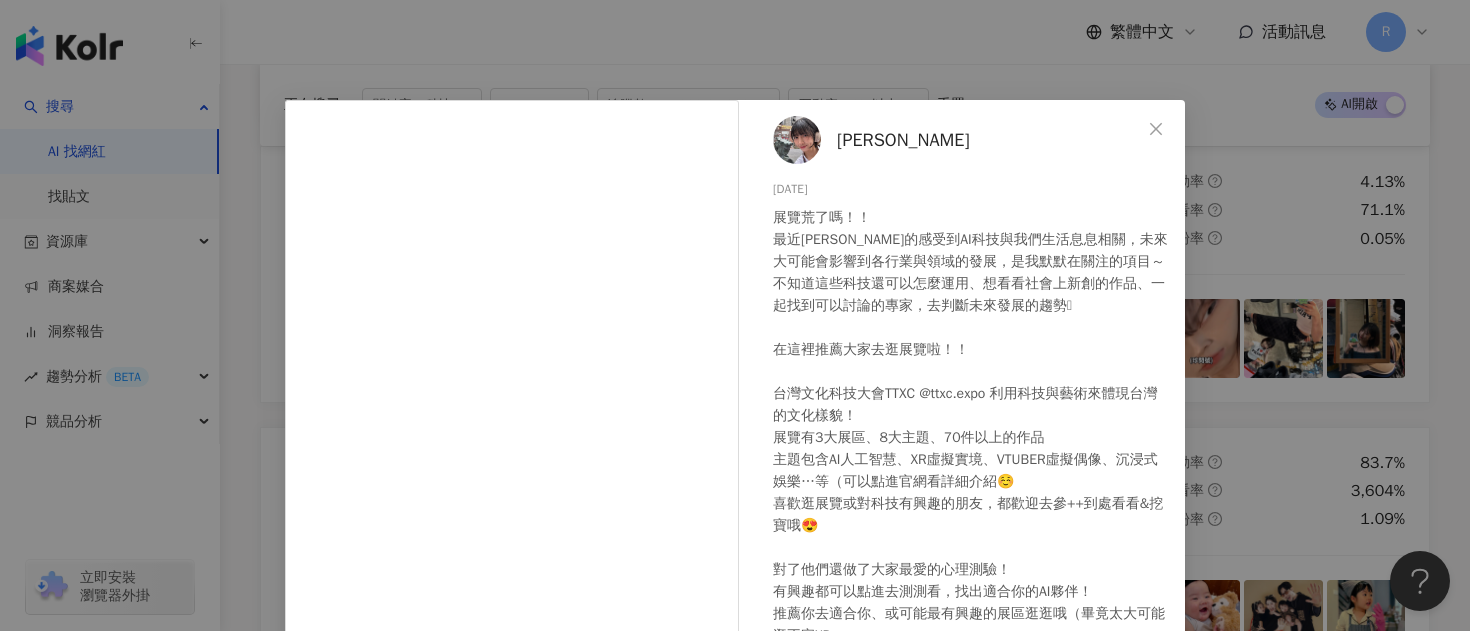 click on "[PERSON_NAME]珍 [DATE] 1,023 9 查看原始貼文" at bounding box center [735, 315] 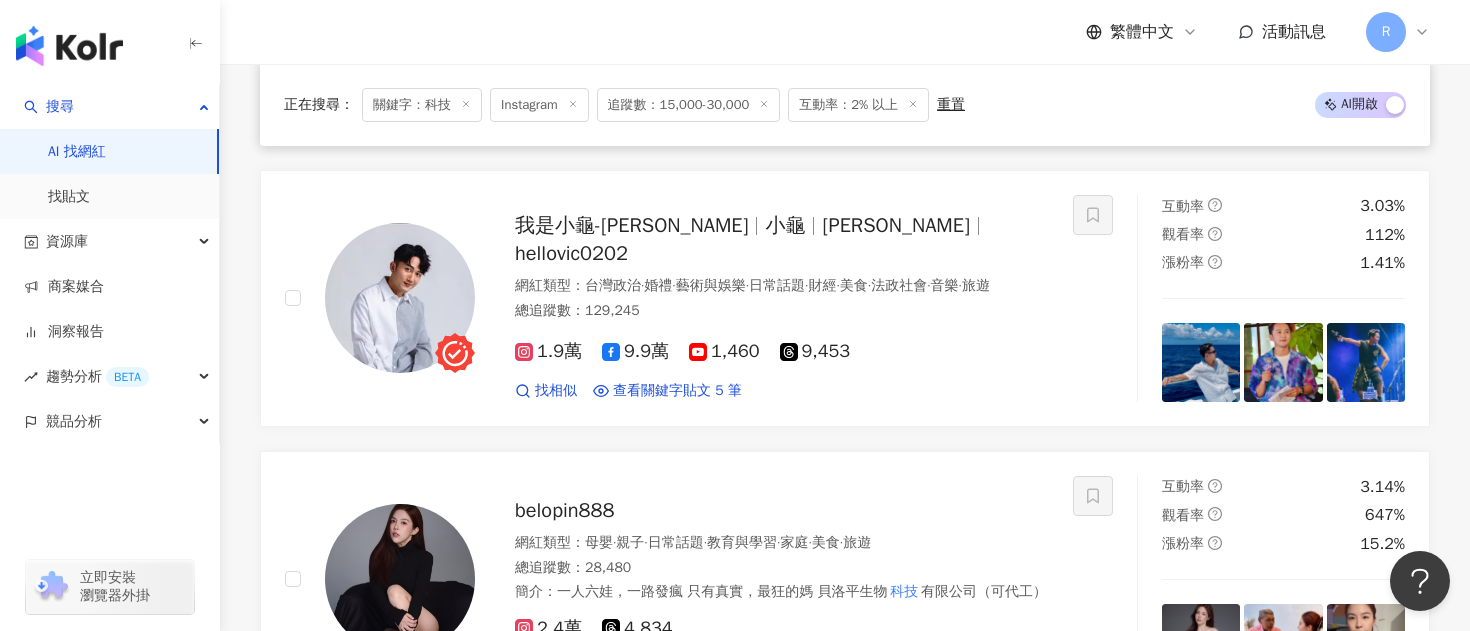 scroll, scrollTop: 19488, scrollLeft: 0, axis: vertical 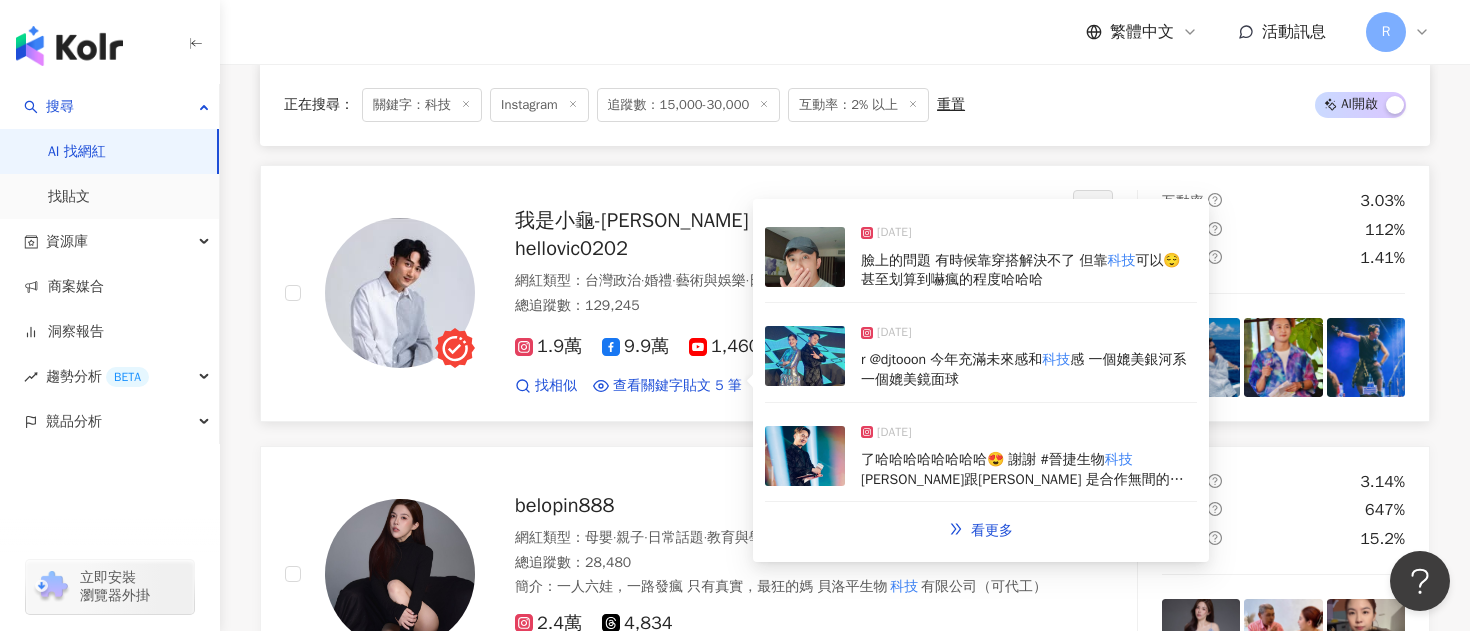 click at bounding box center (805, 356) 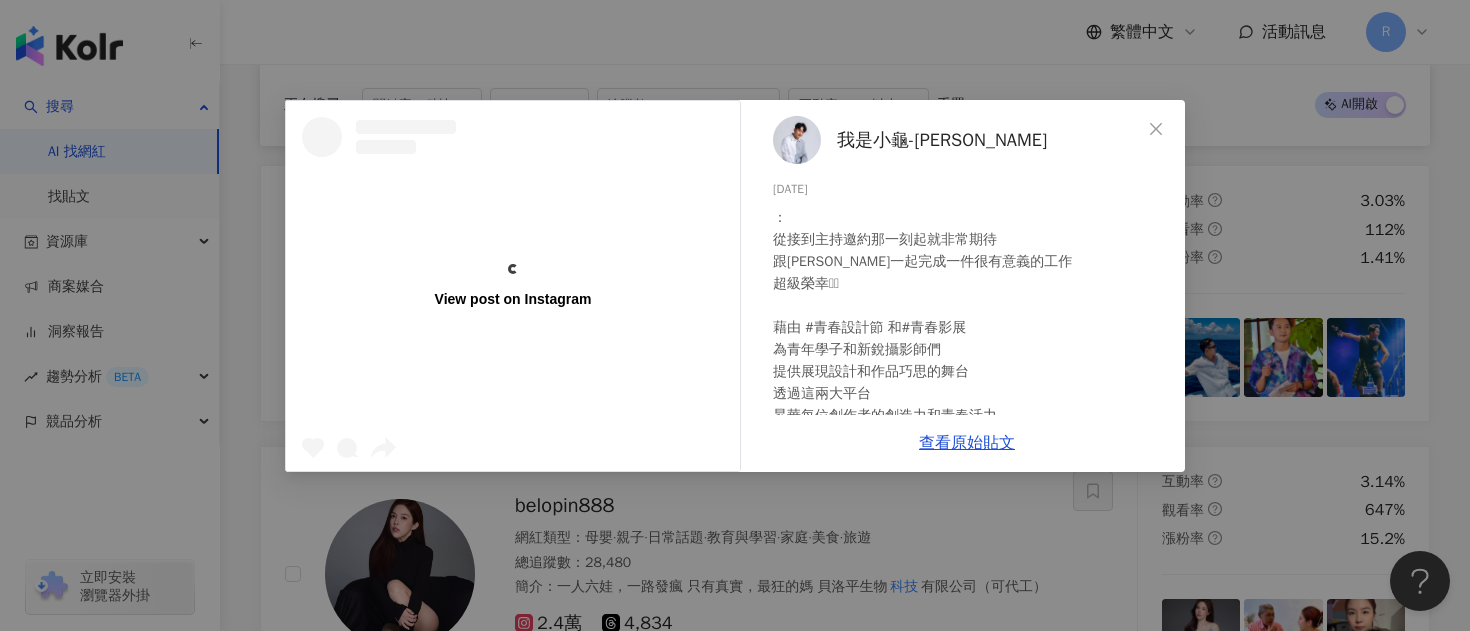 click on "View post on Instagram   我是小龜-[PERSON_NAME] [DATE] ：
從接到主持邀約那一刻起就非常期待
跟[PERSON_NAME]一起完成一件很有意義的工作
超級榮幸🫶🏼
藉由 #青春設計節 和#青春影展
為青年學子和新銳攝影師們
提供展現設計和作品巧思的舞台
透過這兩大平台
昇華每位創作者的創造力和青春活力
相信這只是一個起點的開始
如同今年的主視覺「NEXT」 一樣
延續大家的創意 情感和觀點
未來在許多大大小小的舞台 甚至國際上
一定都能看見最棒的大家發光發熱❤️‍🔥❤️‍🔥❤️‍🔥
謝謝台前台後的夥伴們！！！
還有一百分partner @djtooon
今年充滿未來感和科技感
一個媲美銀河系 一個媲美鏡面球
我們又帥又美又專業😎✨
後會有期！！期待下次見！
#2025青春設計節暨青春影展頒獎典禮
#我是小龜 261 11 查看原始貼文" at bounding box center (735, 315) 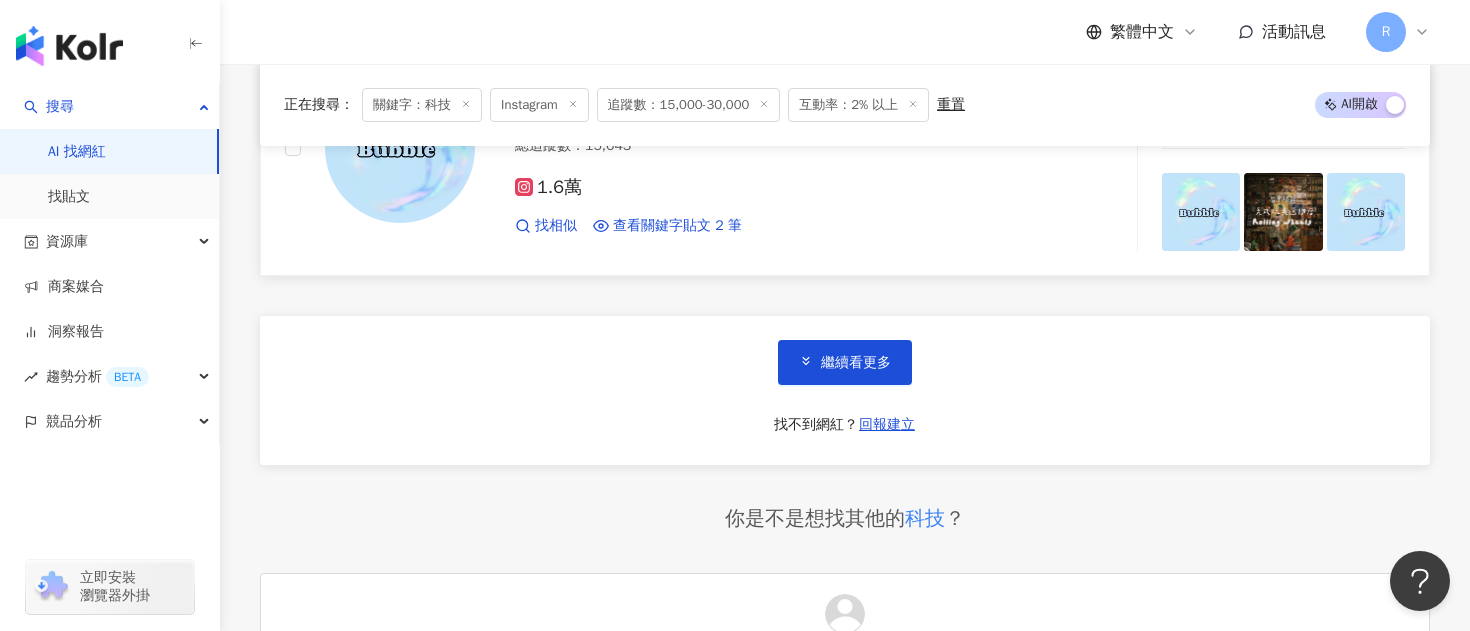scroll, scrollTop: 20822, scrollLeft: 0, axis: vertical 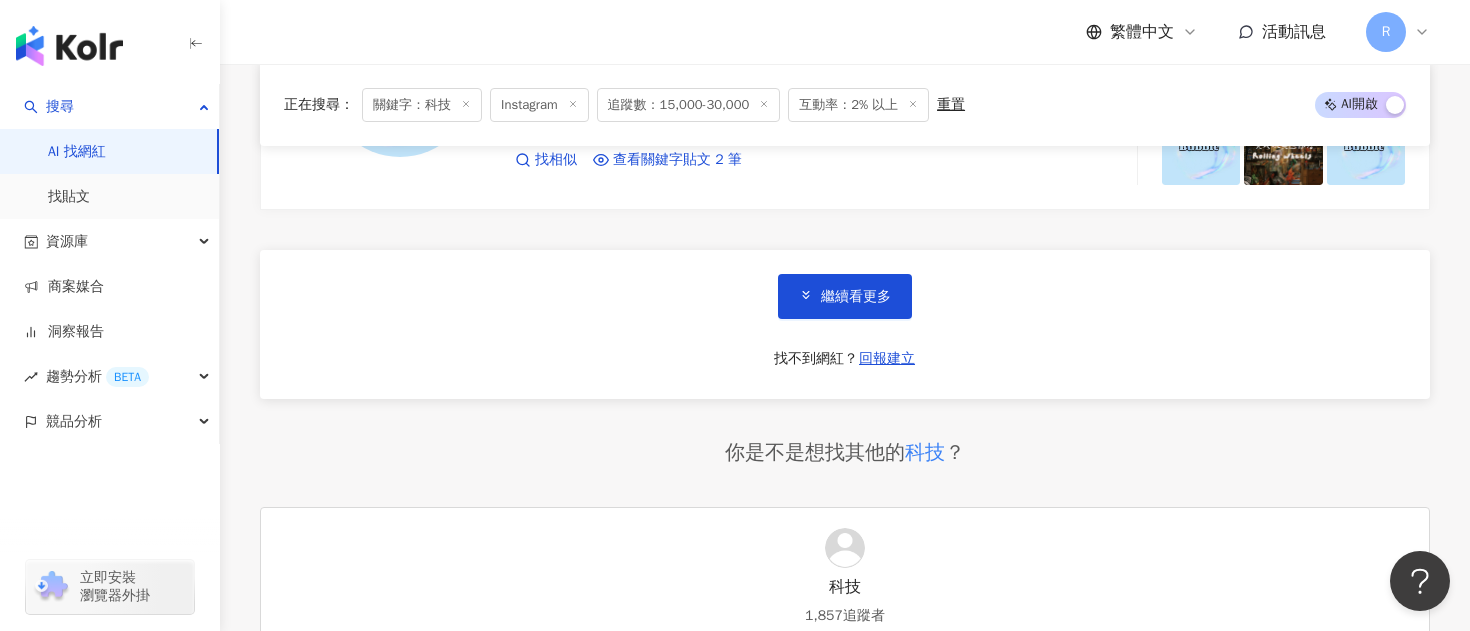 click on "正在搜尋 ： 關鍵字：科技 Instagram 追蹤數：15,000-30,000 互動率：2% 以上 重置 AI  開啟 AI  關閉" at bounding box center (845, 105) 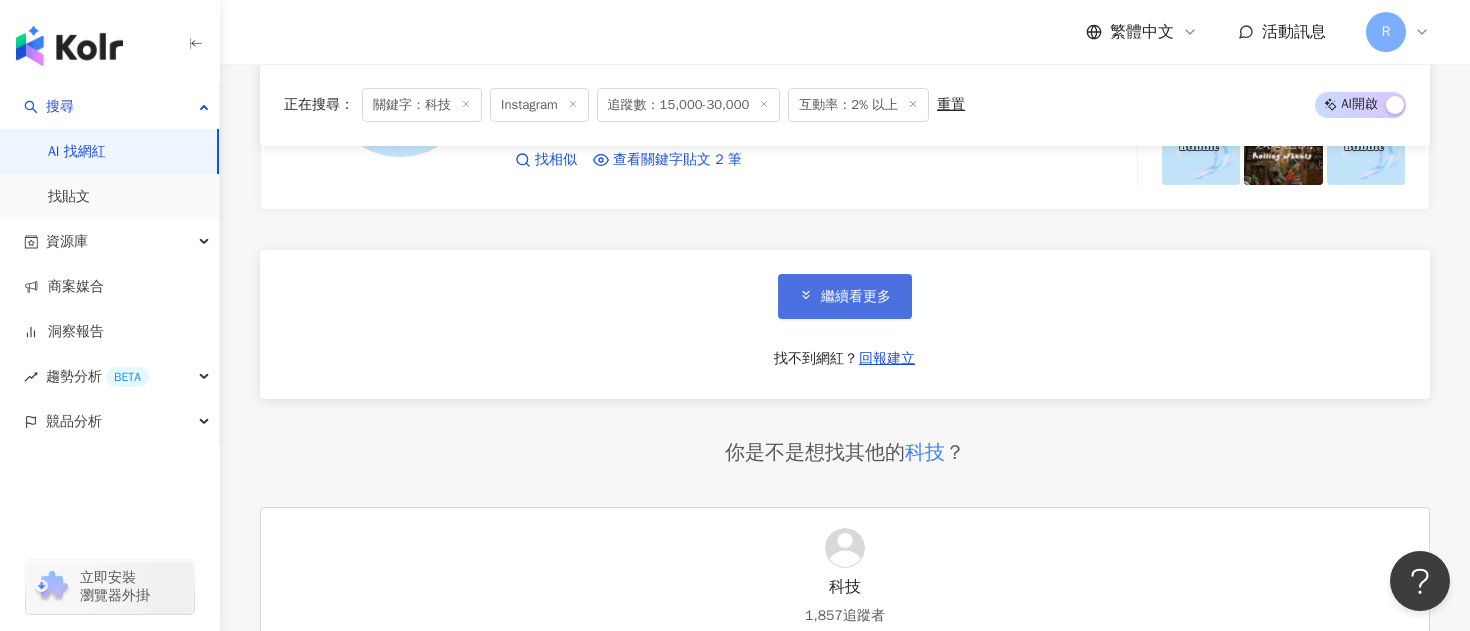 click on "繼續看更多" at bounding box center (845, 296) 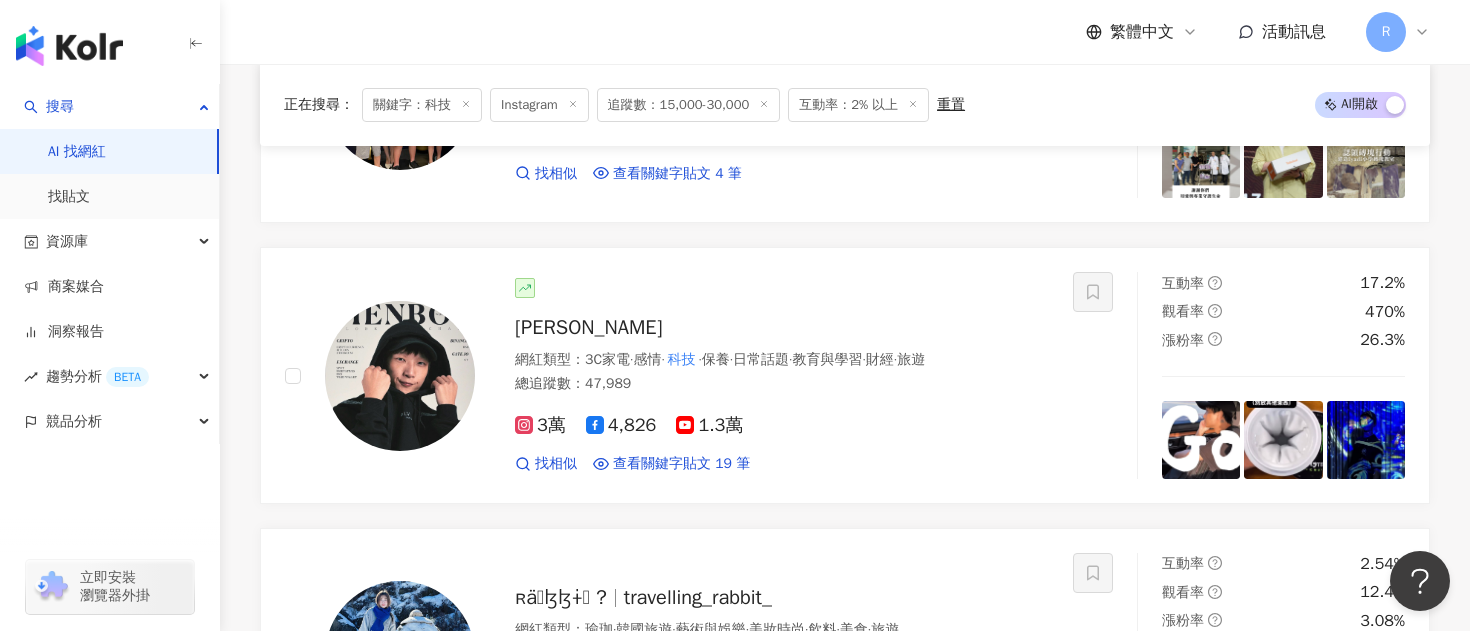 scroll, scrollTop: 21950, scrollLeft: 0, axis: vertical 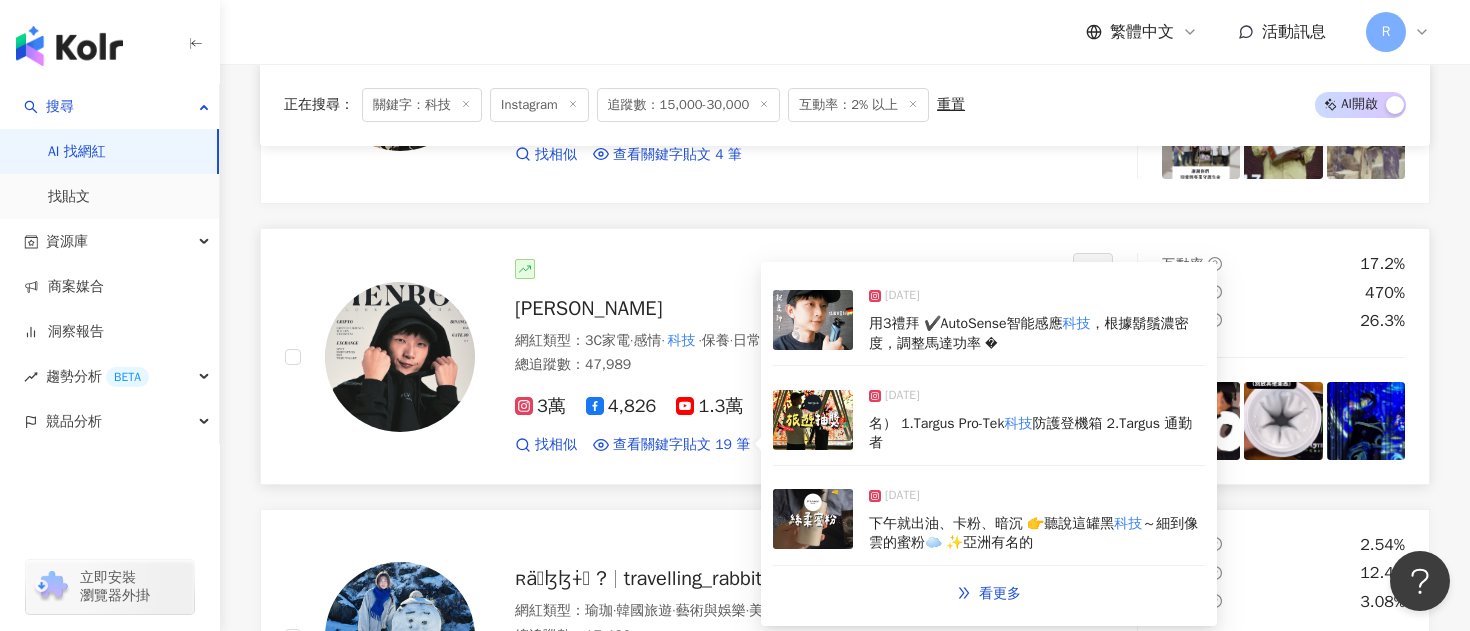 click at bounding box center [813, 320] 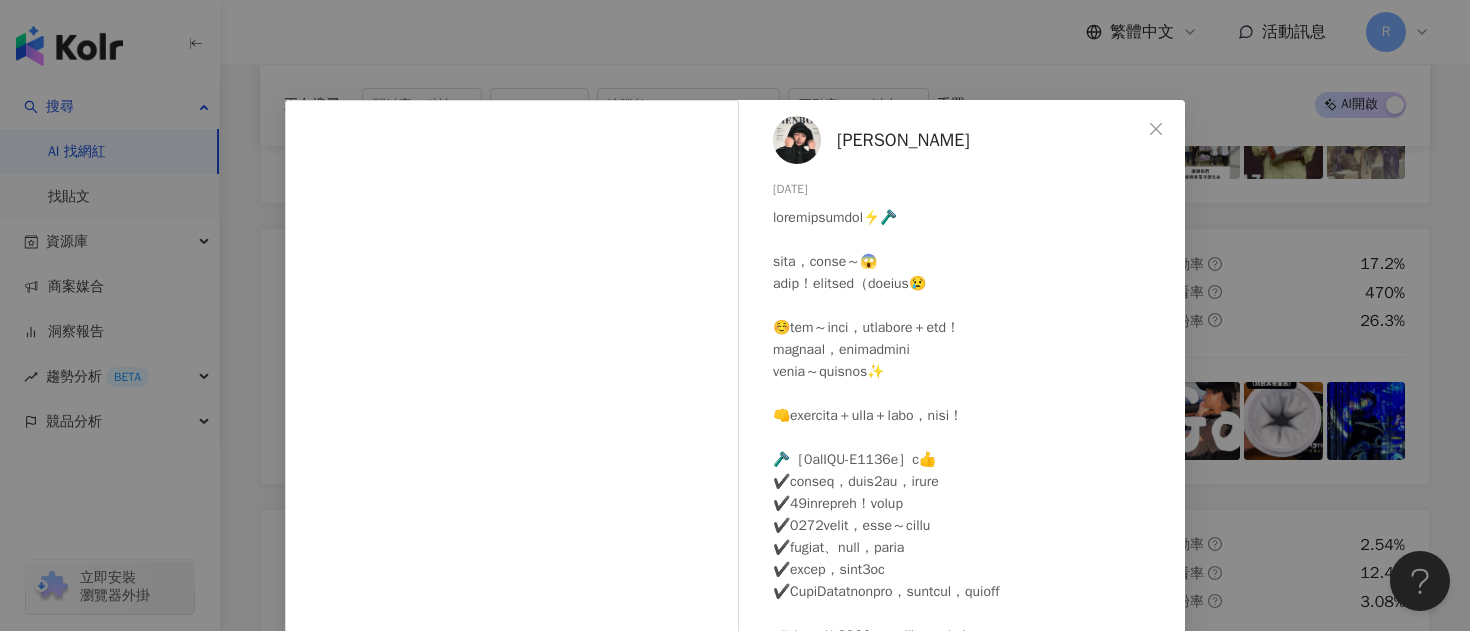 click on "[PERSON_NAME] [DATE] 109 6 查看原始貼文" at bounding box center (735, 315) 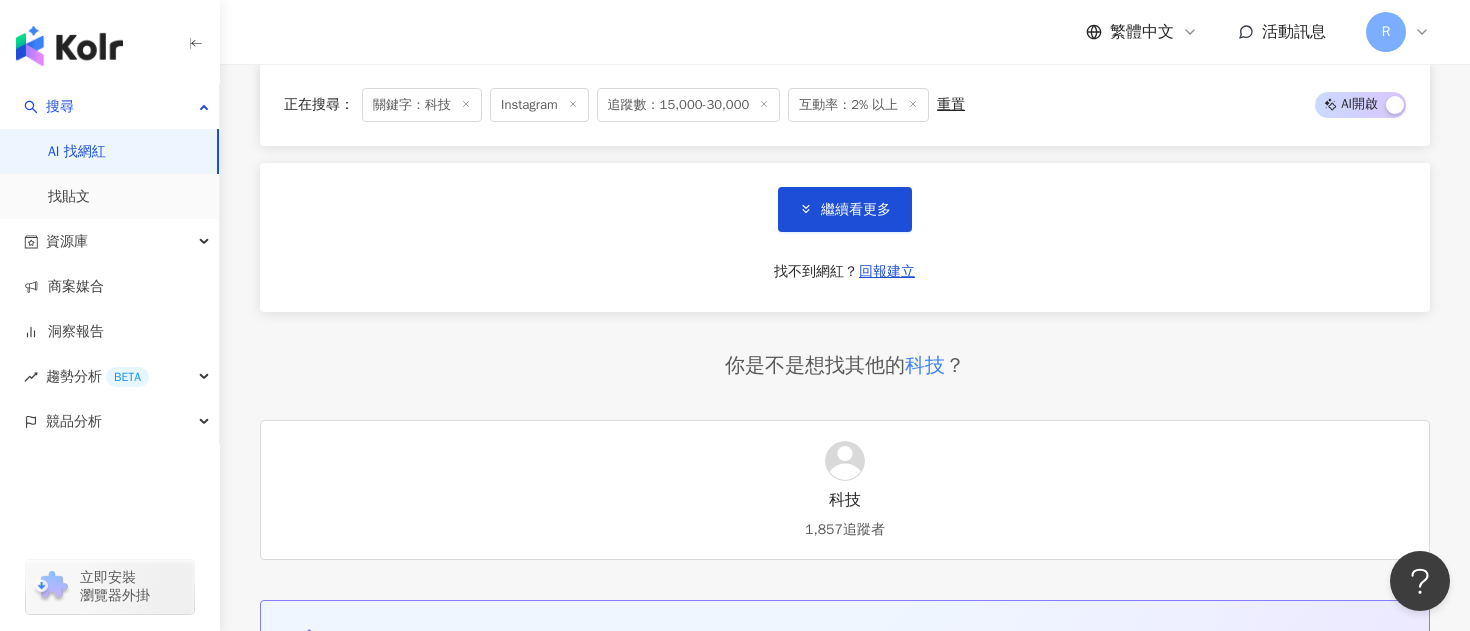 scroll, scrollTop: 24270, scrollLeft: 0, axis: vertical 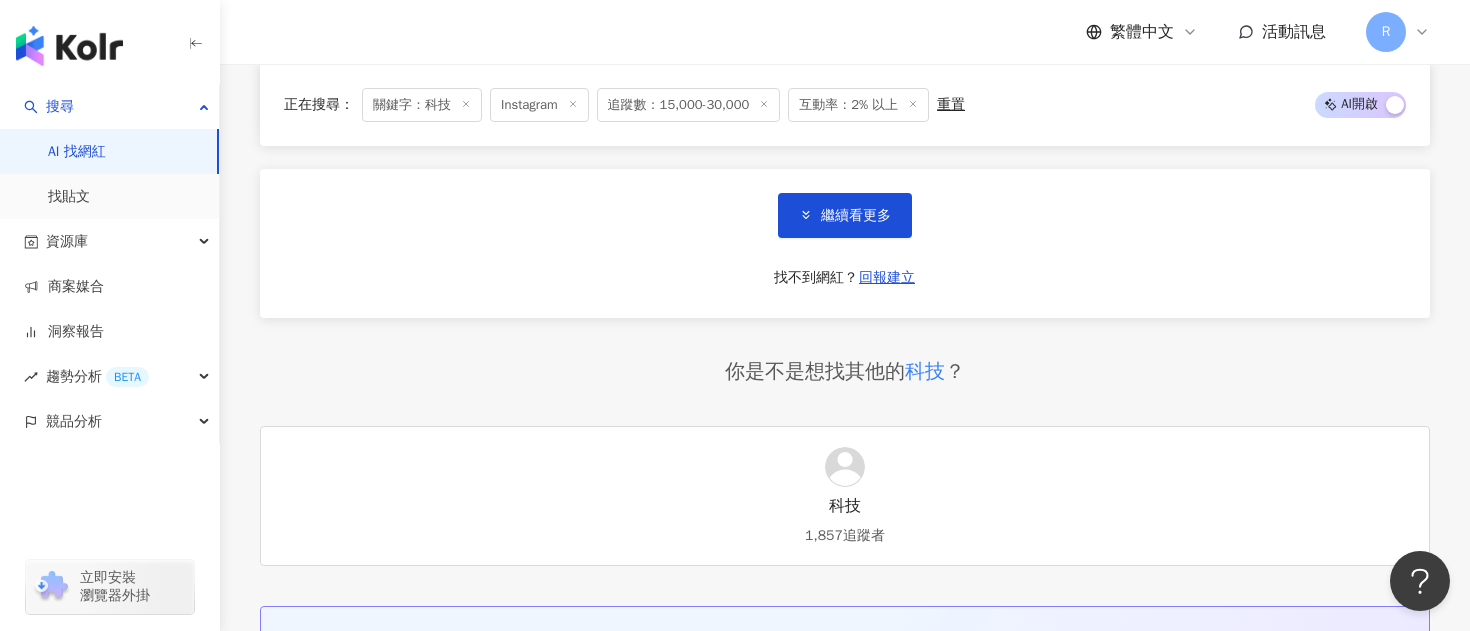 click at bounding box center [466, 105] 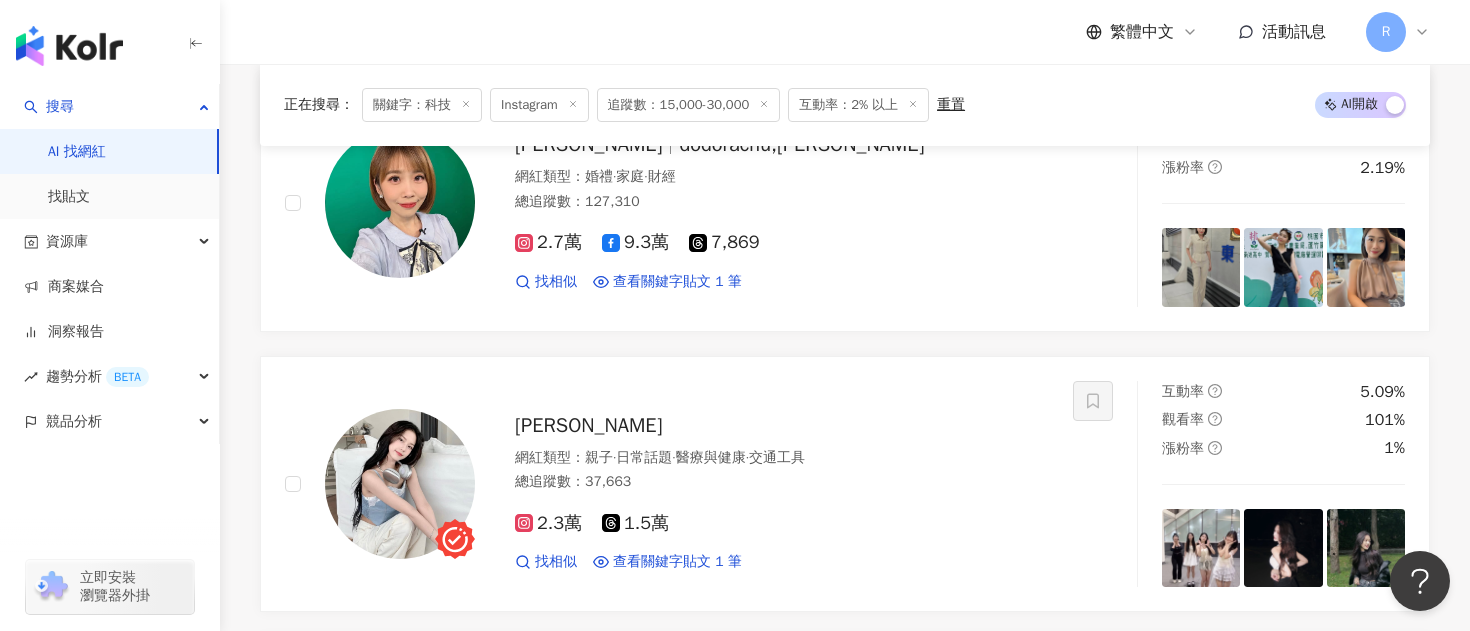 scroll, scrollTop: 683, scrollLeft: 0, axis: vertical 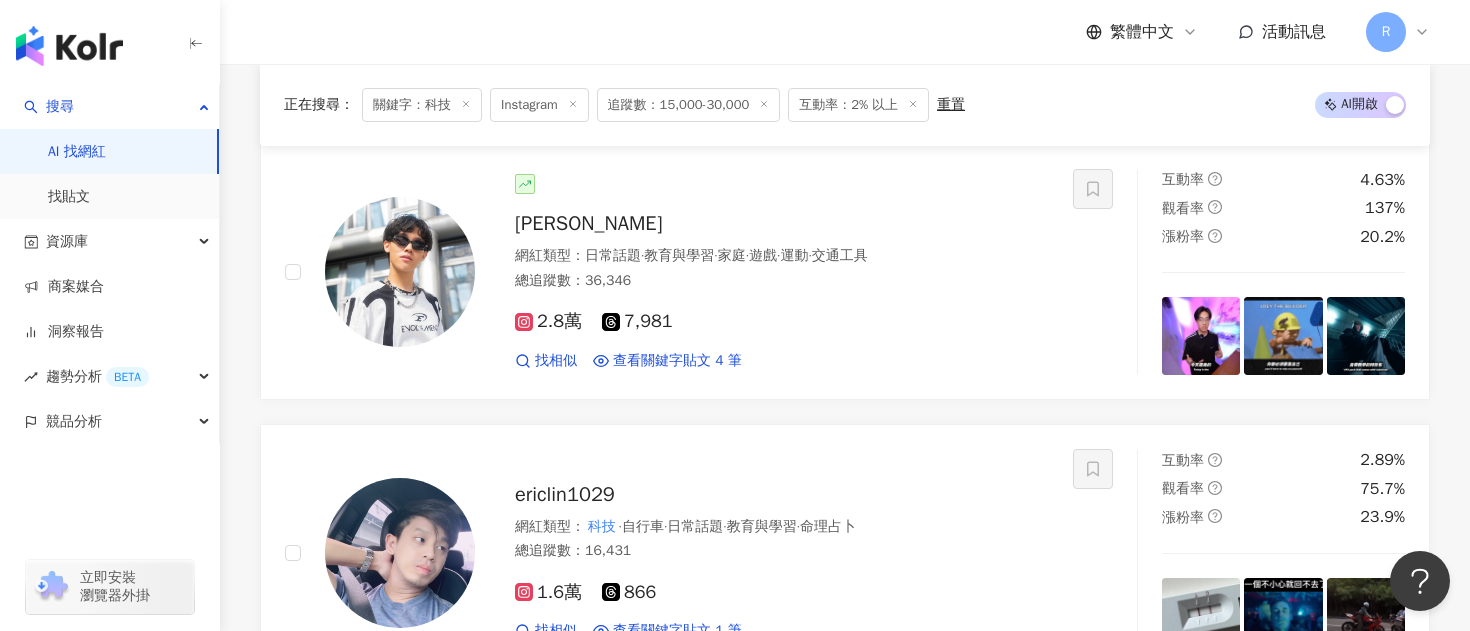 click on "**" at bounding box center [820, -563] 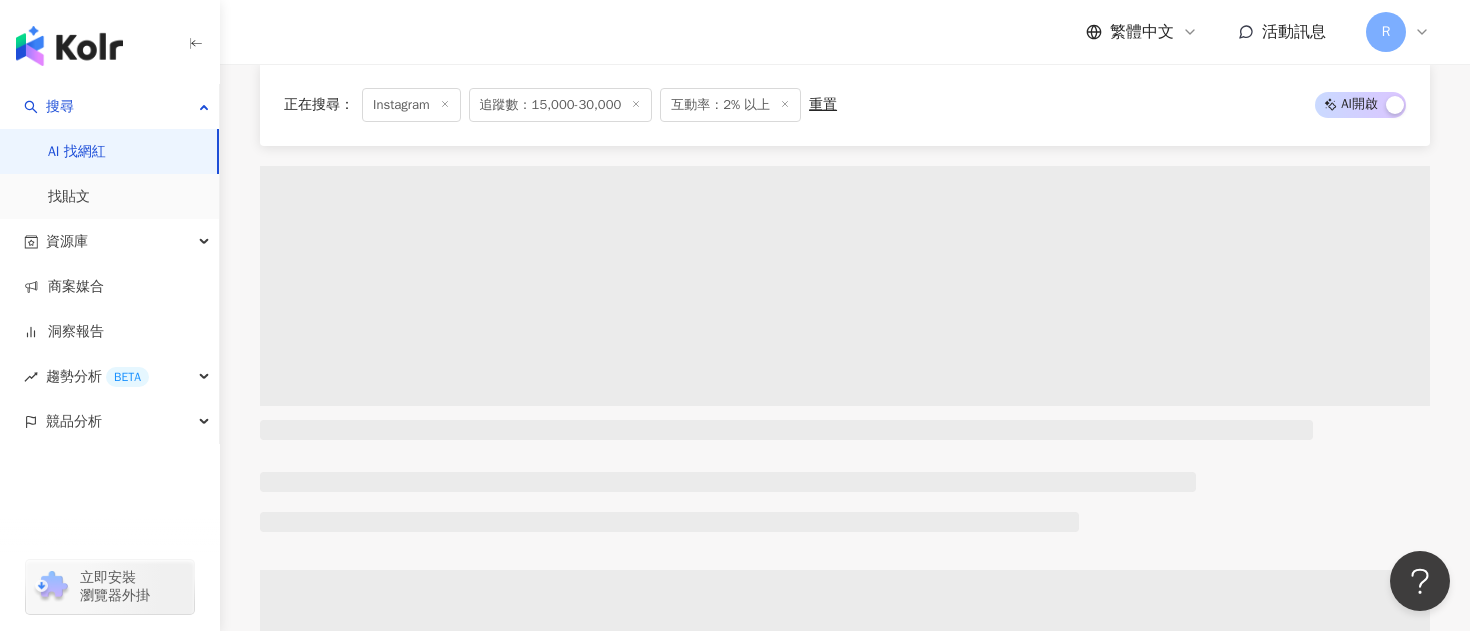 scroll, scrollTop: 0, scrollLeft: 0, axis: both 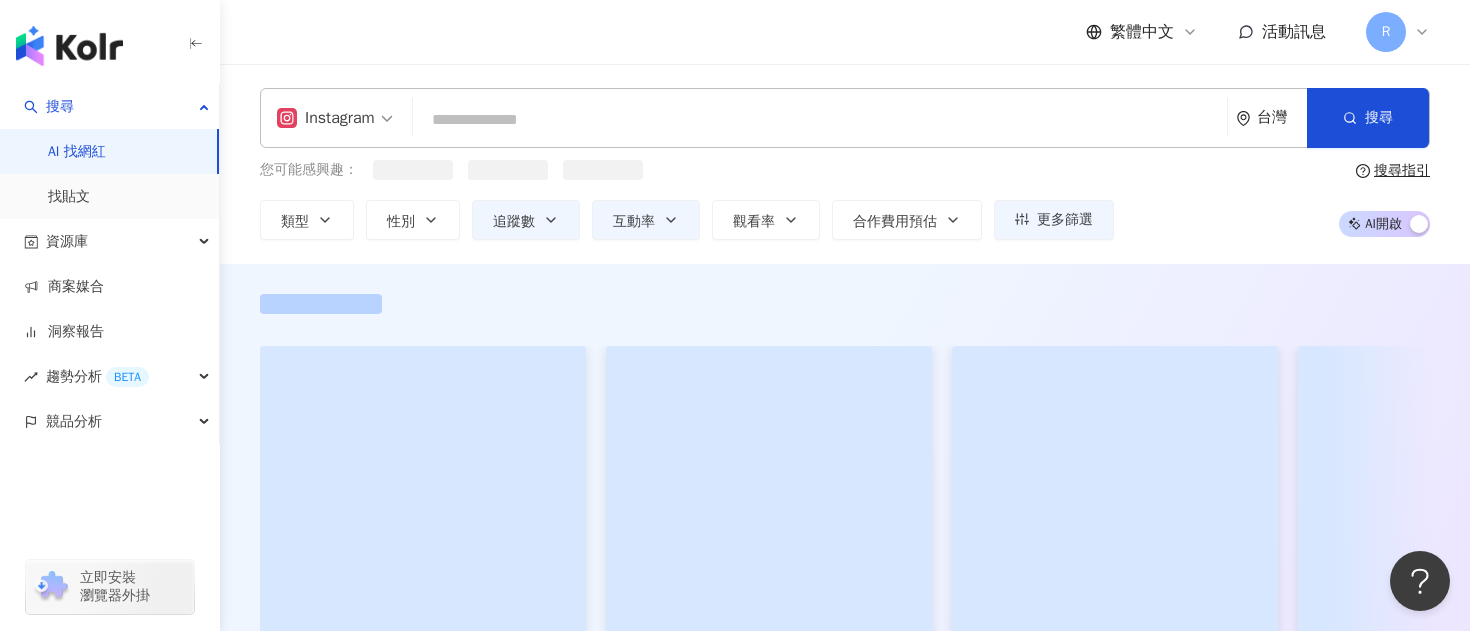 click at bounding box center (820, 120) 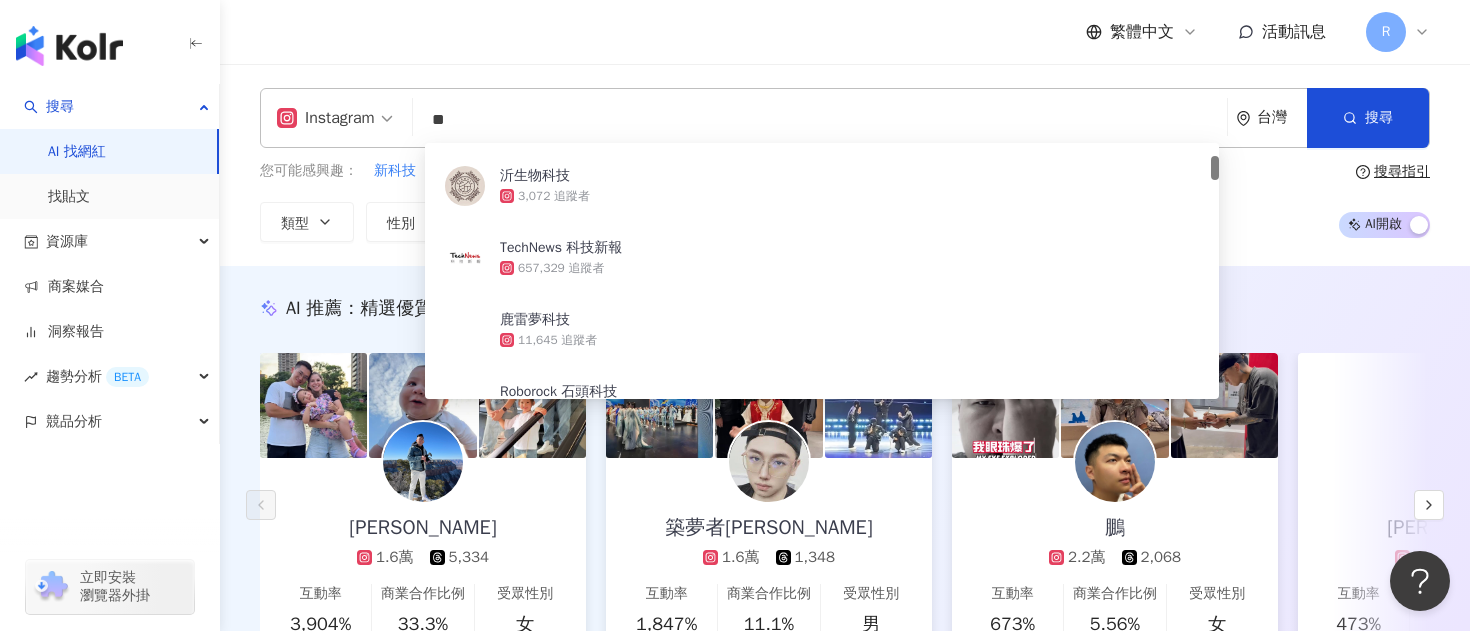 type on "*" 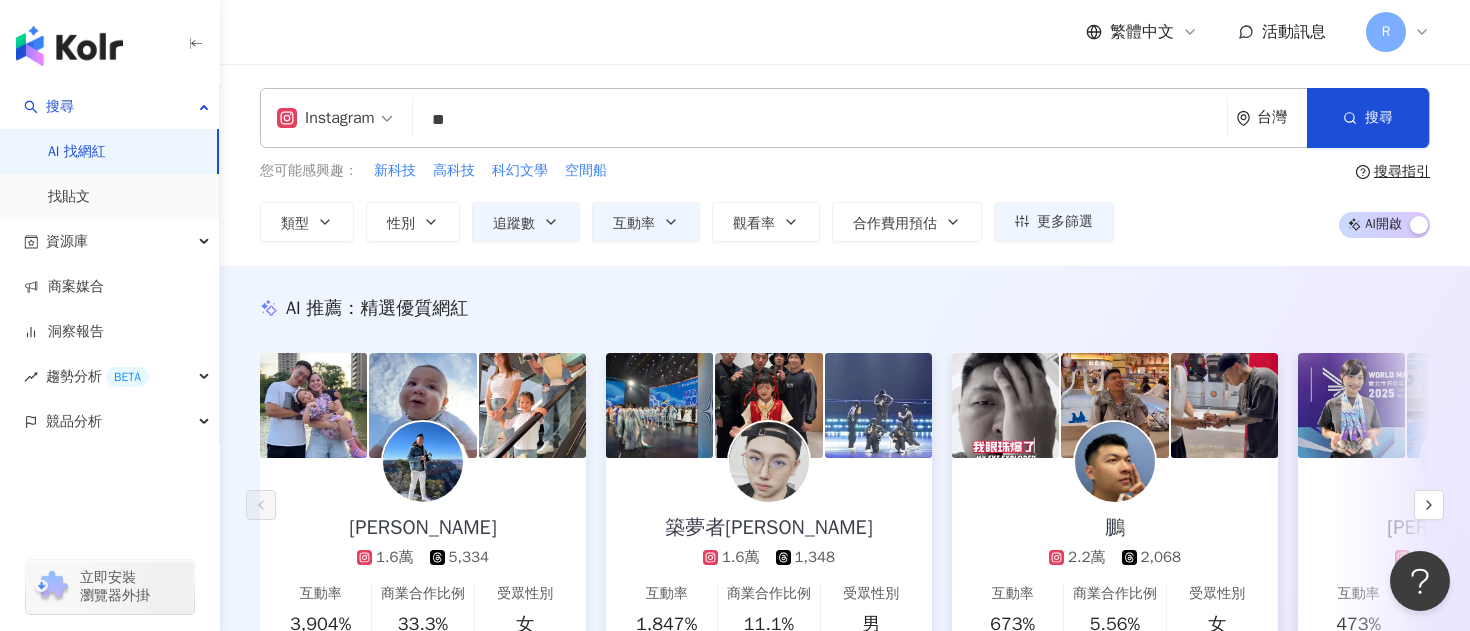 type on "**" 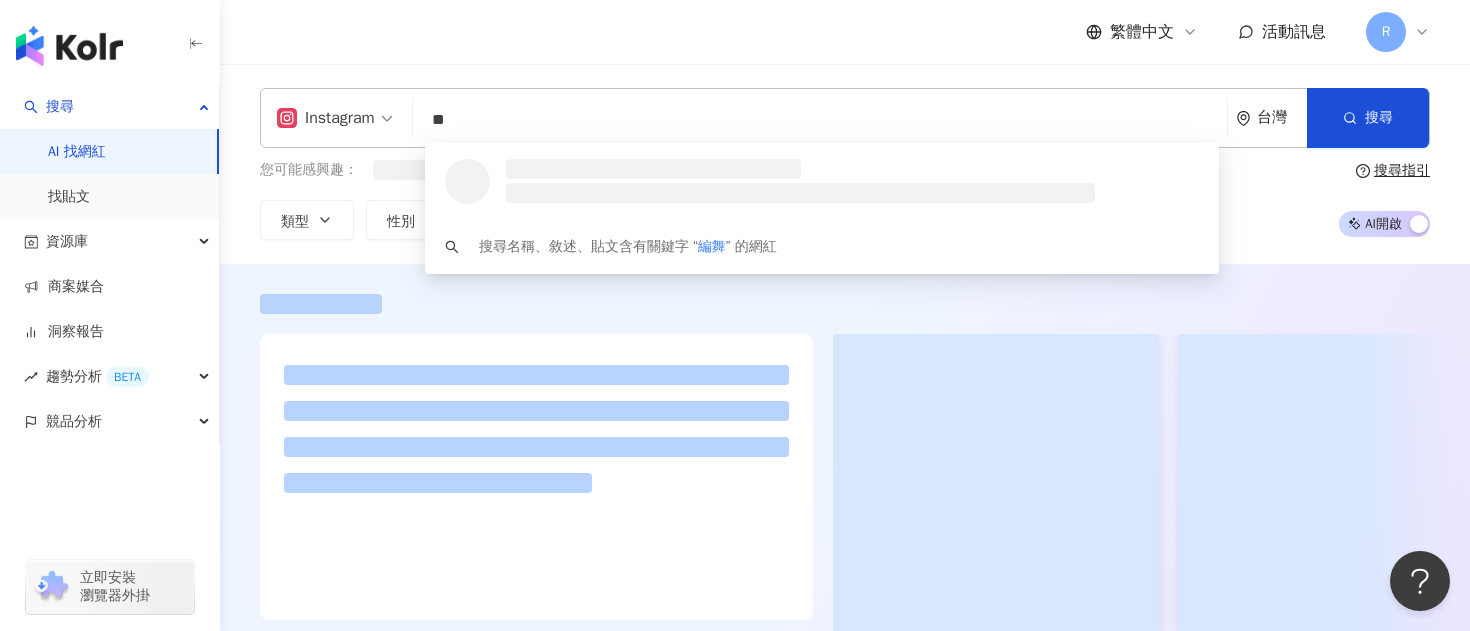 scroll, scrollTop: 0, scrollLeft: 0, axis: both 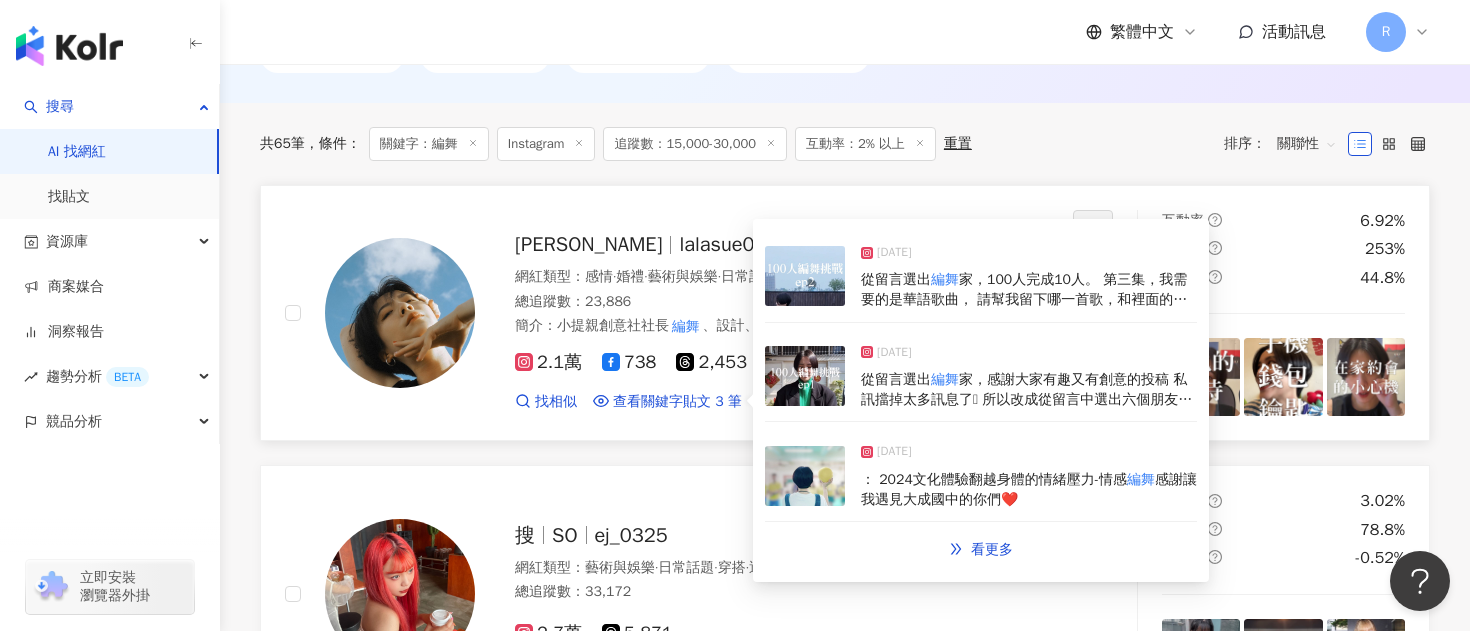 click at bounding box center [805, 376] 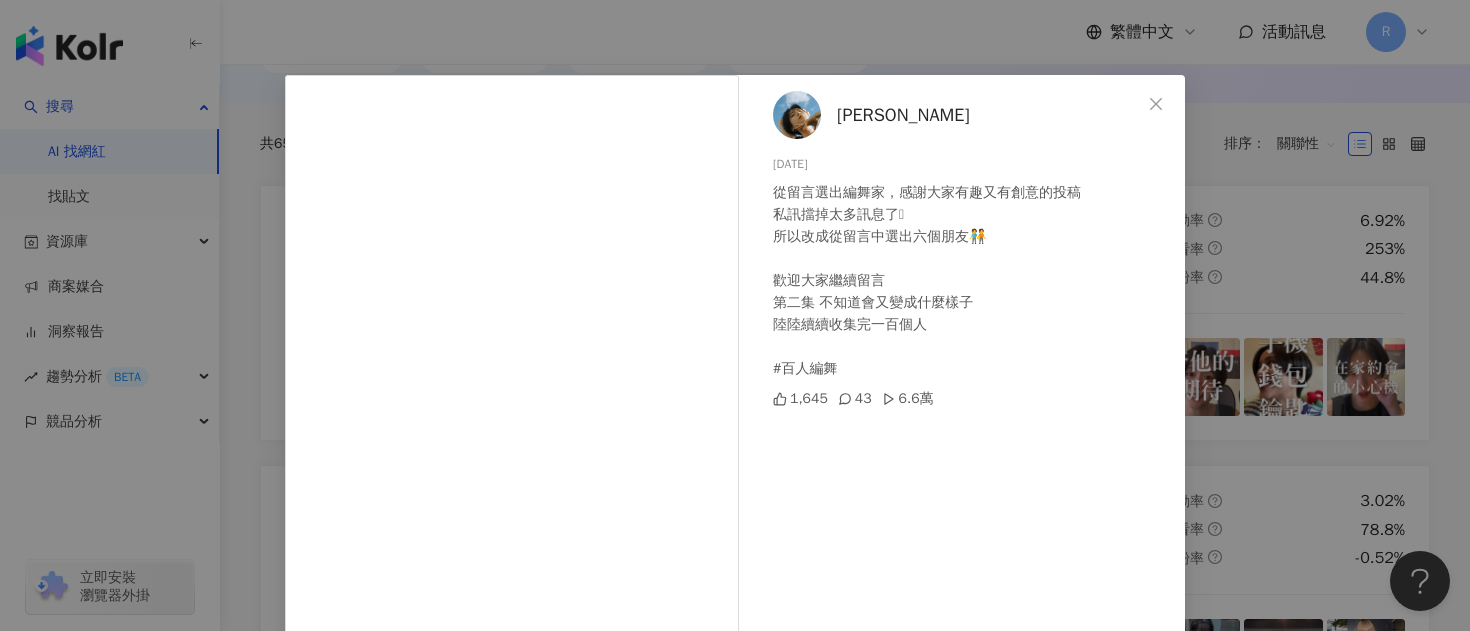 scroll, scrollTop: 266, scrollLeft: 0, axis: vertical 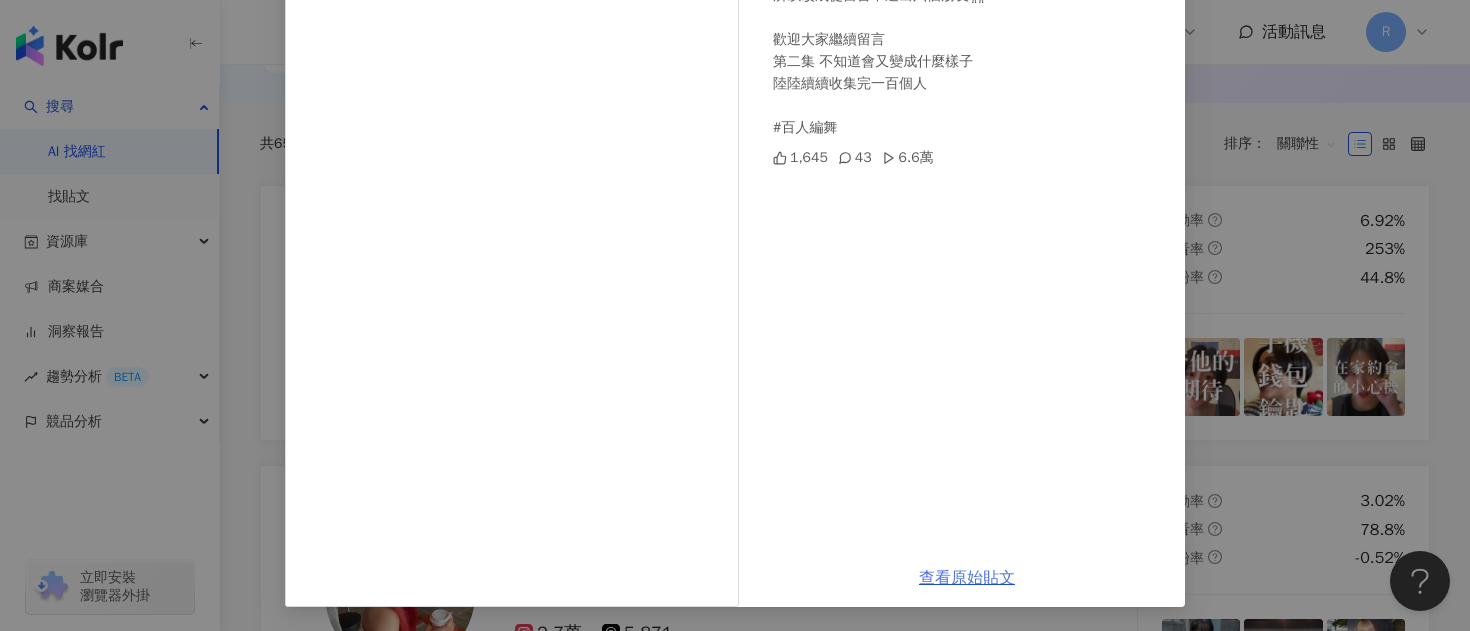 click on "查看原始貼文" at bounding box center [967, 578] 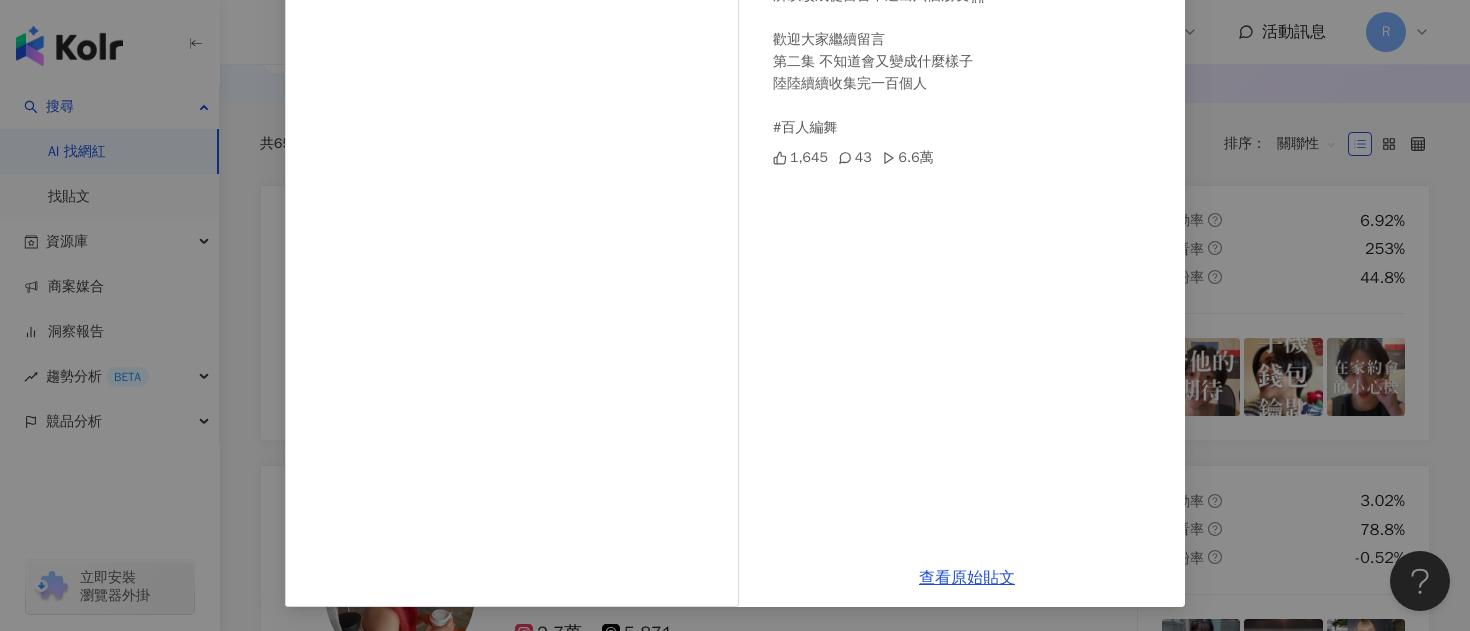 click on "查看原始貼文" at bounding box center (967, 578) 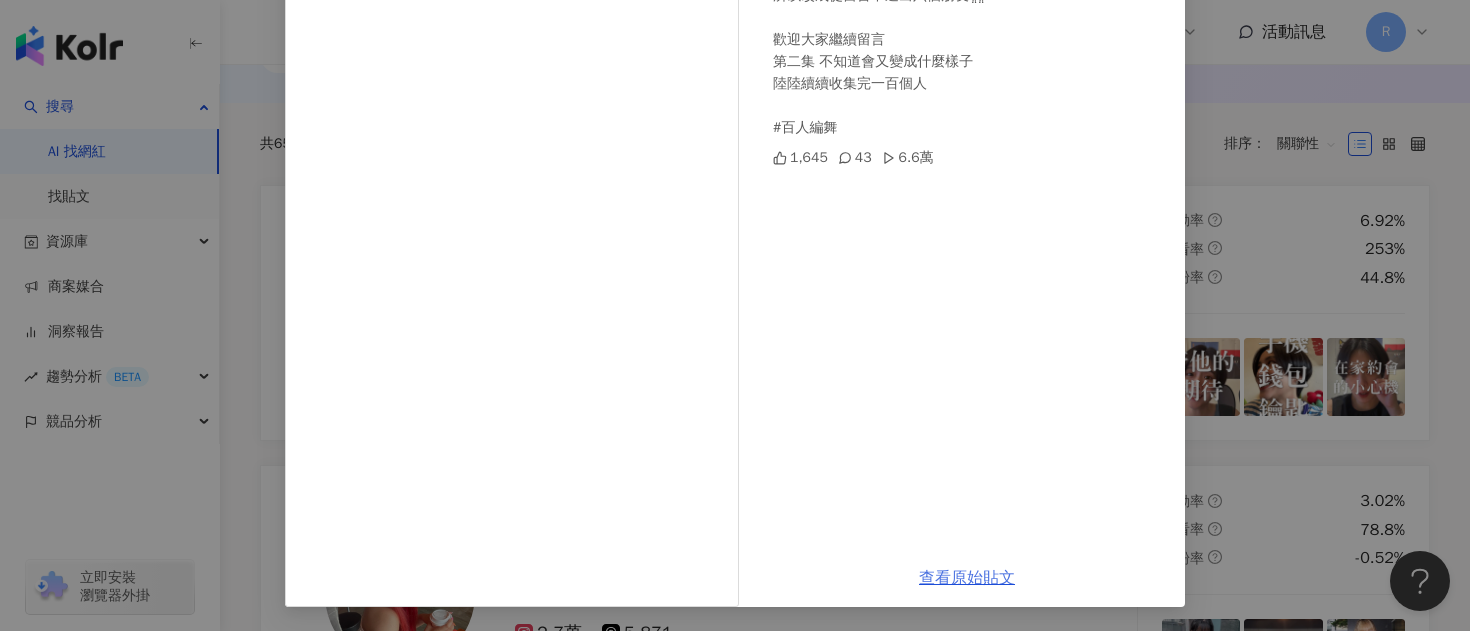 click on "查看原始貼文" at bounding box center [967, 578] 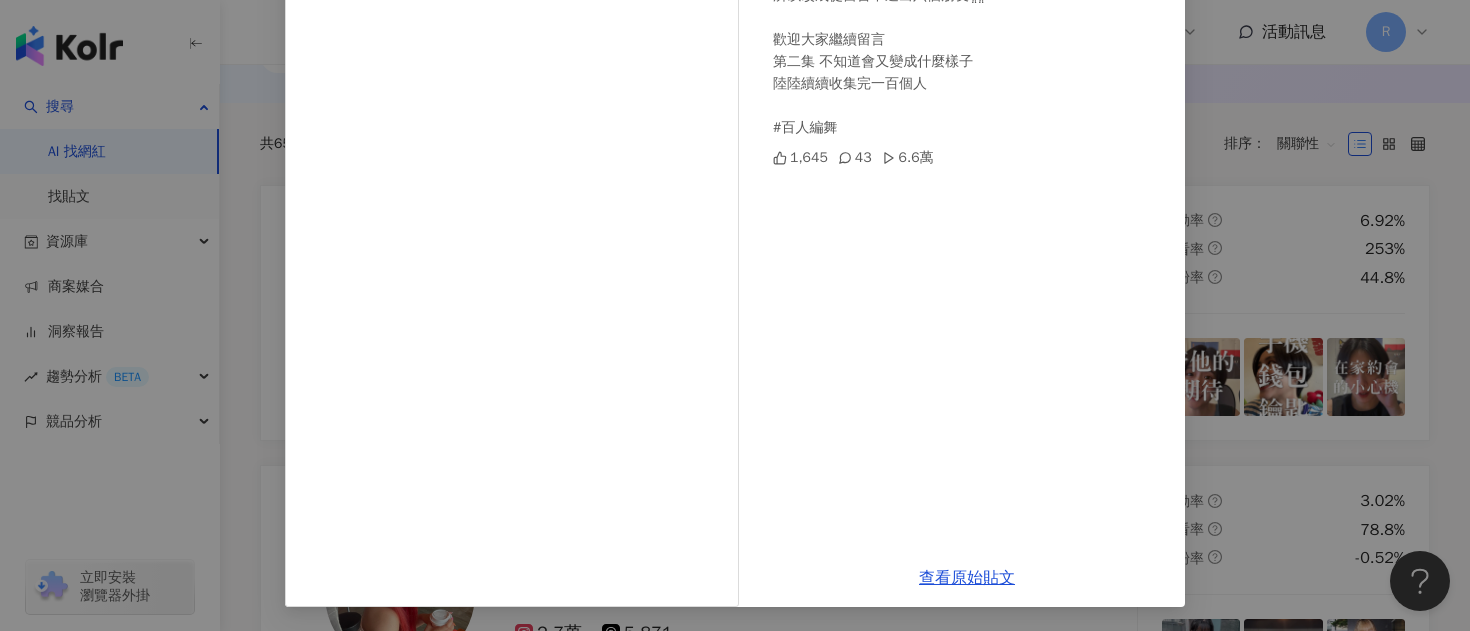 click on "[PERSON_NAME][DATE] 從留言選出編舞家，感謝大家有趣又有創意的投稿
私訊擋掉太多訊息了🥹
所以改成從留言中選出六個朋友🧑‍🤝‍🧑
歡迎大家繼續留言
第二集 不知道會又變成什麼樣子
陸陸續續收集完一百個人
#百人編舞 1,645 43 6.6萬 查看原始貼文" at bounding box center (735, 315) 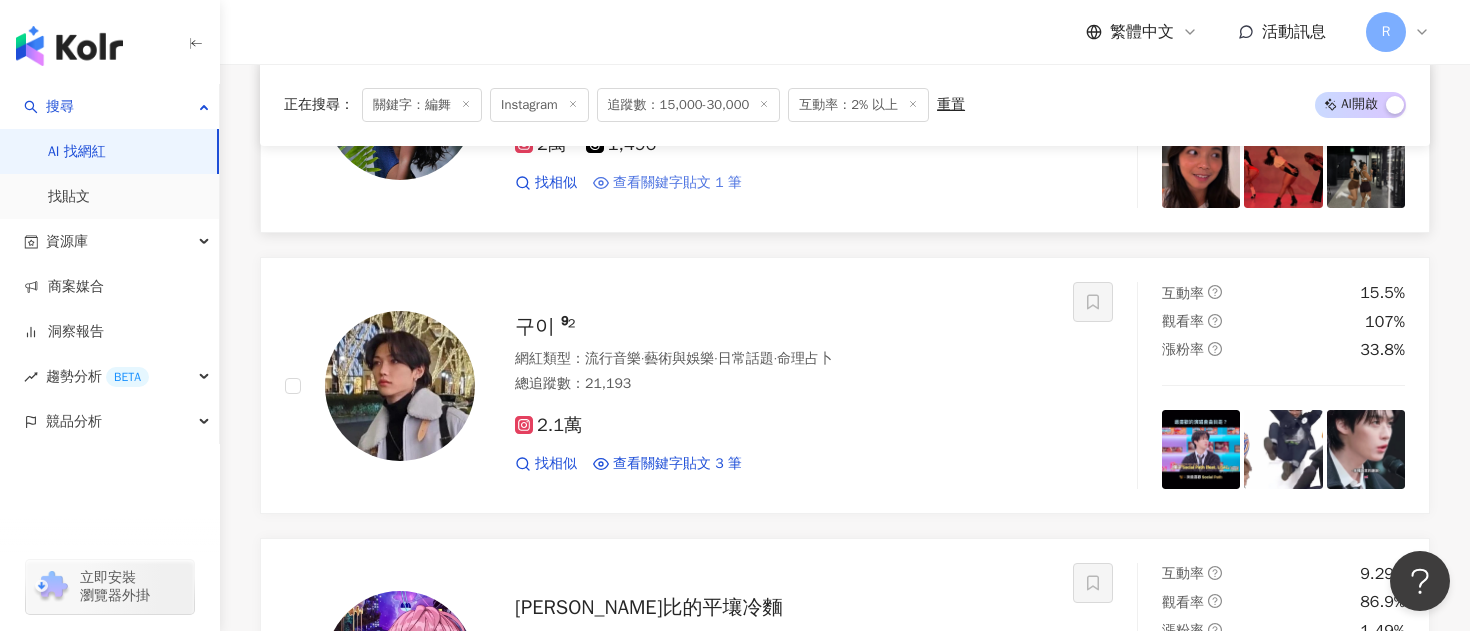scroll, scrollTop: 1701, scrollLeft: 0, axis: vertical 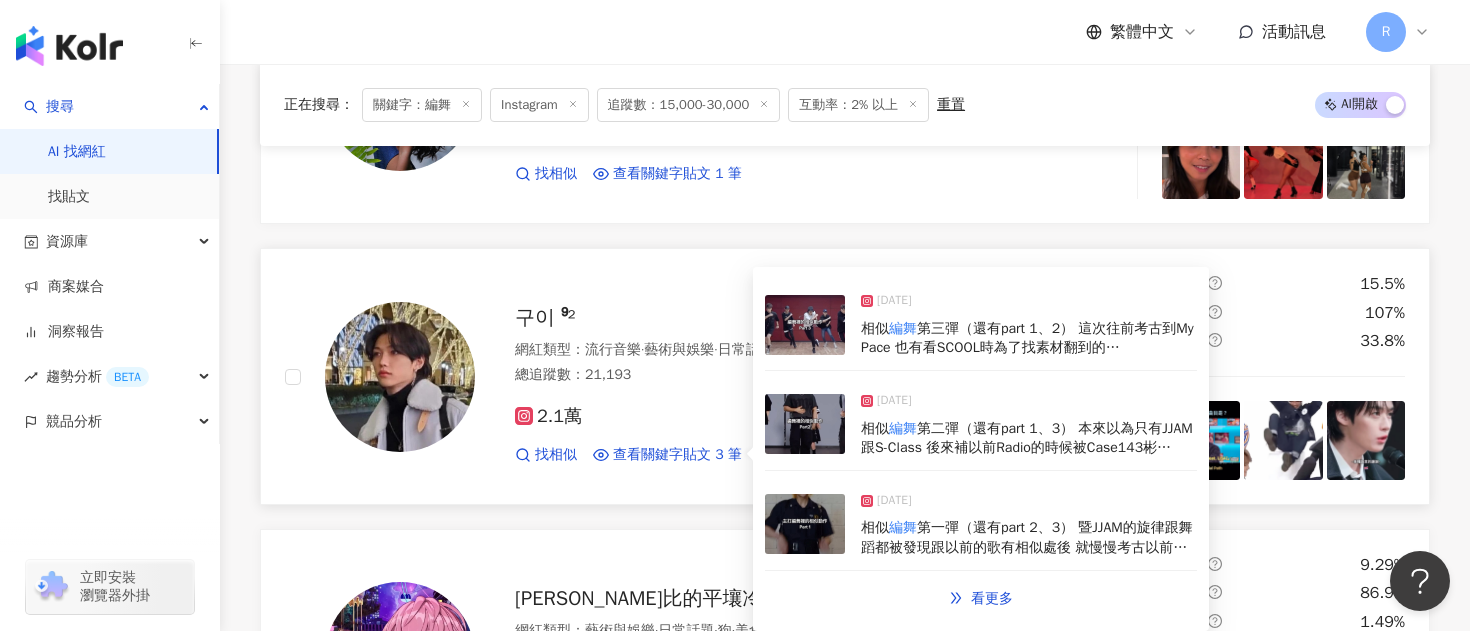 click at bounding box center (805, 424) 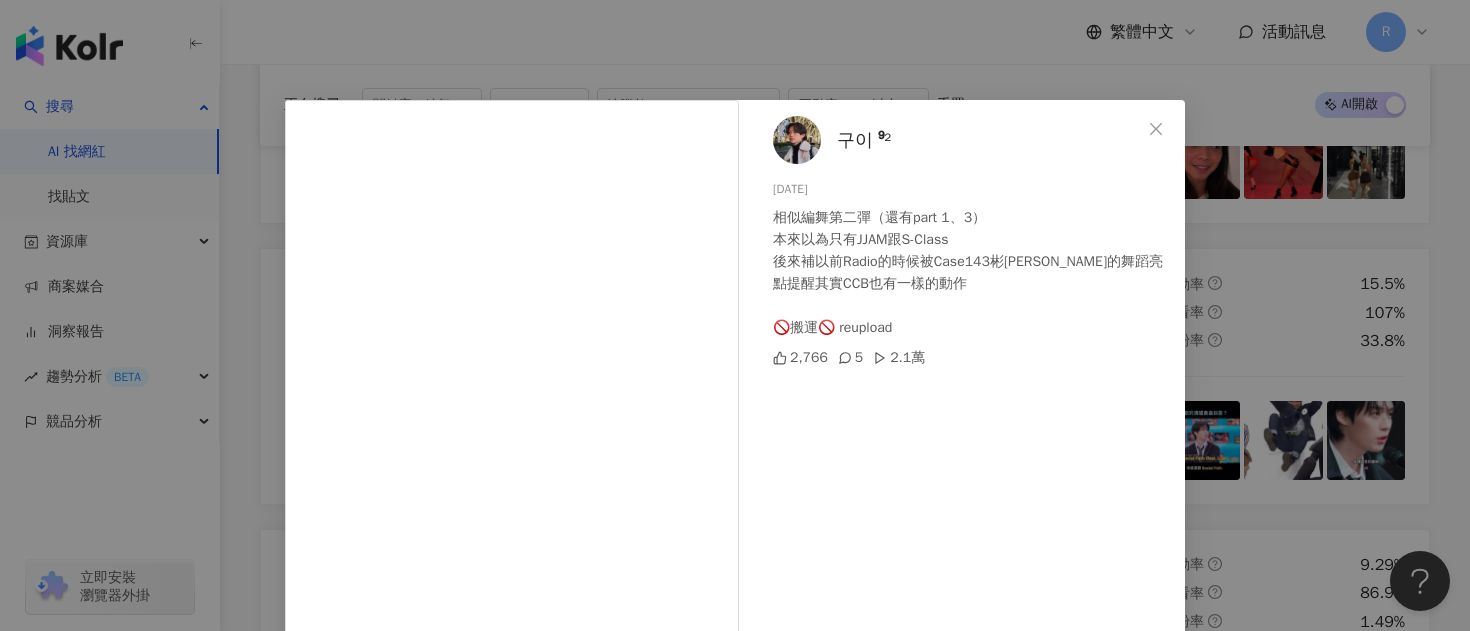 click on "구이  ⁹² [DATE] 相似編舞第二彈（還有part 1、3）
本來以為只有JJAM跟S-Class
後來補以前Radio的時候被Case143彬[PERSON_NAME]的舞蹈亮點提醒其實CCB也有一樣的動作
🚫搬運🚫 reupload 2,766 5 2.1萬 查看原始貼文" at bounding box center (735, 315) 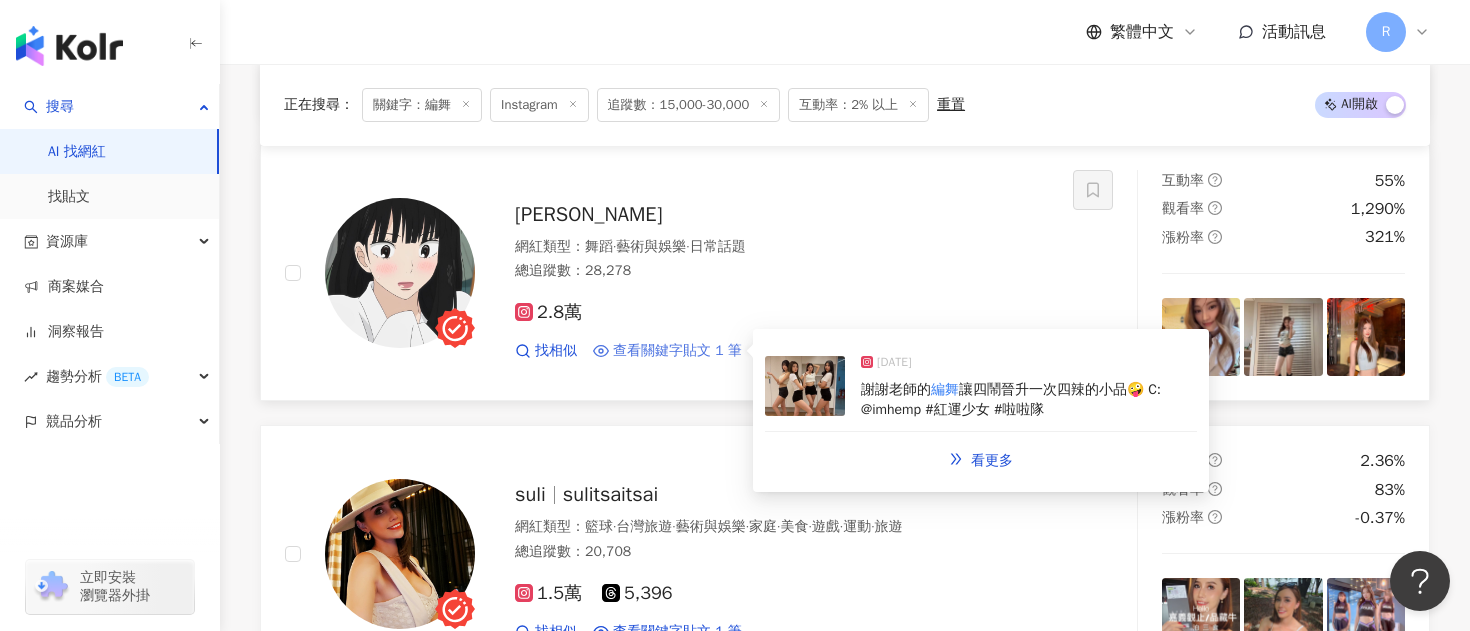 scroll, scrollTop: 3364, scrollLeft: 0, axis: vertical 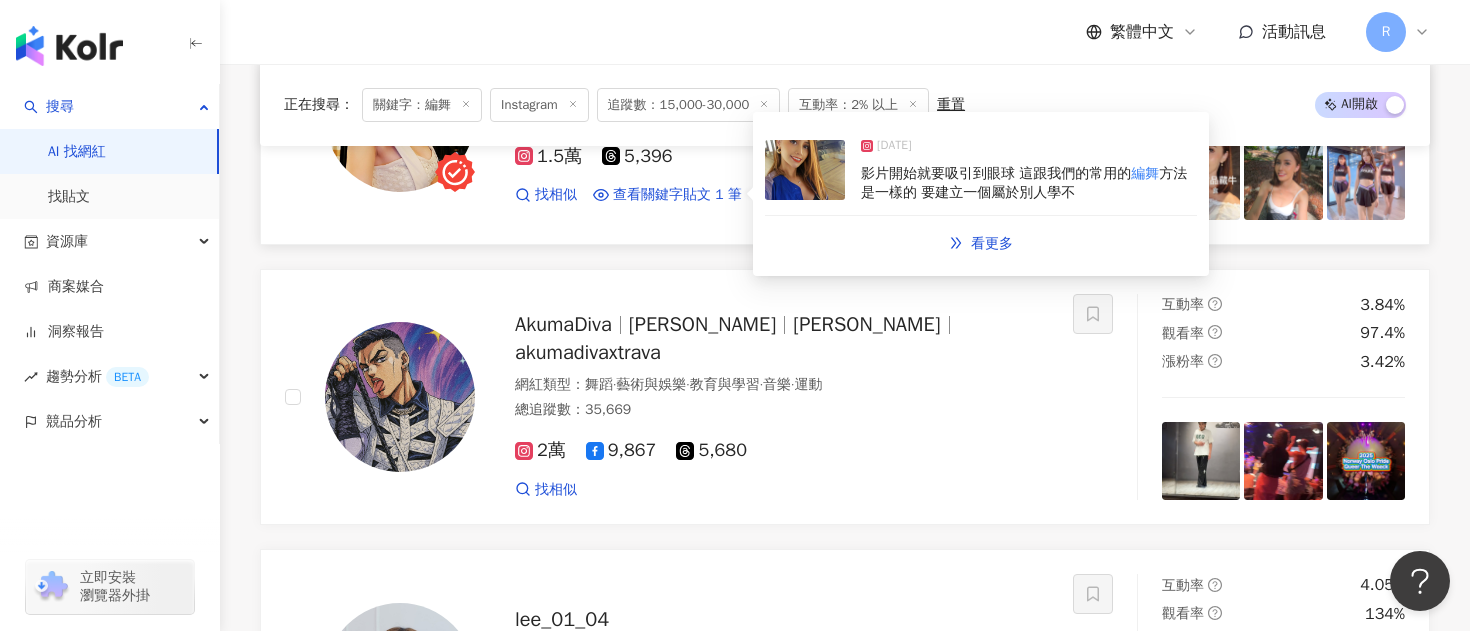 click at bounding box center [805, 170] 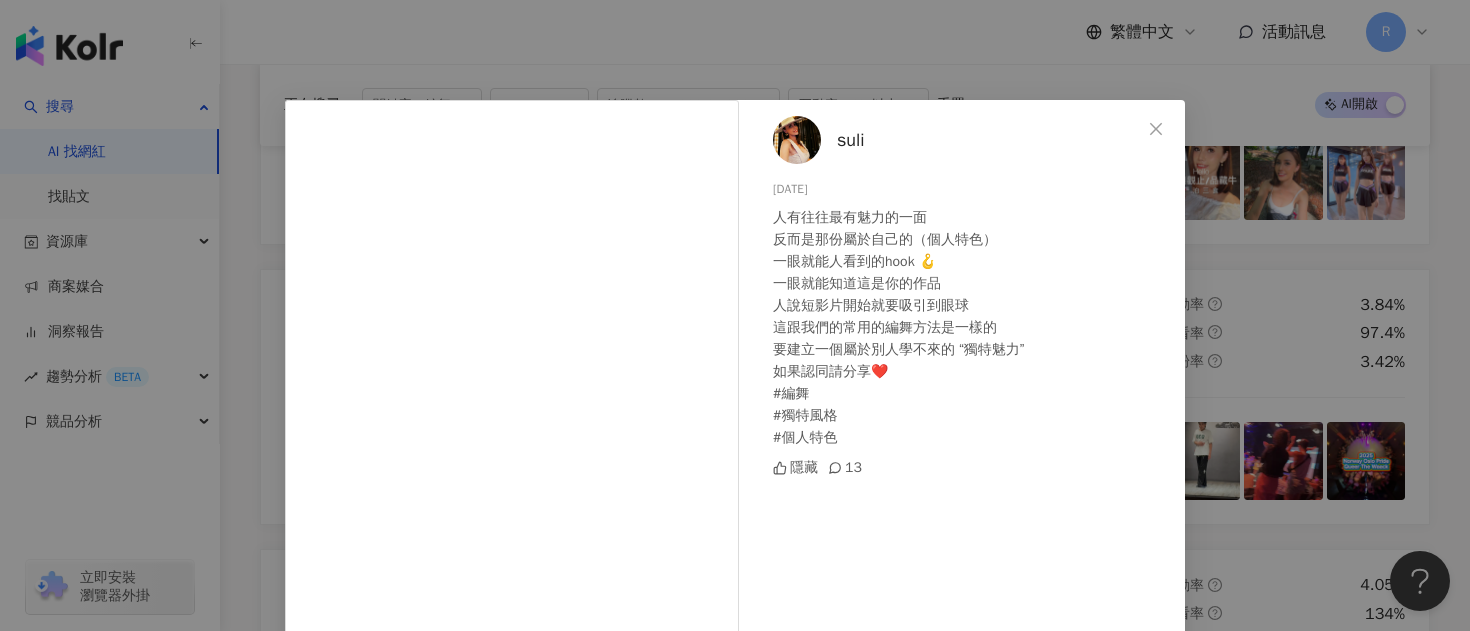 click on "suli [DATE] 人有往往最有魅力的一面
反而是那份屬於自己的（個人特色）
一眼就能人看到的hook 🪝
一眼就能知道這是你的作品
人說短影片開始就要吸引到眼球
這跟我們的常用的編舞方法是一樣的
要建立一個屬於別人學不來的 “獨特魅力”
如果認同請分享❤️
#編舞
#獨特風格
#個人特色 隱藏 13 查看原始貼文" at bounding box center [735, 315] 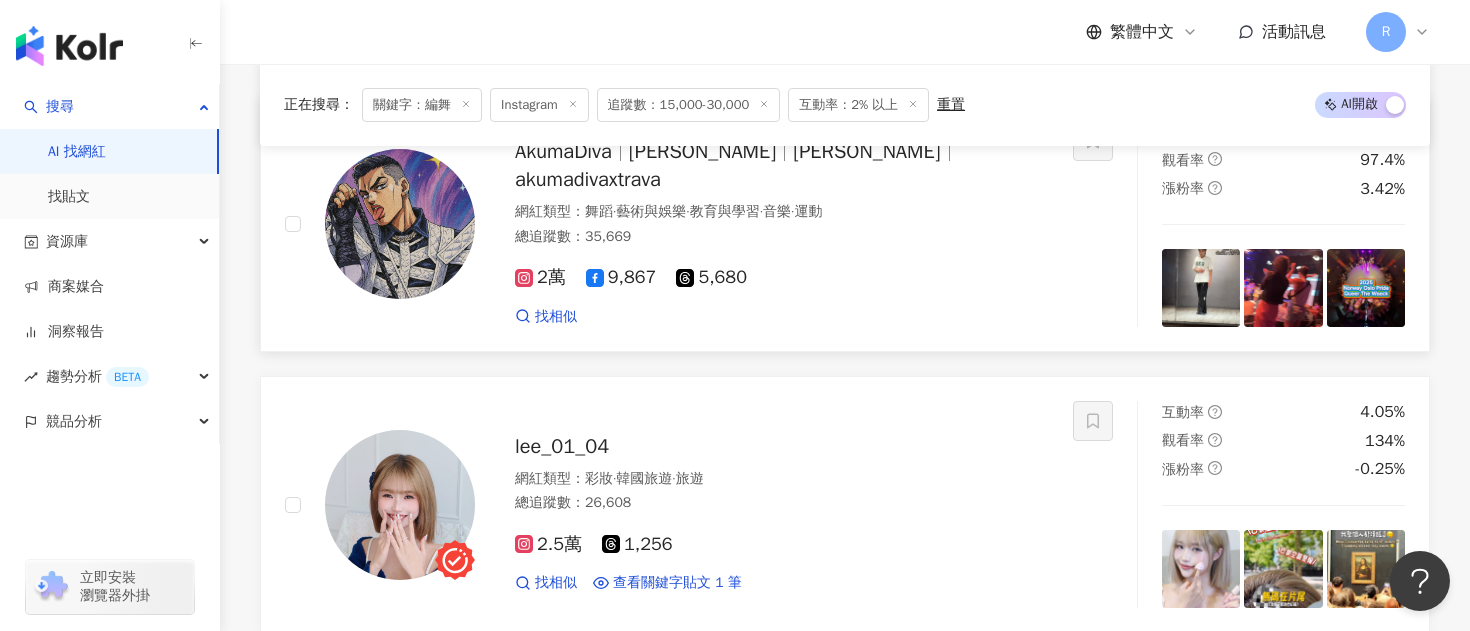 scroll, scrollTop: 3539, scrollLeft: 0, axis: vertical 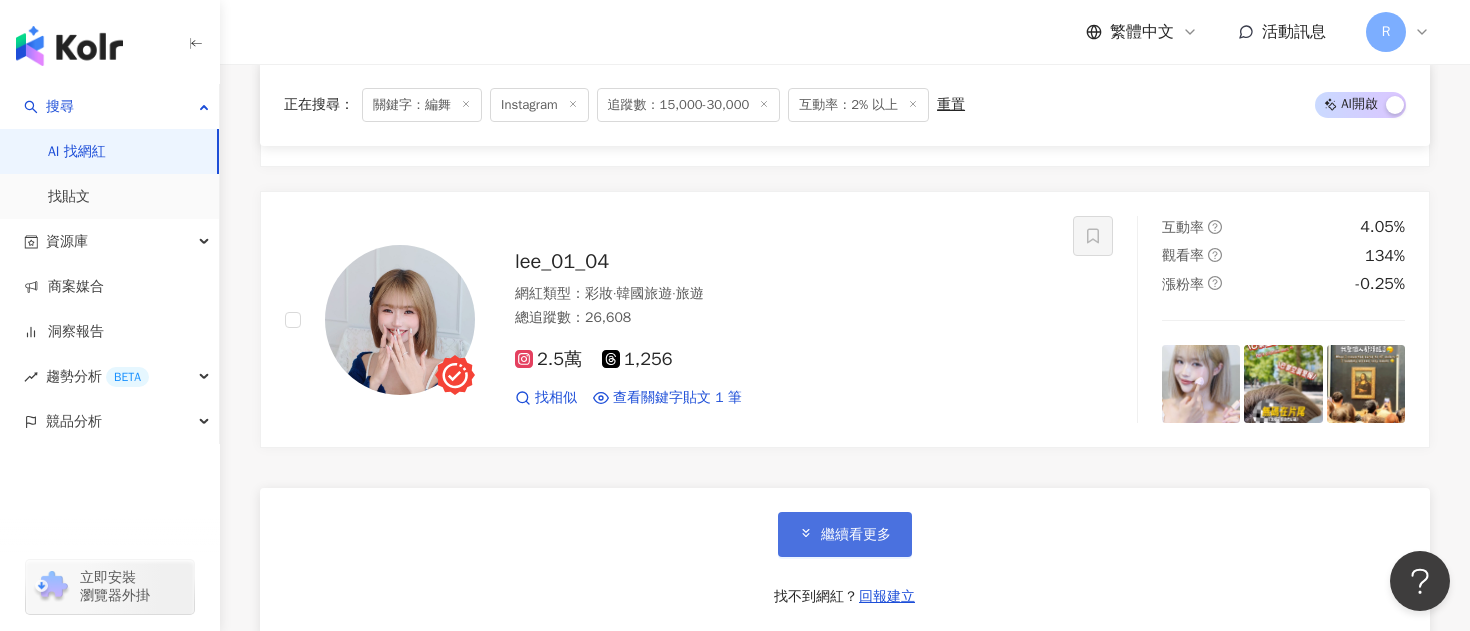 click on "繼續看更多" at bounding box center (845, 534) 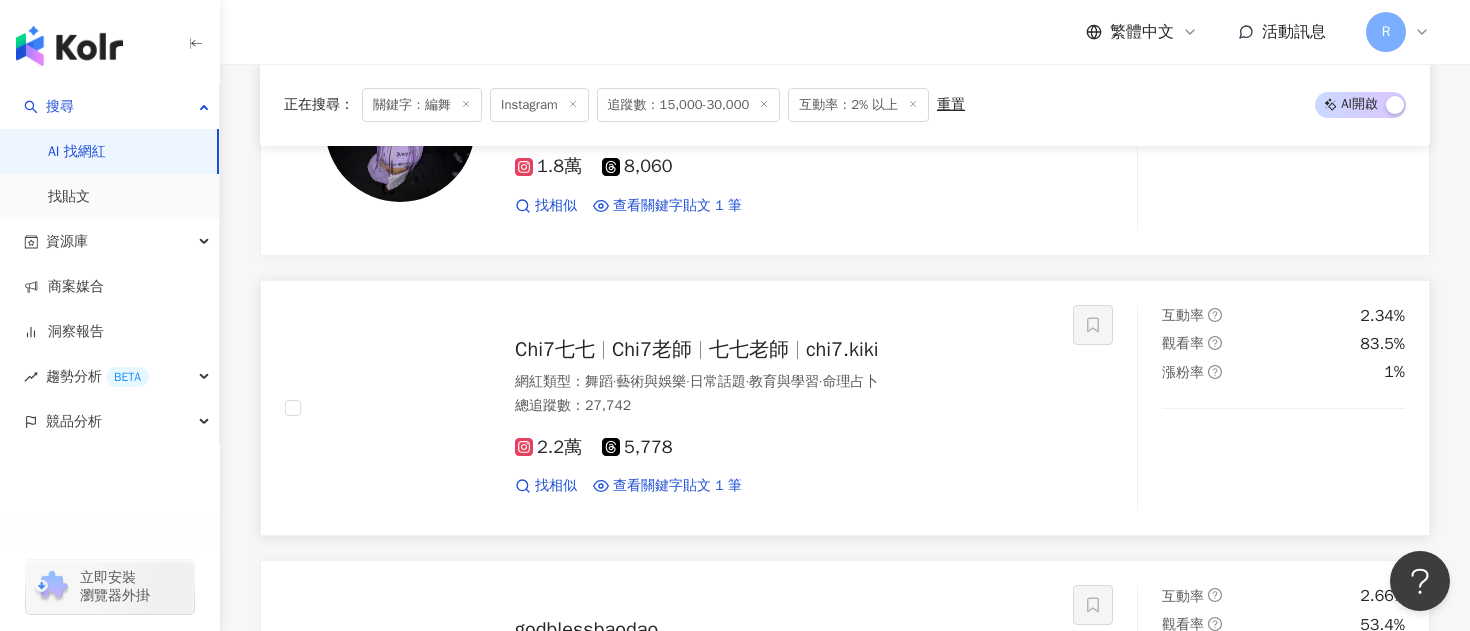 scroll, scrollTop: 4204, scrollLeft: 0, axis: vertical 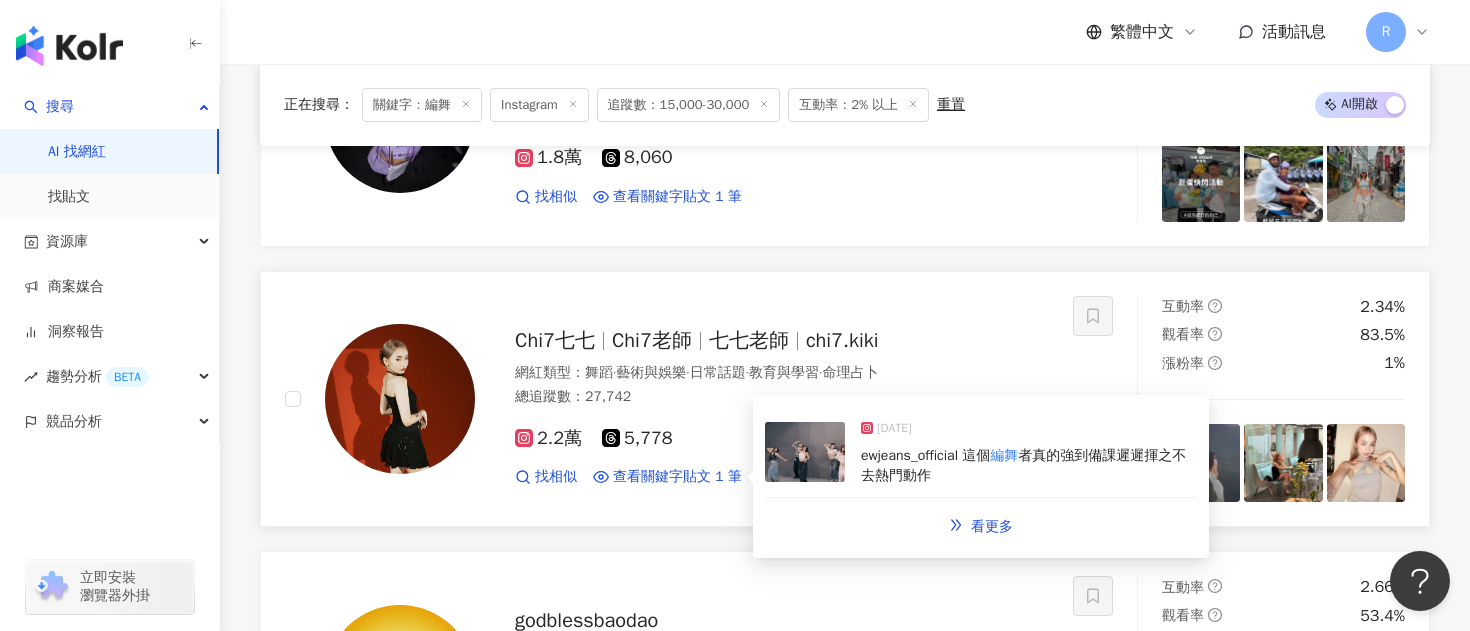 click at bounding box center [805, 452] 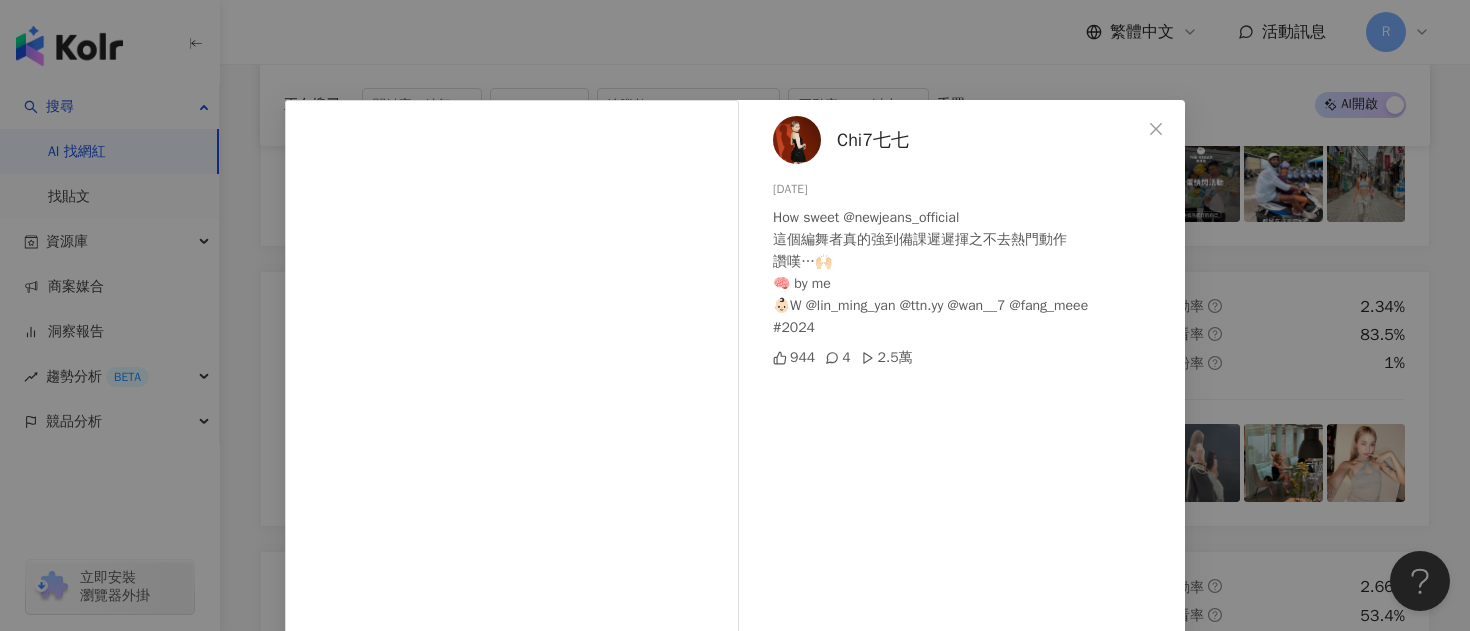 click on "Chi7七七 [DATE] How sweet @newjeans_official
這個編舞者真的強到備課遲遲揮之不去熱門動作
讚嘆…🙌🏻
🧠 by me
👶🏻W @lin_ming_yan @ttn.yy @wan__7 @fang_meee
#2024 944 4 2.5萬 查看原始貼文" at bounding box center [735, 315] 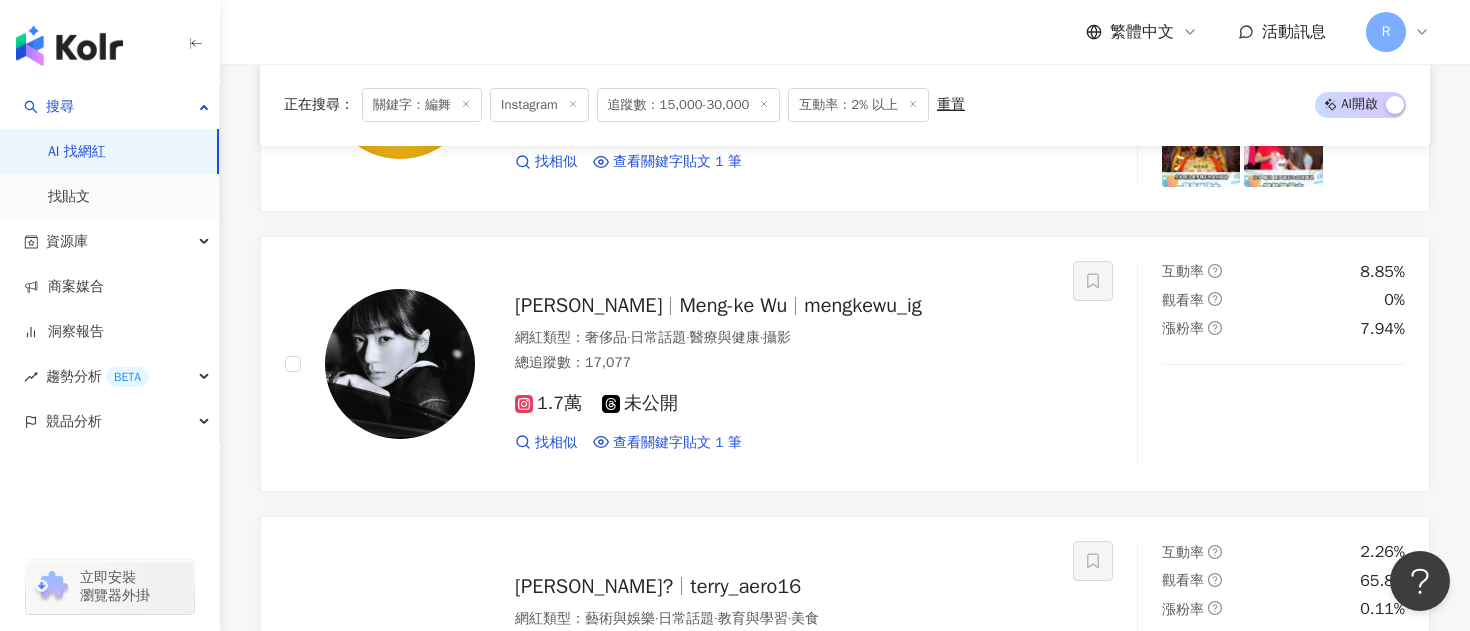scroll, scrollTop: 4834, scrollLeft: 0, axis: vertical 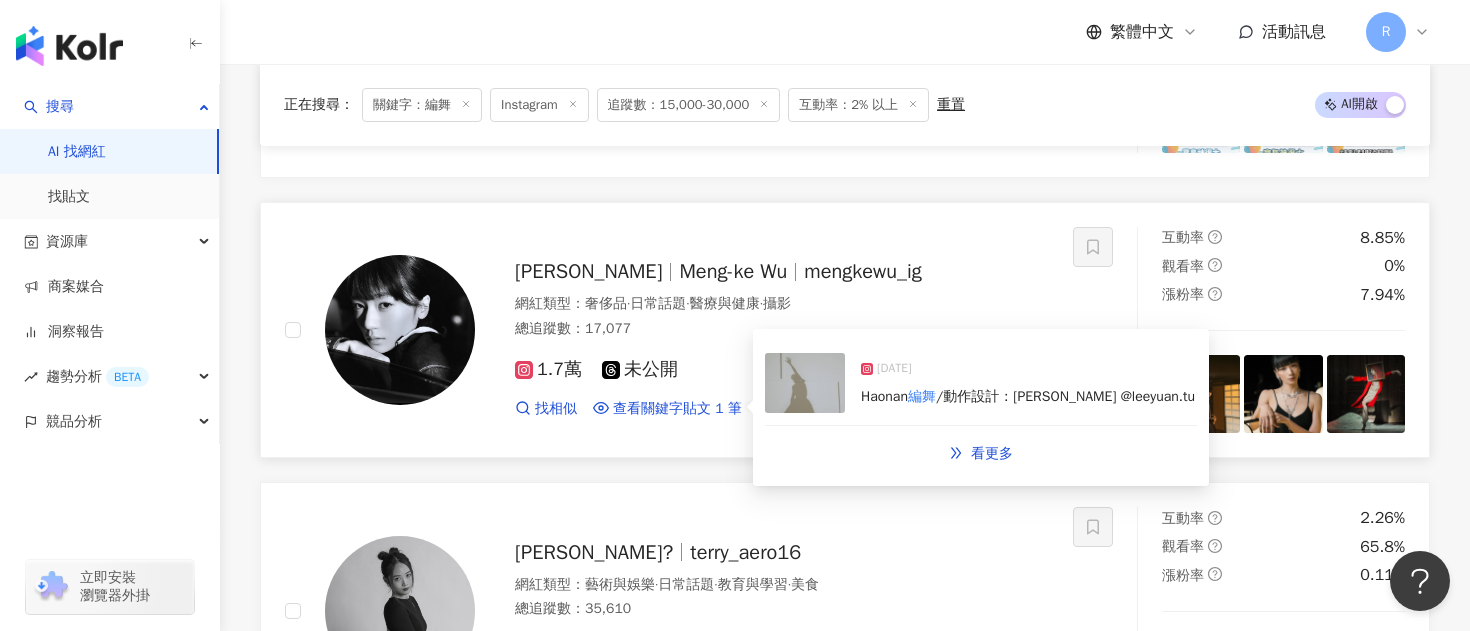 click at bounding box center [805, 383] 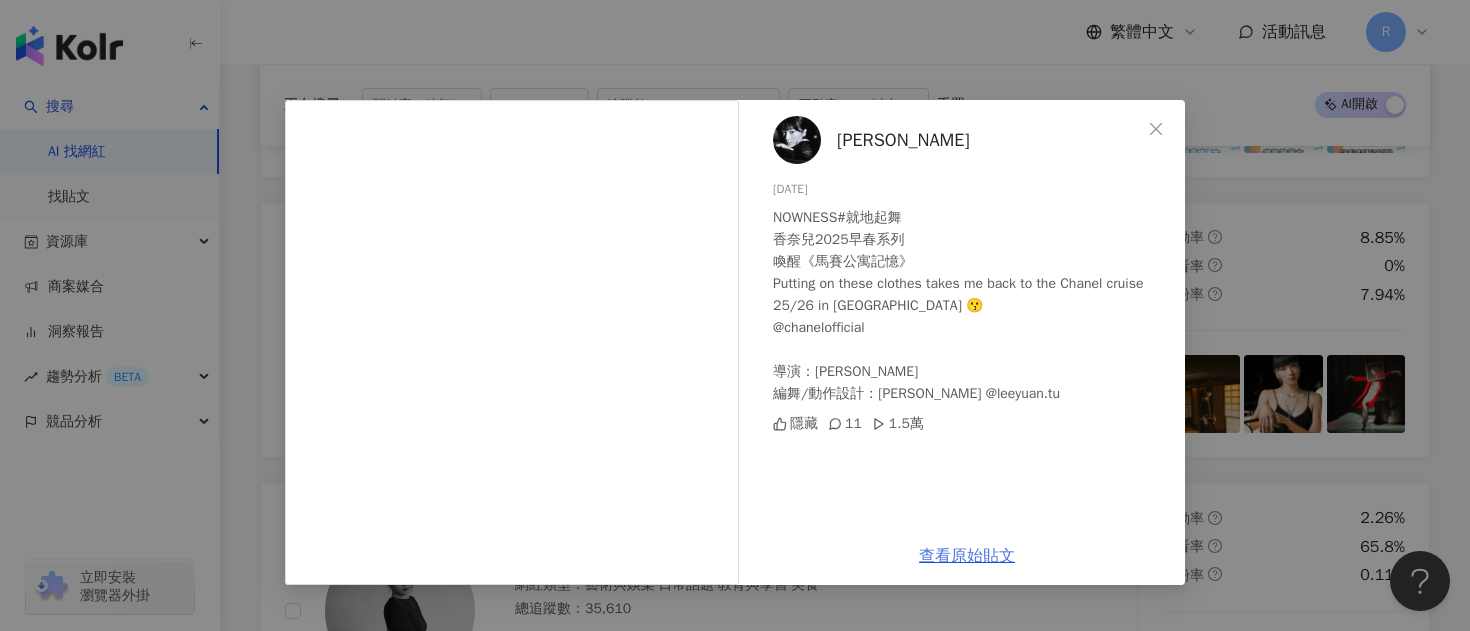 click on "查看原始貼文" at bounding box center [967, 556] 